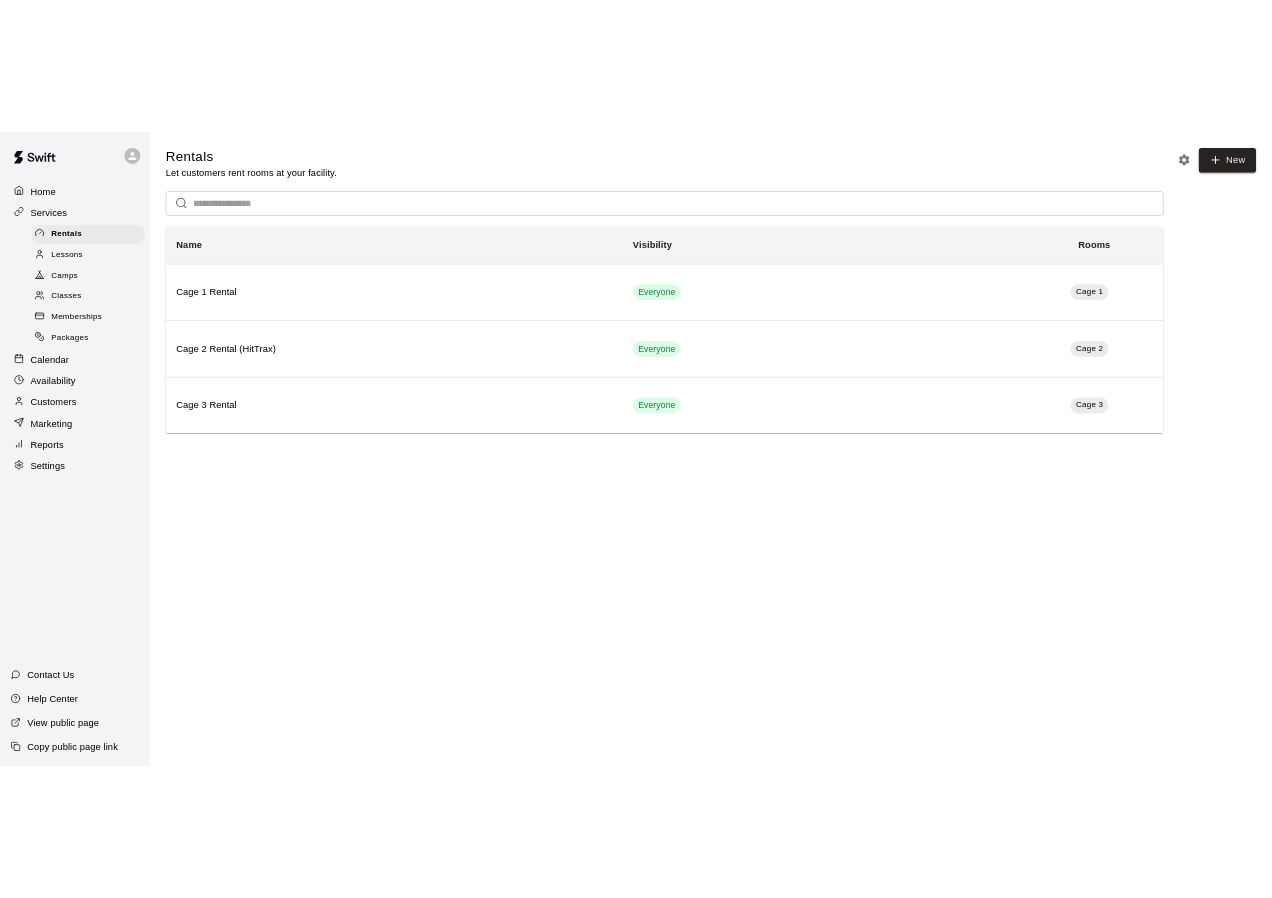 scroll, scrollTop: 0, scrollLeft: 0, axis: both 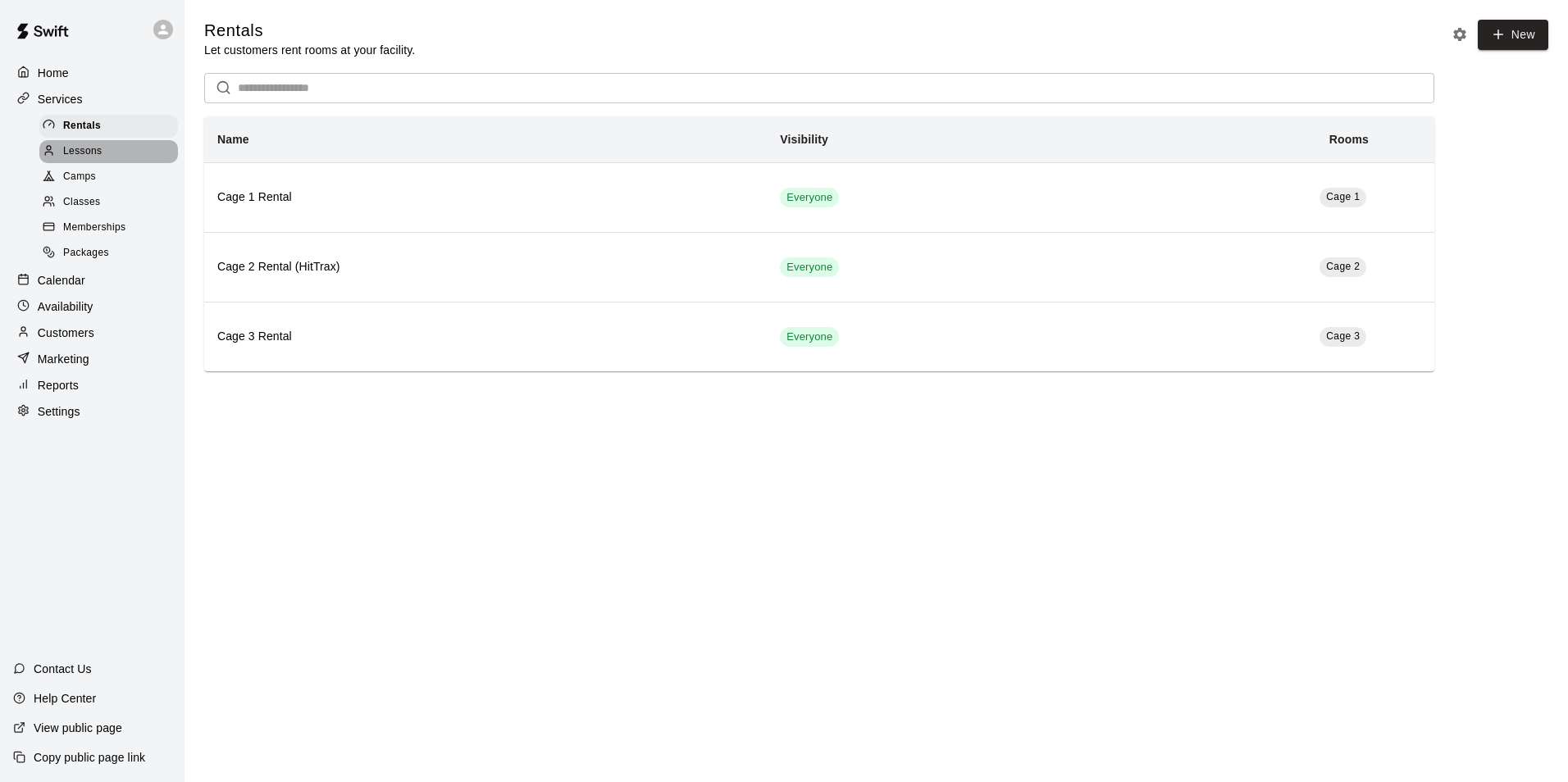 click on "Lessons" at bounding box center [83, 152] 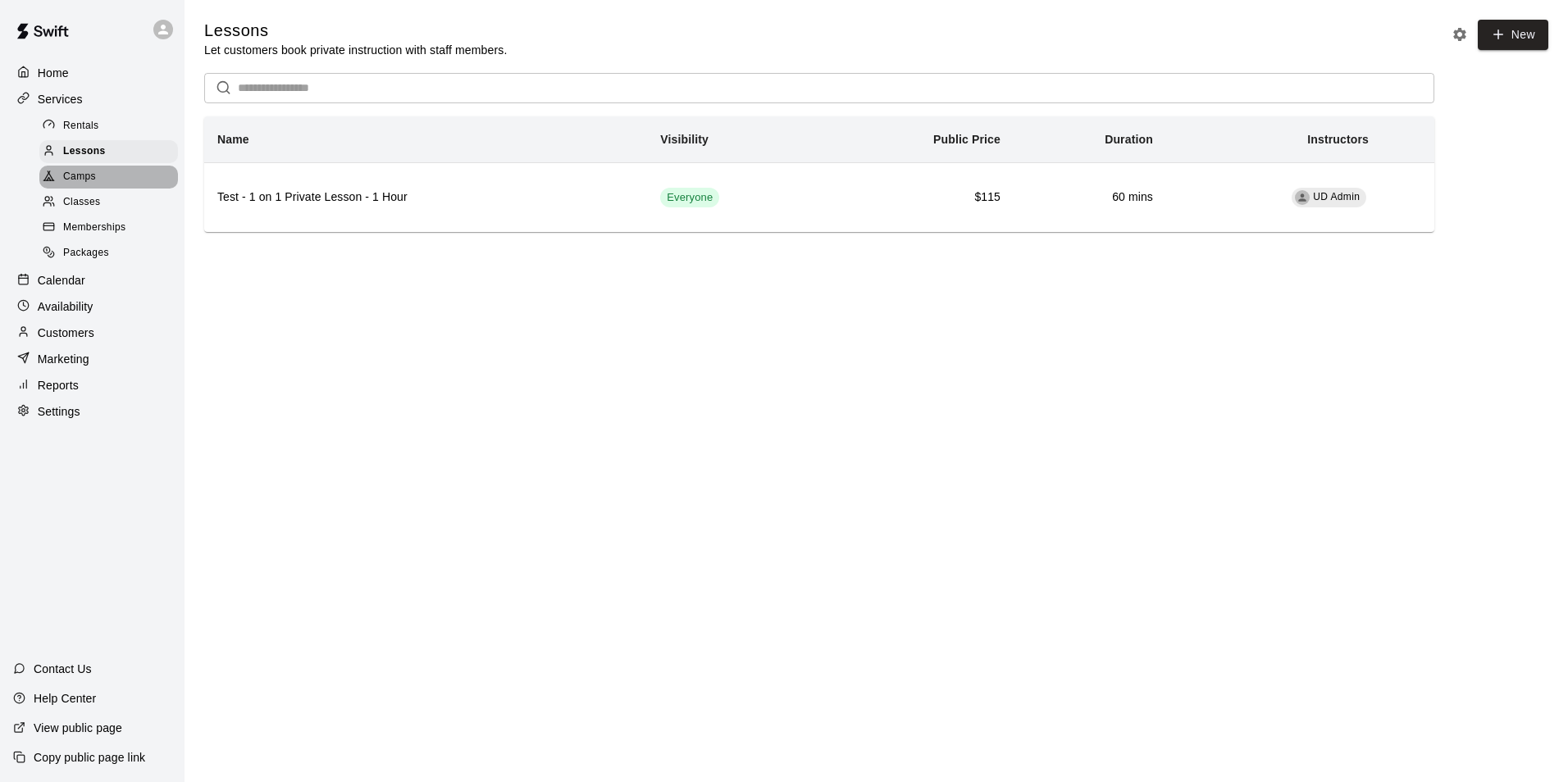 click on "Camps" at bounding box center [108, 177] 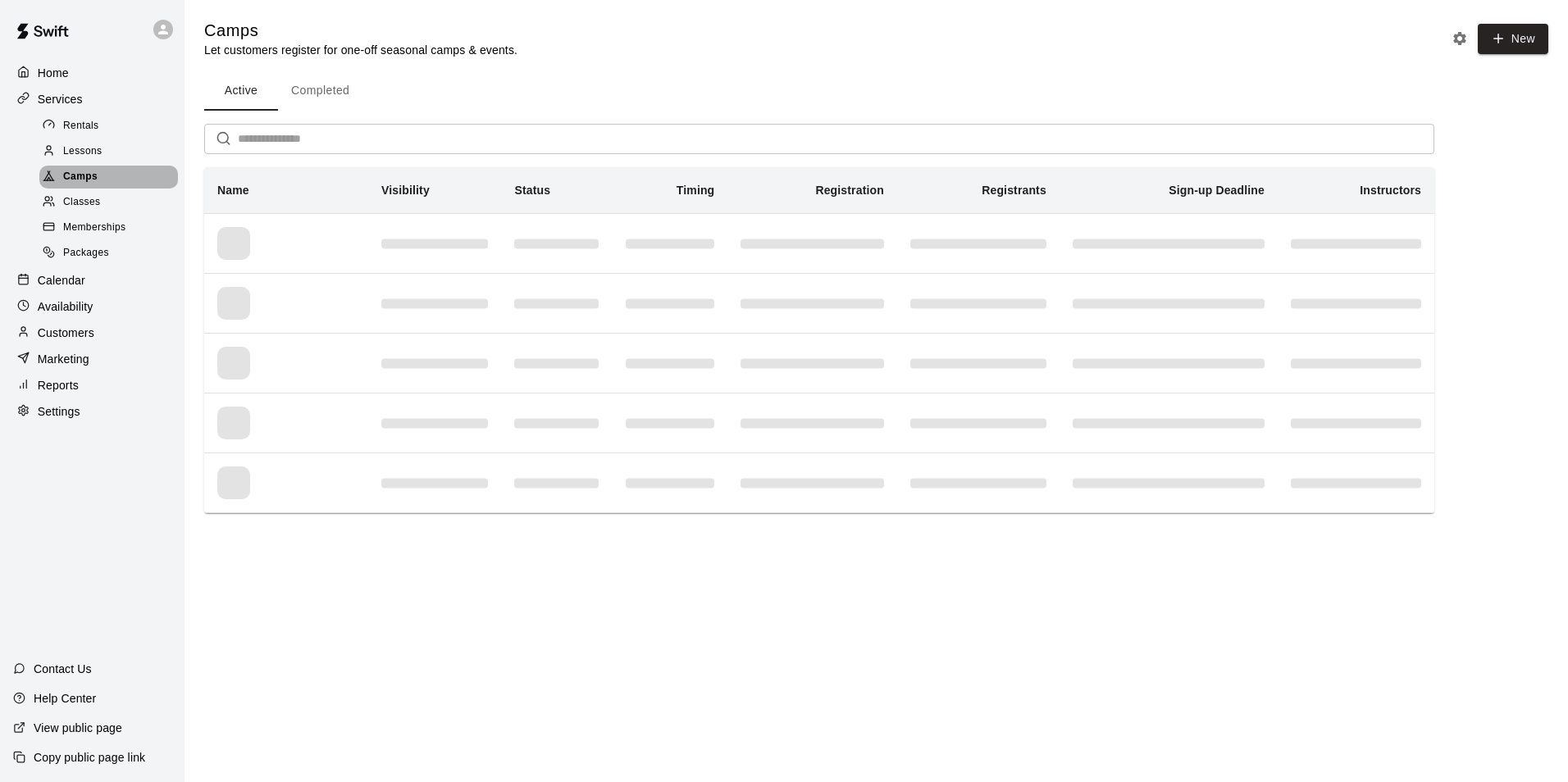click on "Camps" at bounding box center [108, 177] 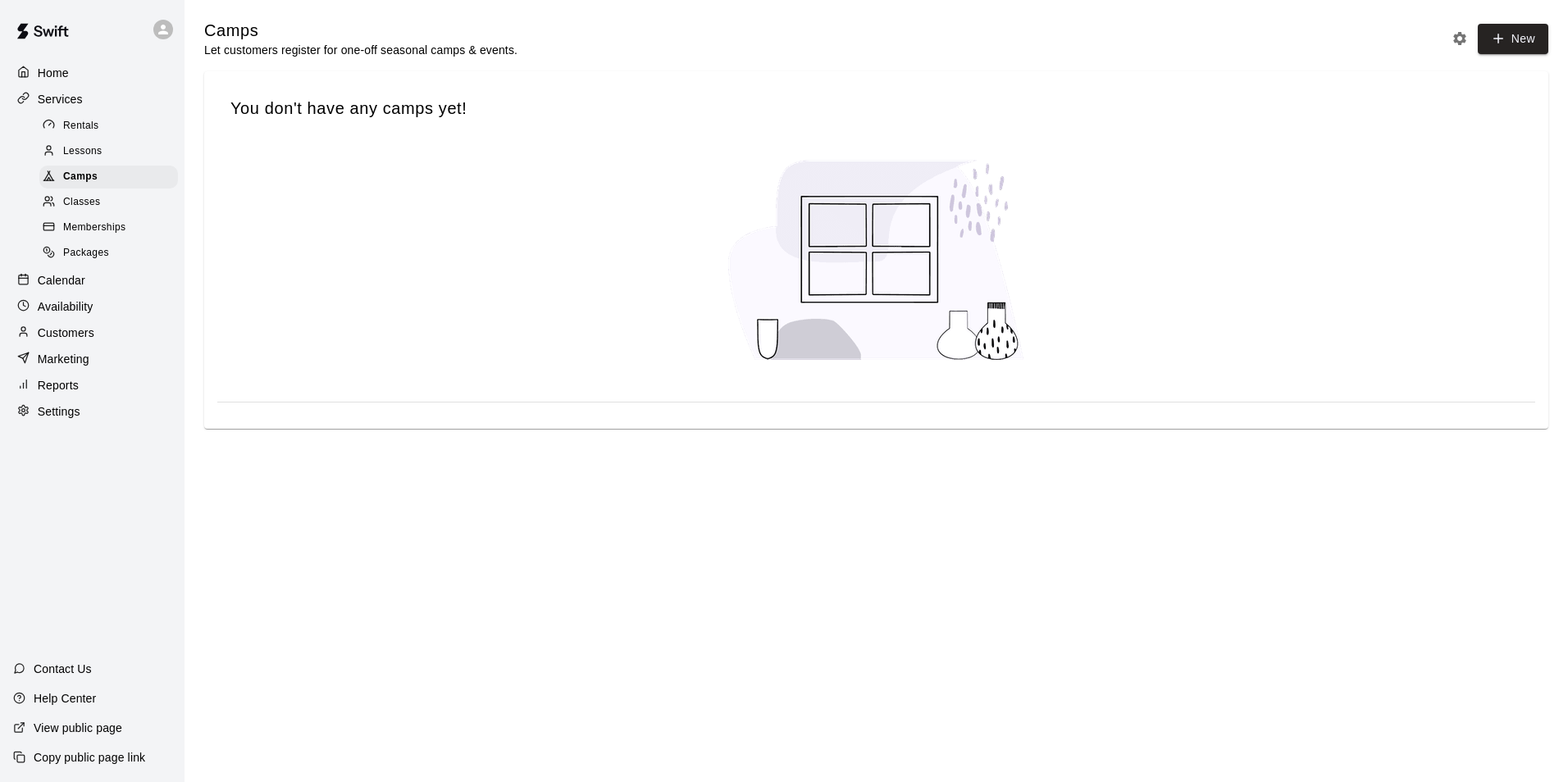 click on "Lessons" at bounding box center [108, 152] 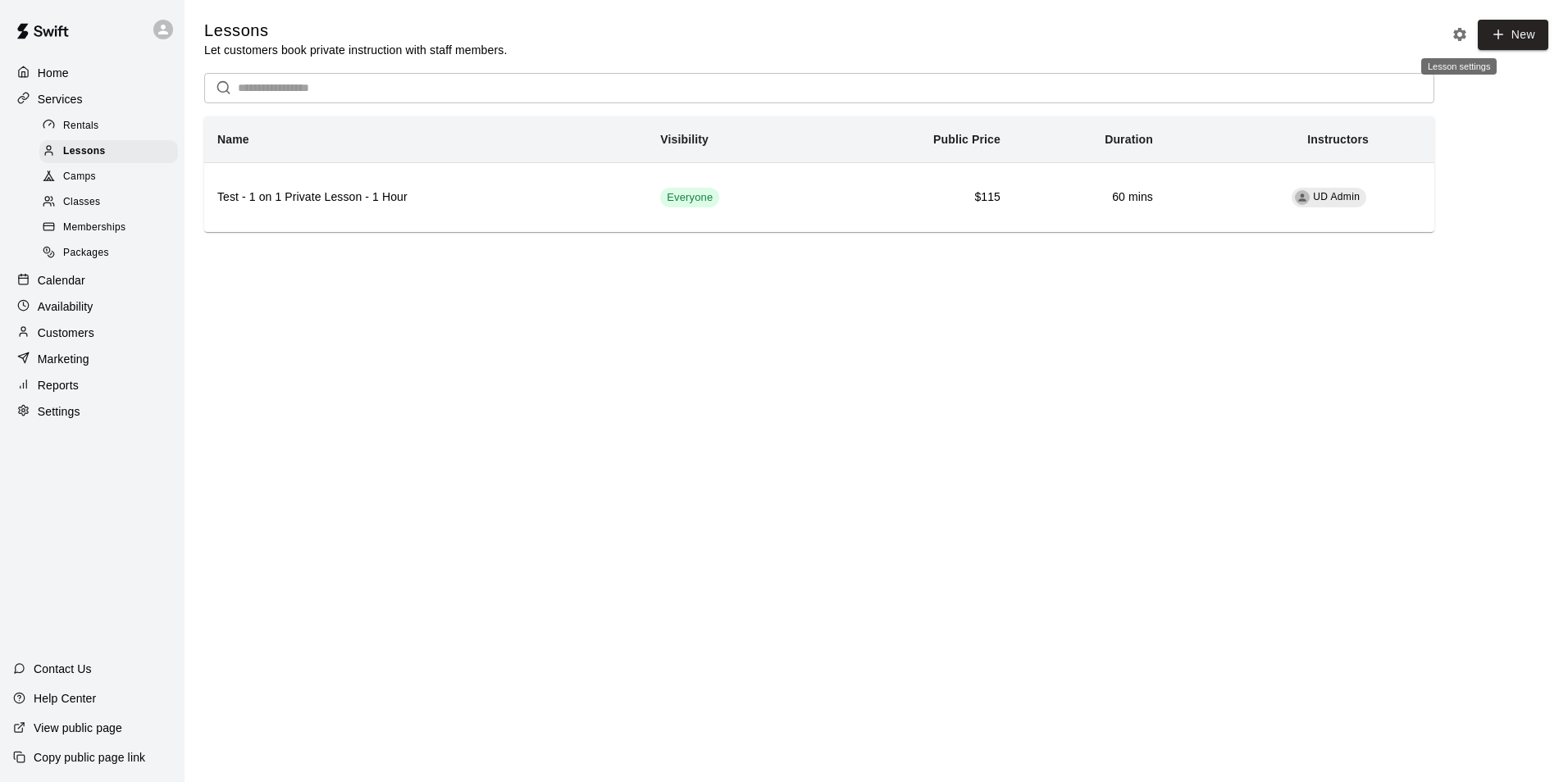 click at bounding box center [1460, 34] 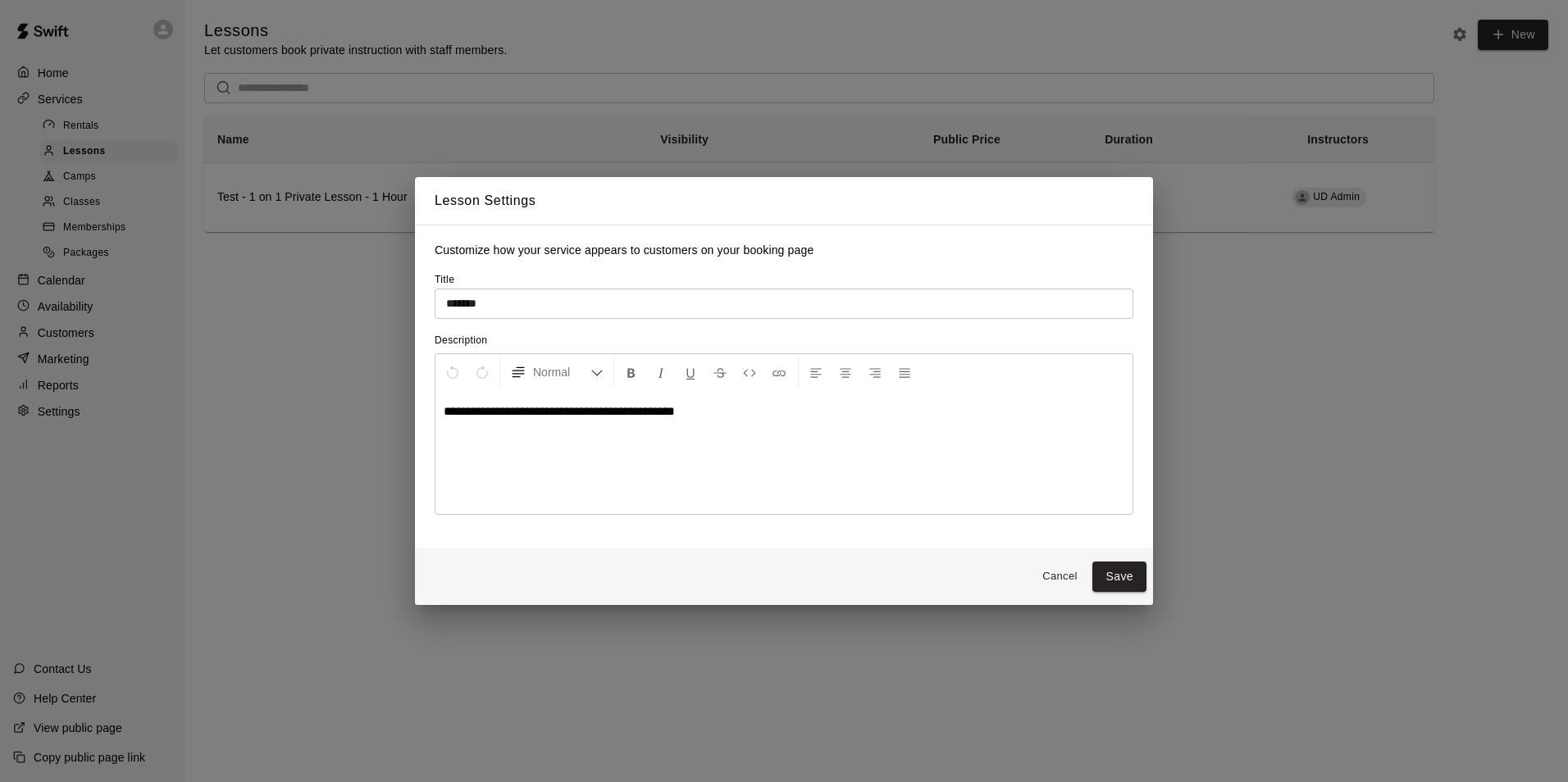 click on "Cancel" at bounding box center (1060, 576) 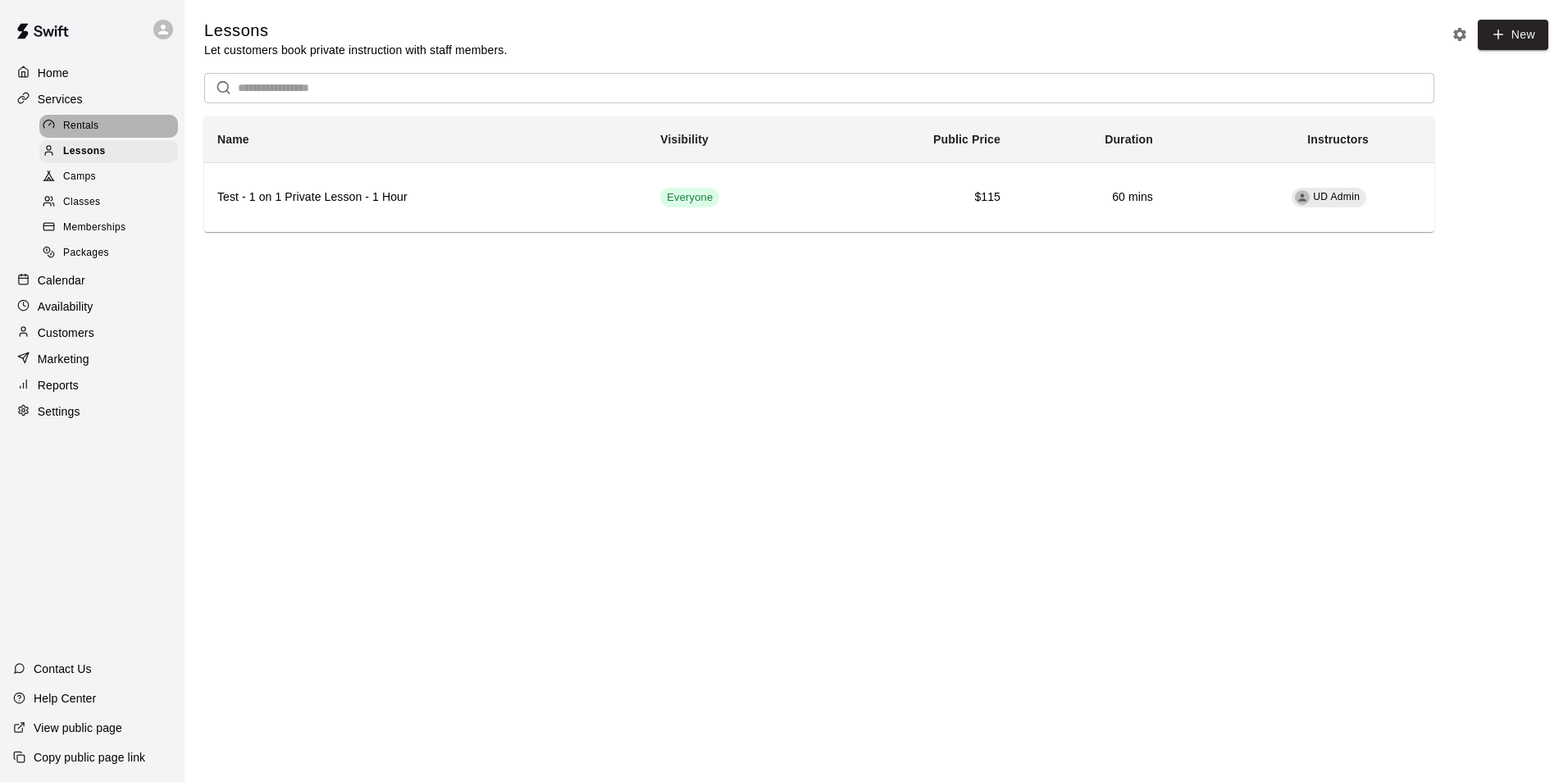 click on "Rentals" at bounding box center (108, 126) 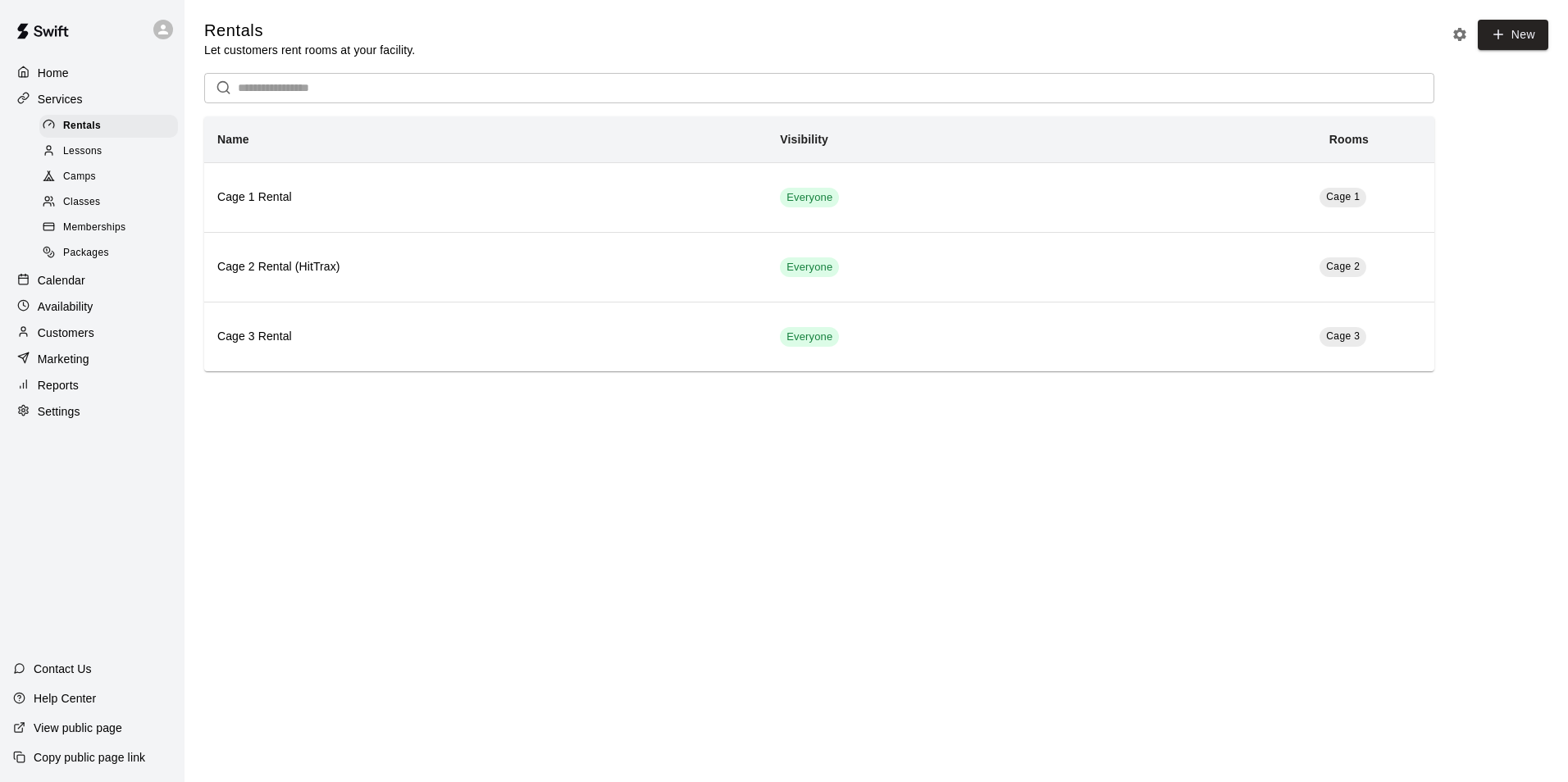 click on "New" at bounding box center [1497, 39] 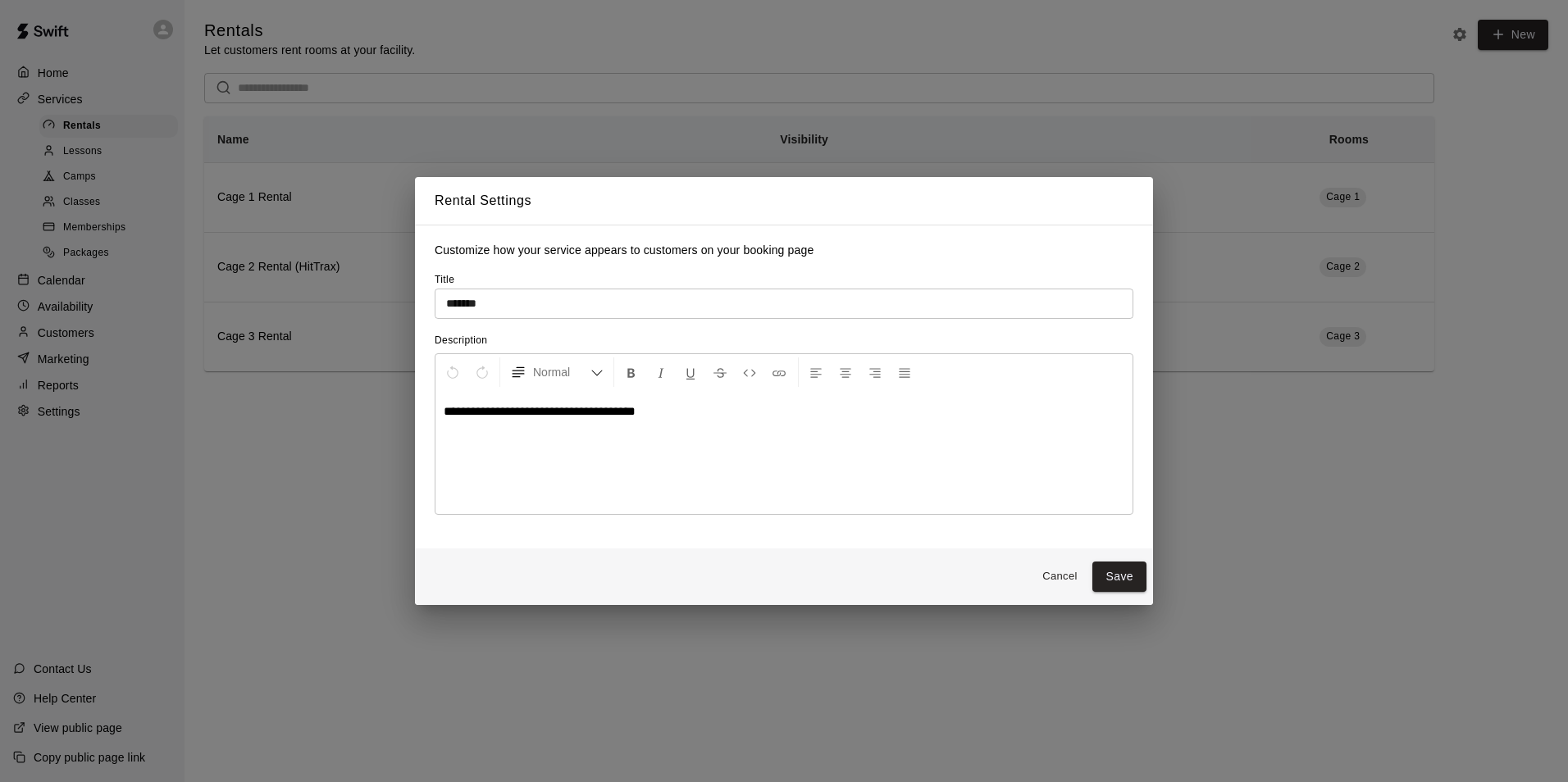click on "Cancel" at bounding box center (1060, 576) 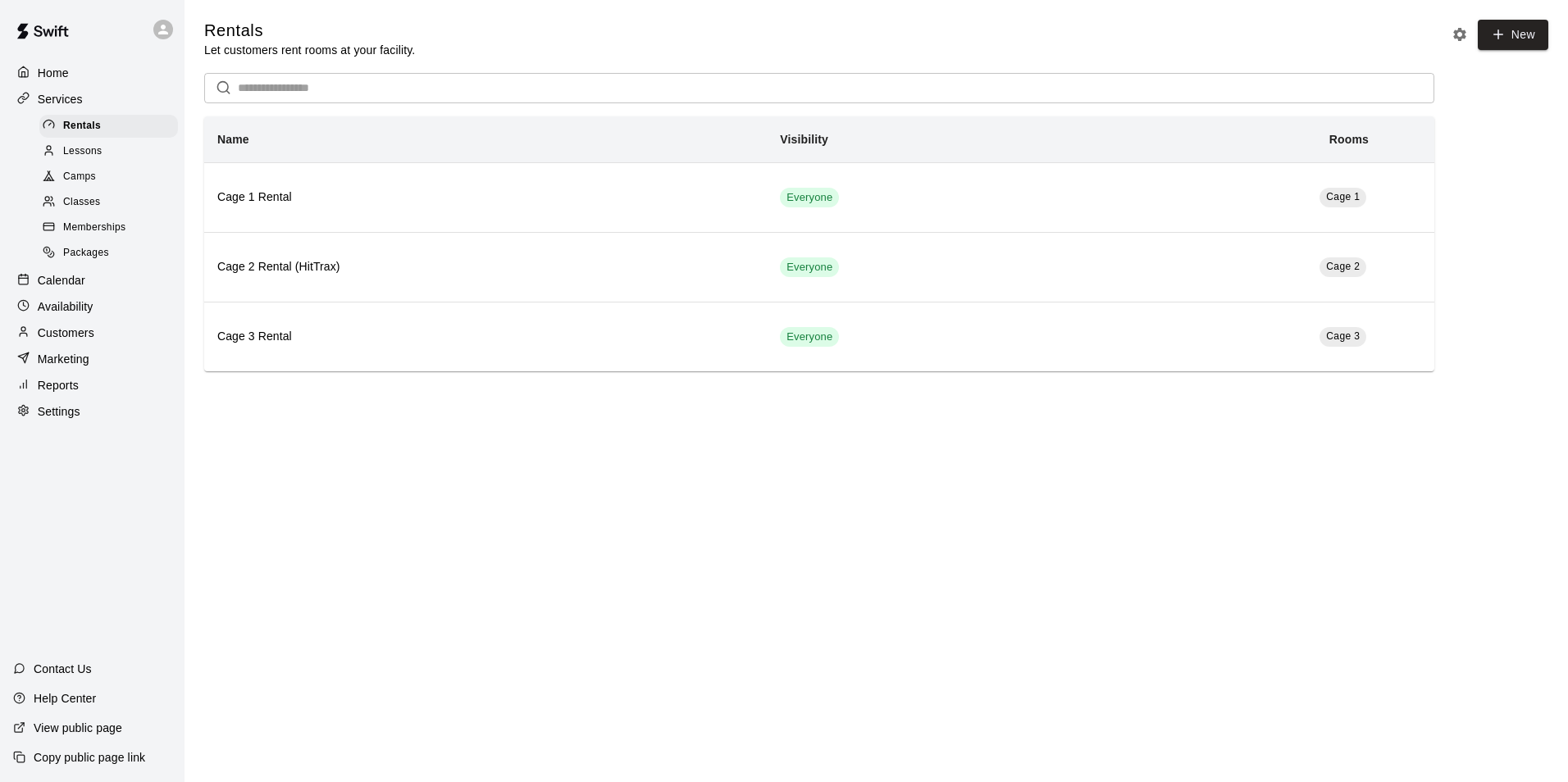 click on "Memberships" at bounding box center [94, 228] 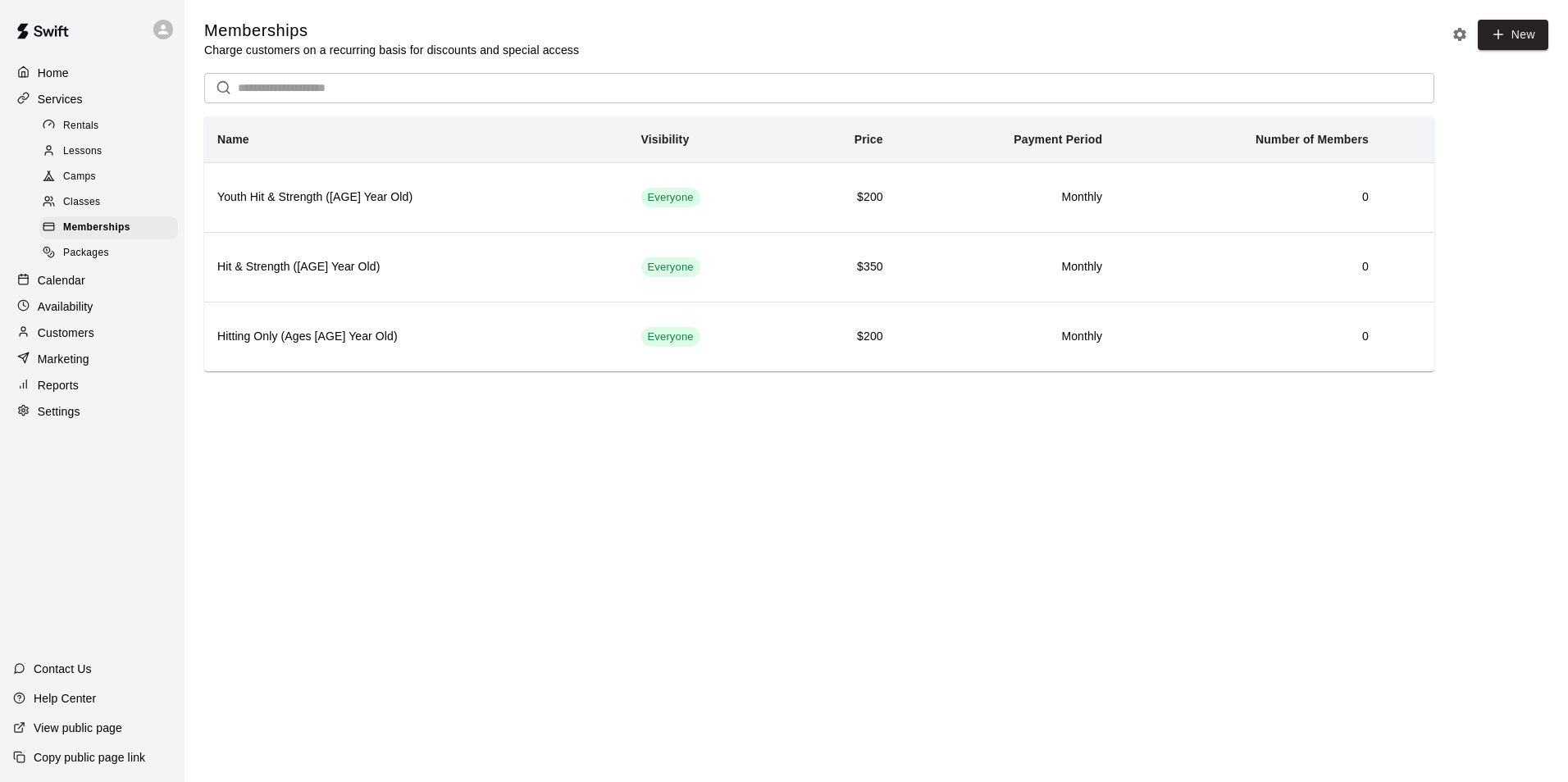 click at bounding box center (1460, 34) 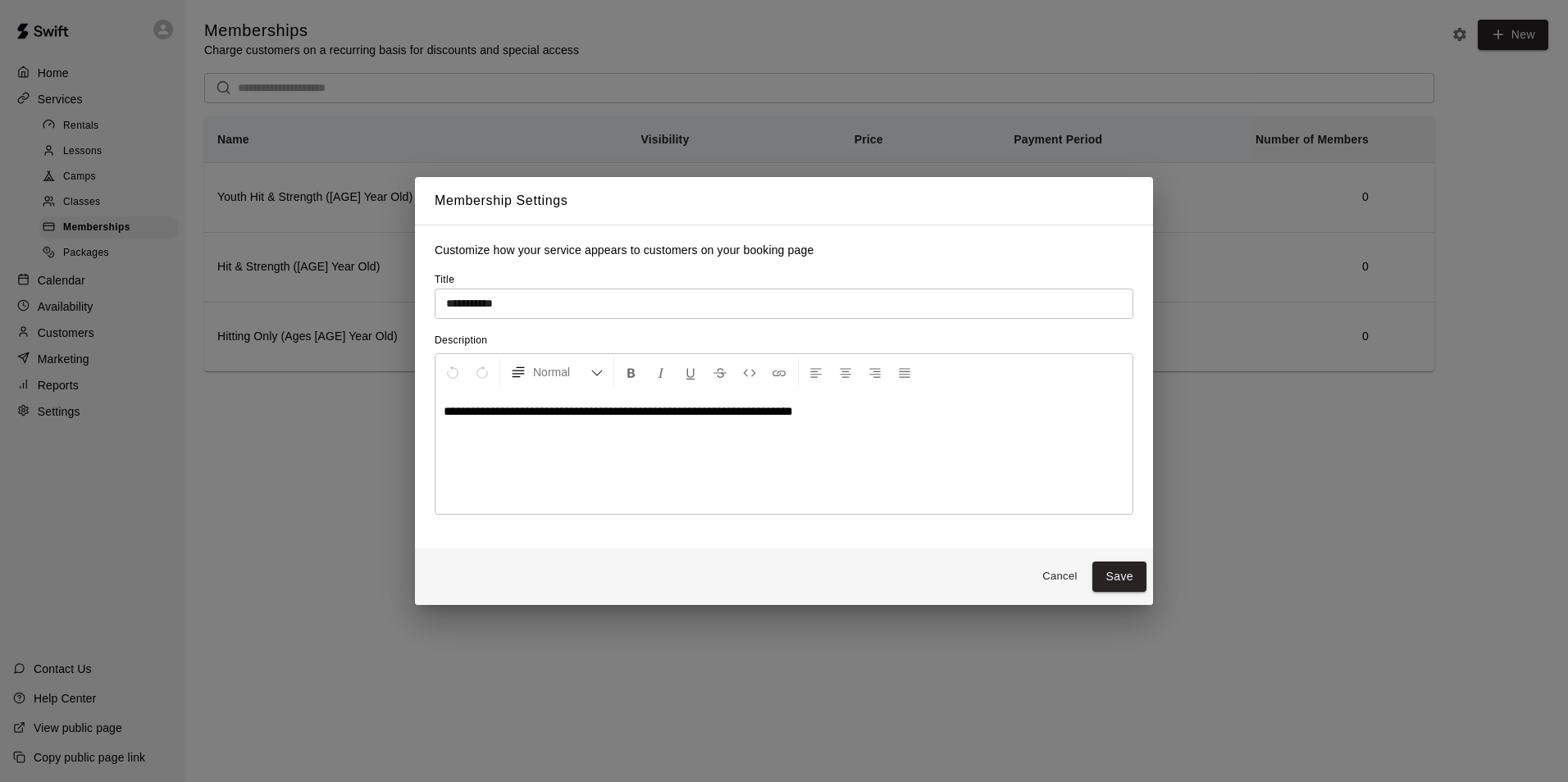 drag, startPoint x: 886, startPoint y: 416, endPoint x: 819, endPoint y: 413, distance: 67.06713 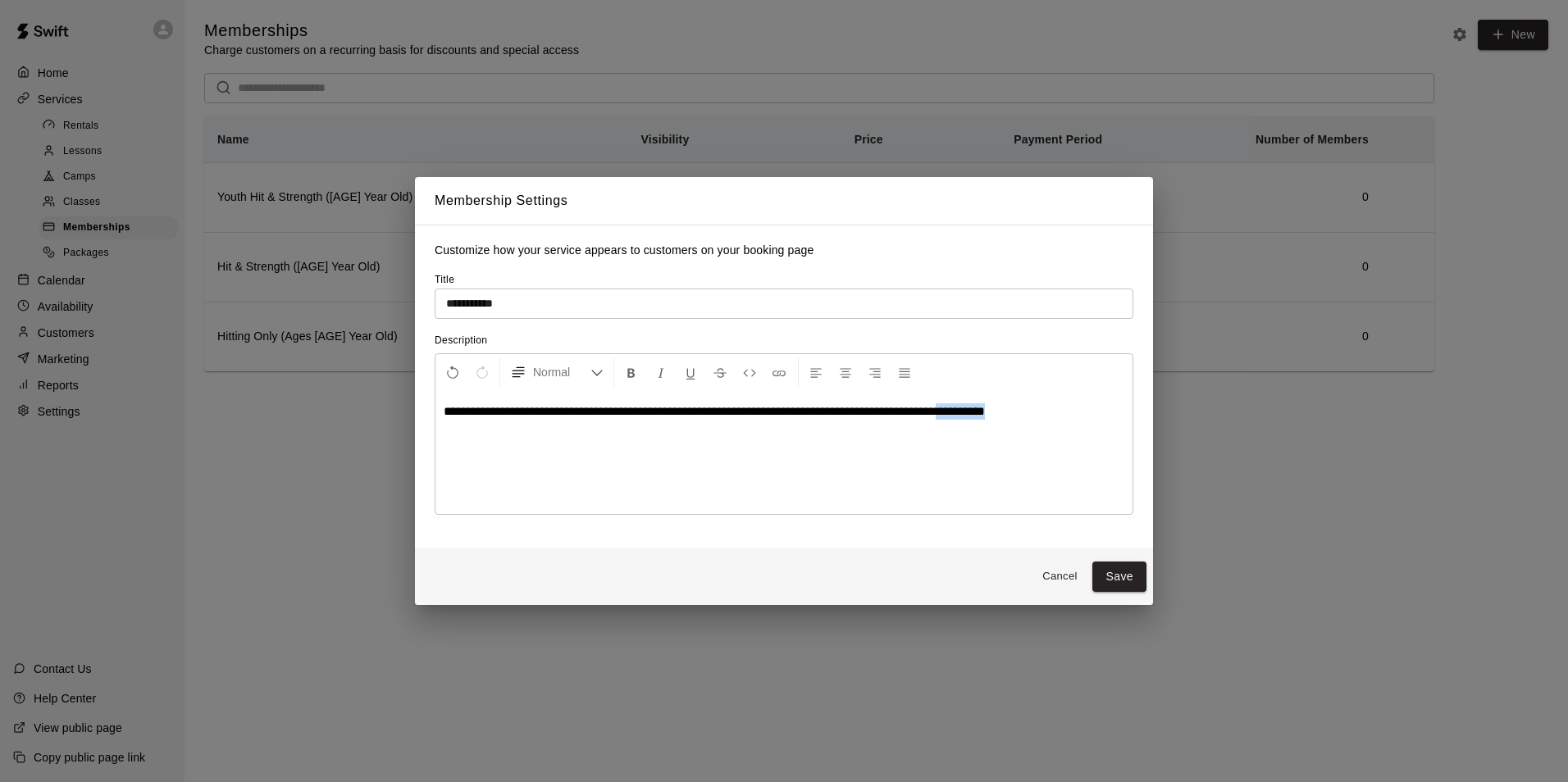 drag, startPoint x: 1068, startPoint y: 422, endPoint x: 989, endPoint y: 422, distance: 79 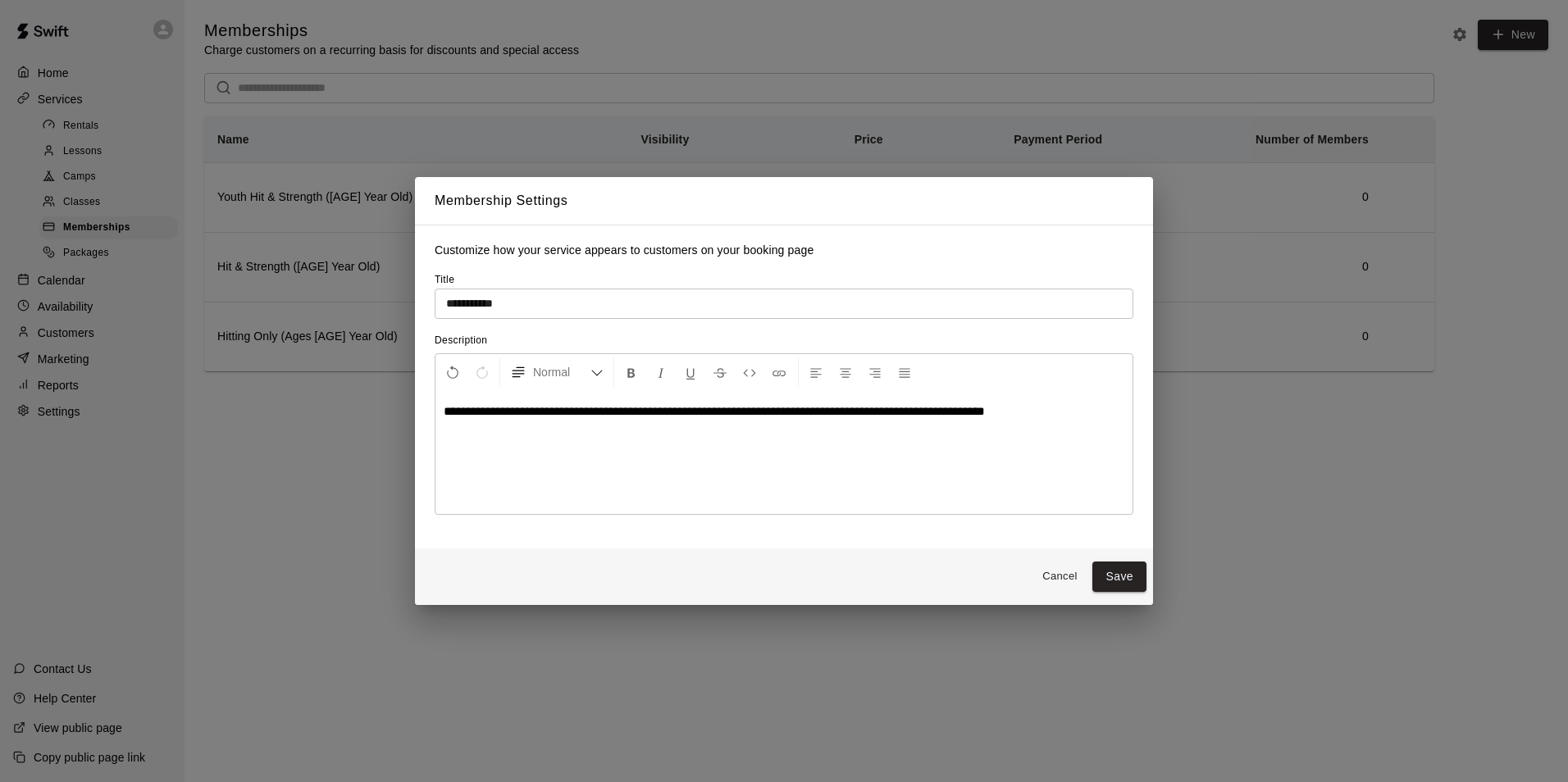 click on "**********" at bounding box center (784, 452) 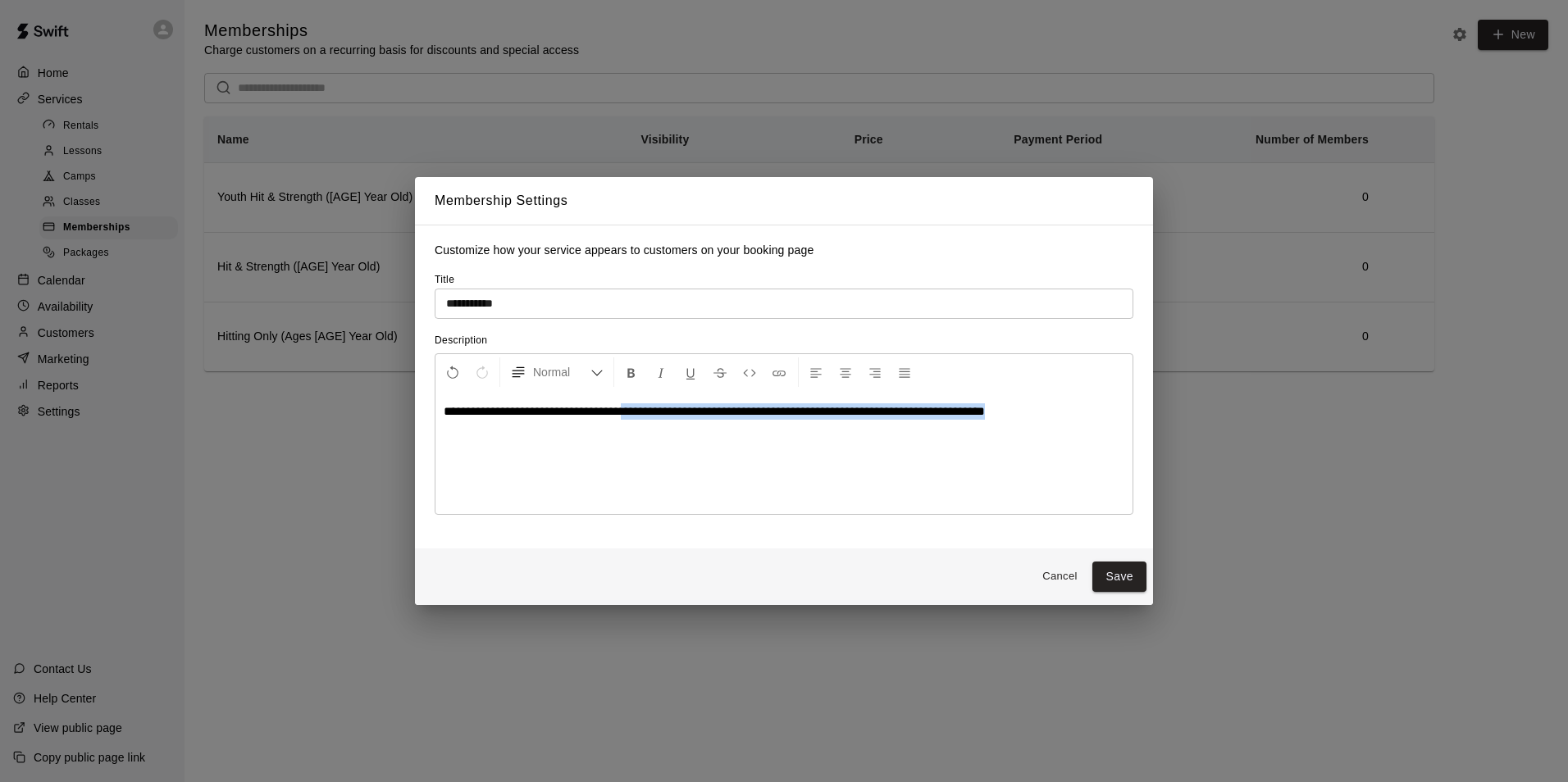 drag, startPoint x: 1051, startPoint y: 417, endPoint x: 640, endPoint y: 402, distance: 411.27363 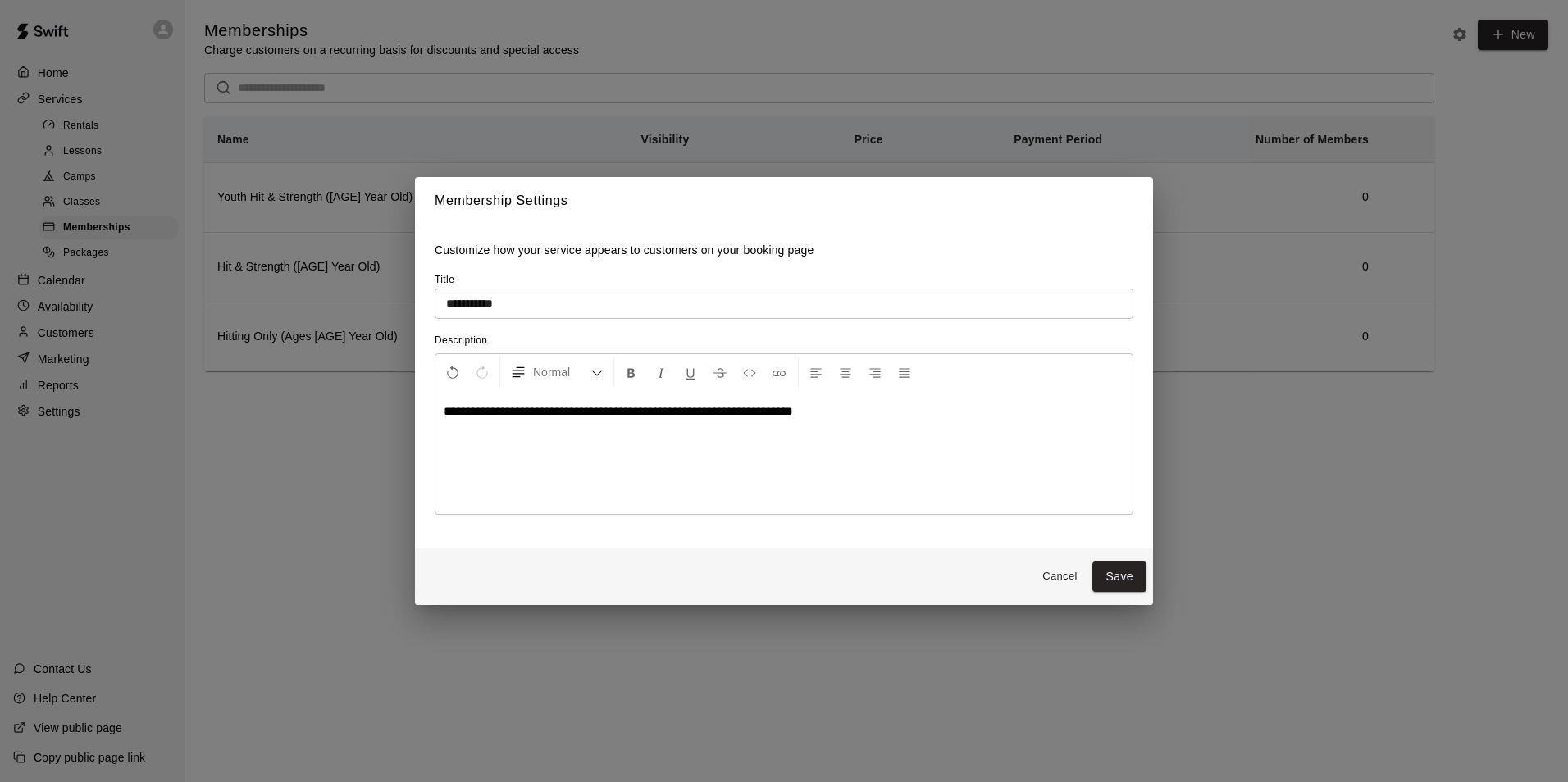 click on "Save" at bounding box center [1119, 576] 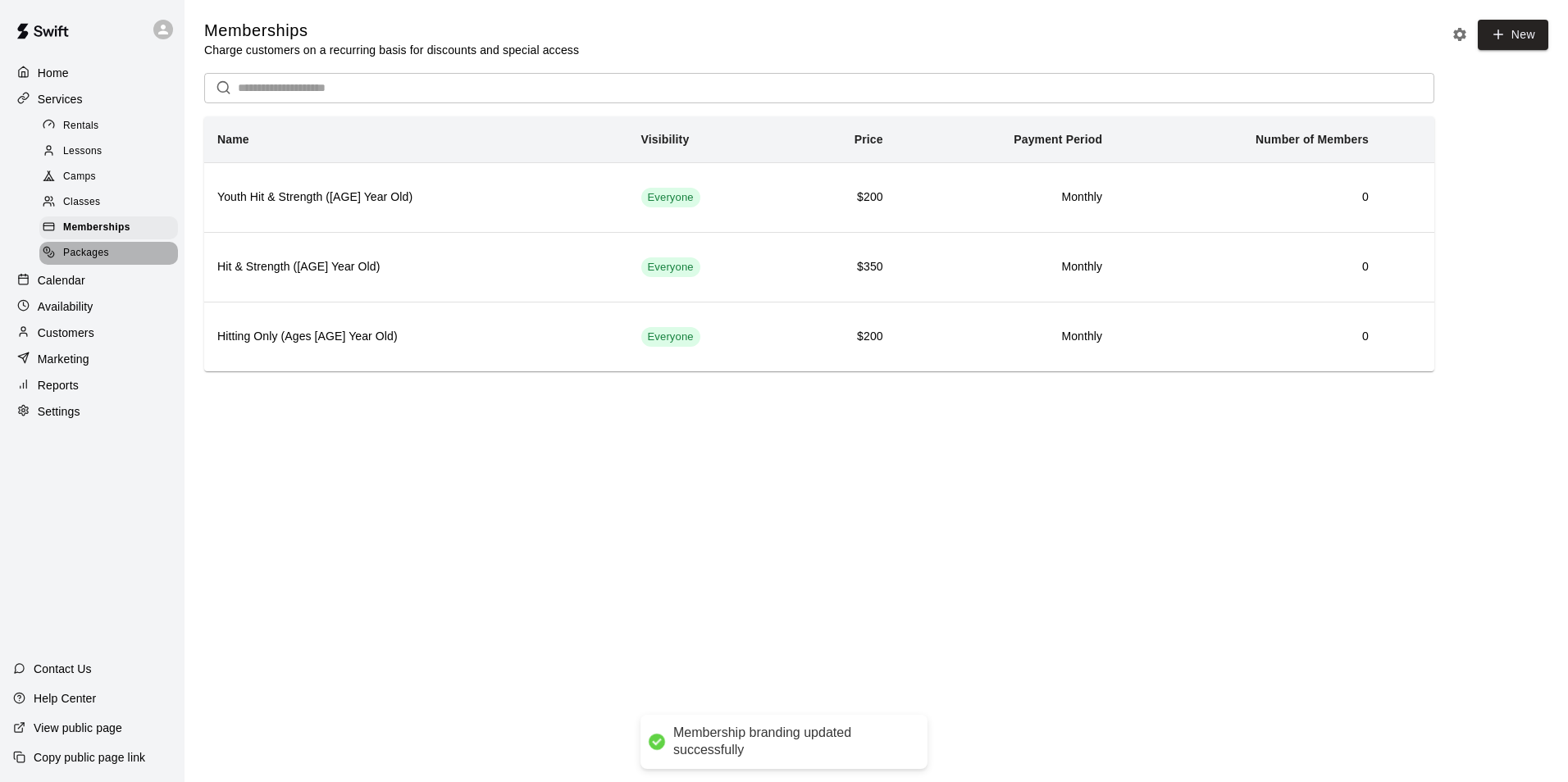 click on "Packages" at bounding box center [86, 253] 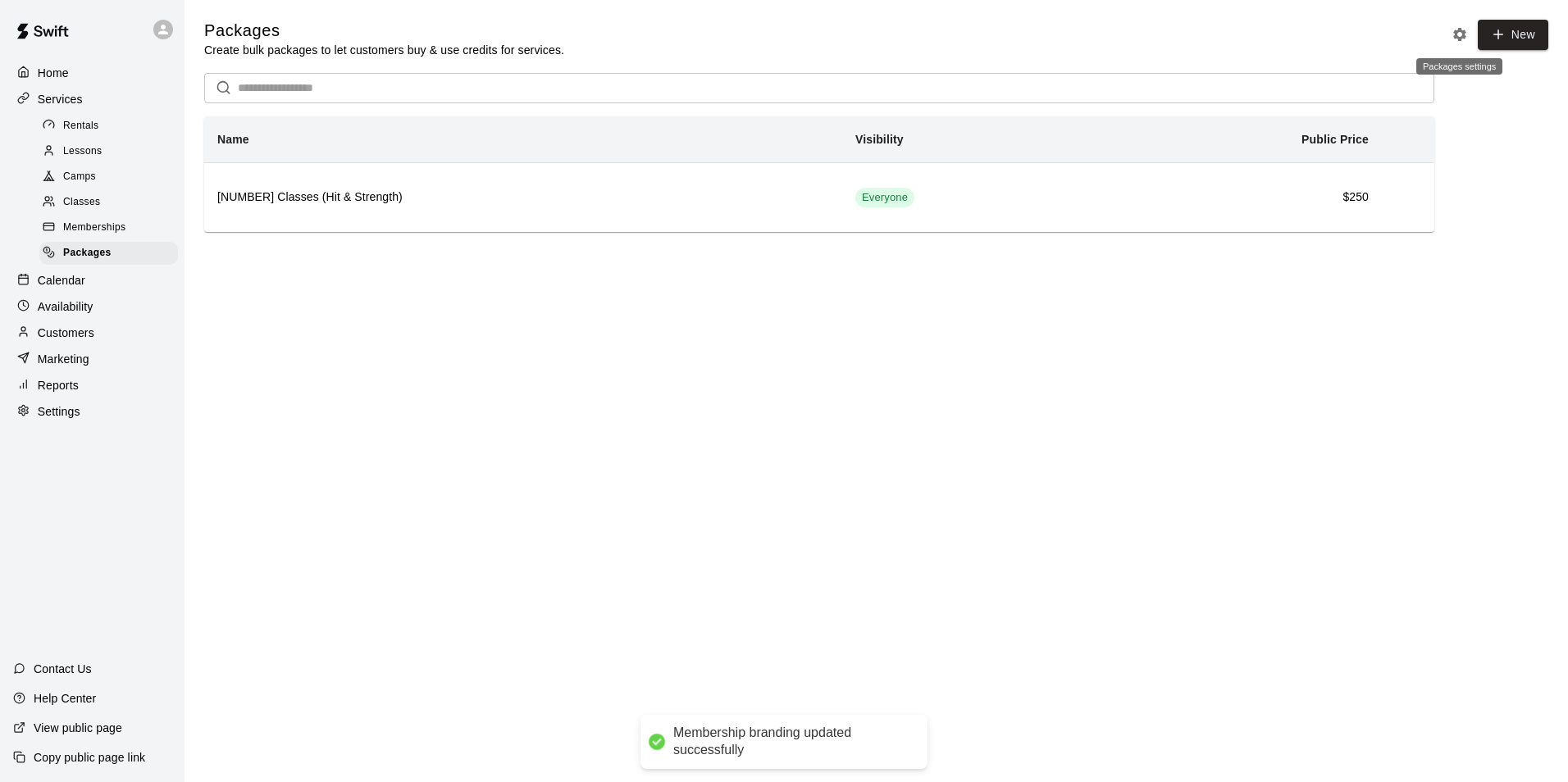 click at bounding box center (1460, 34) 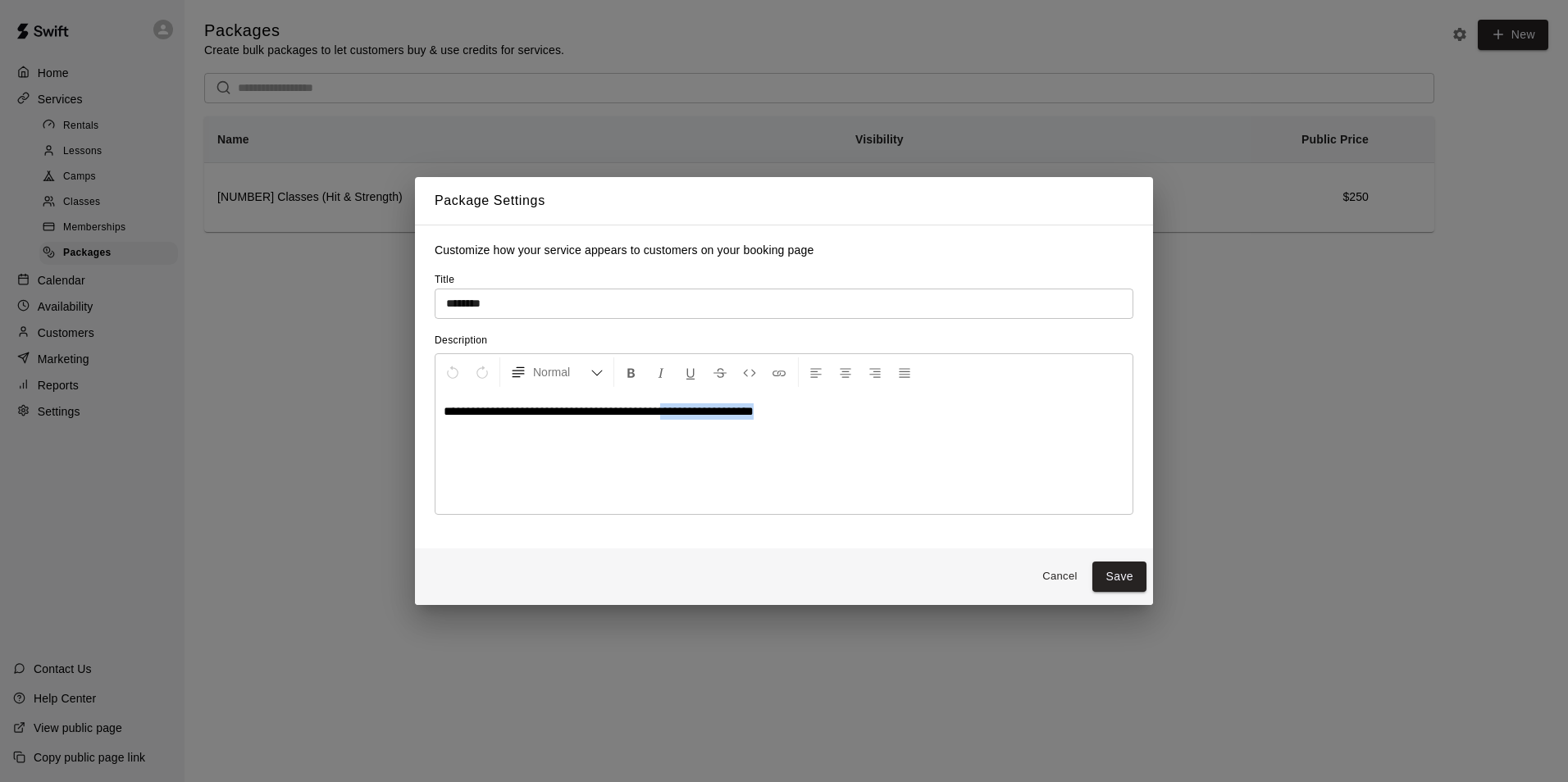 drag, startPoint x: 840, startPoint y: 406, endPoint x: 677, endPoint y: 407, distance: 163.00307 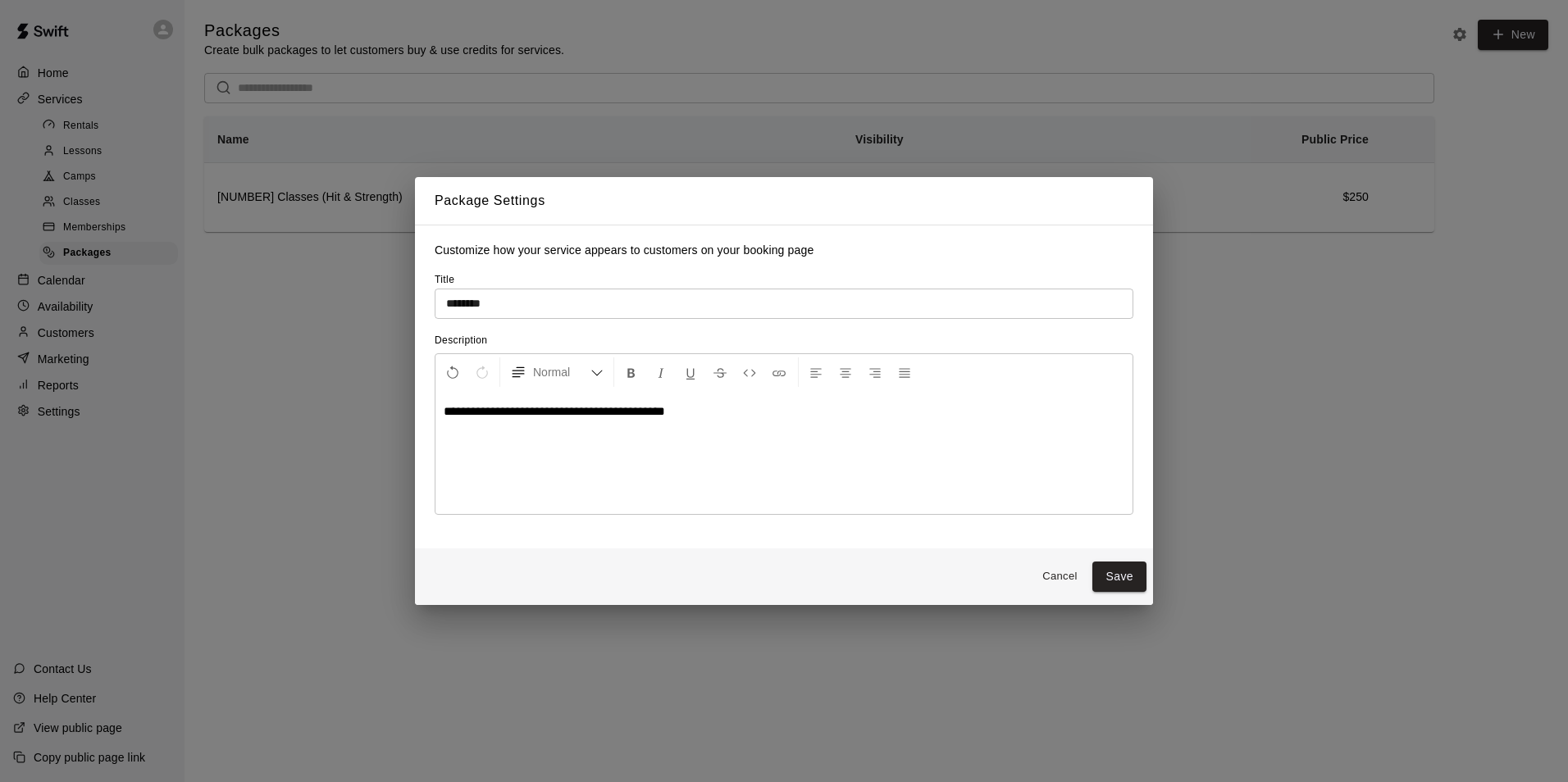 type 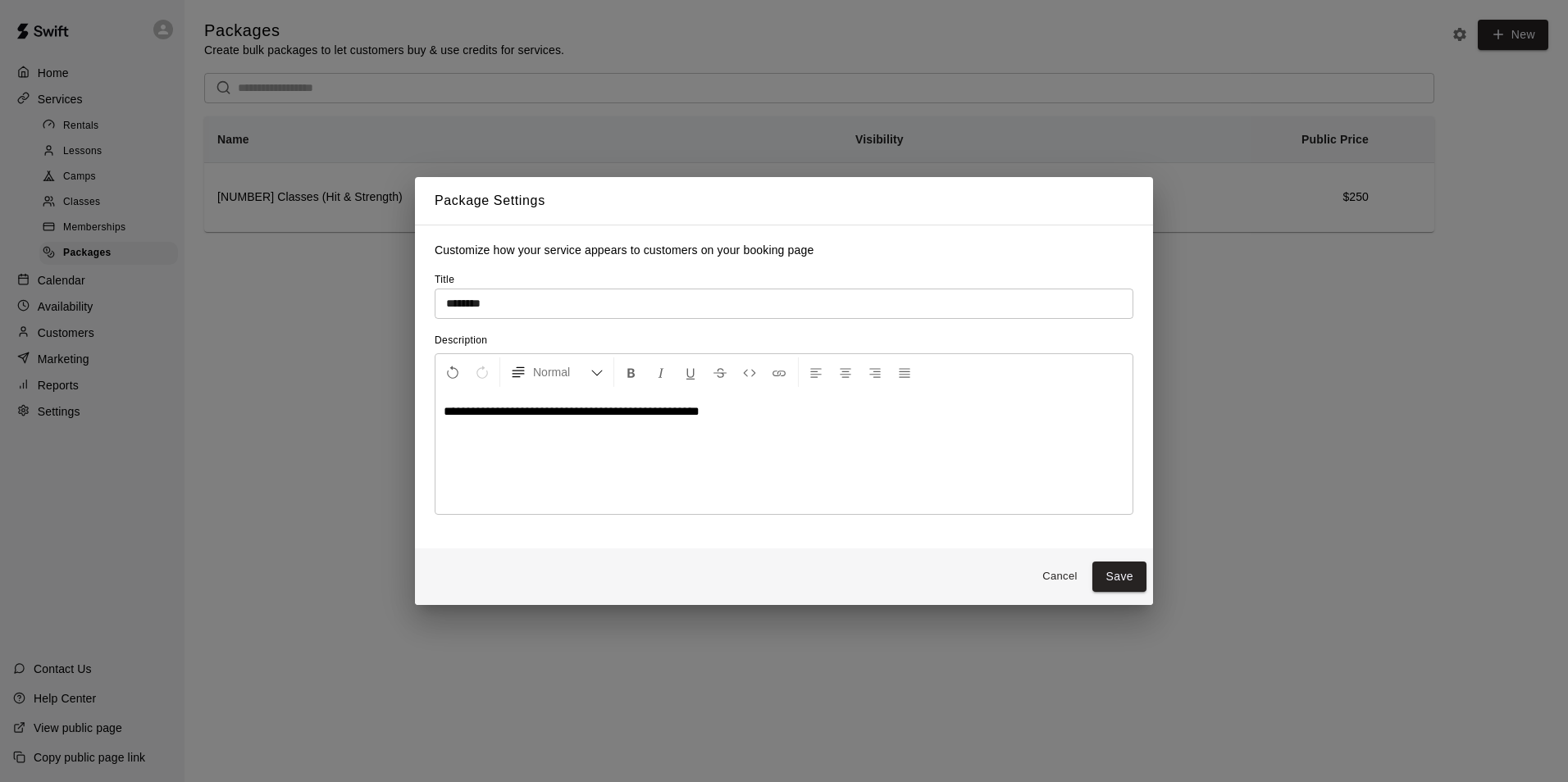 click on "Save" at bounding box center [1119, 576] 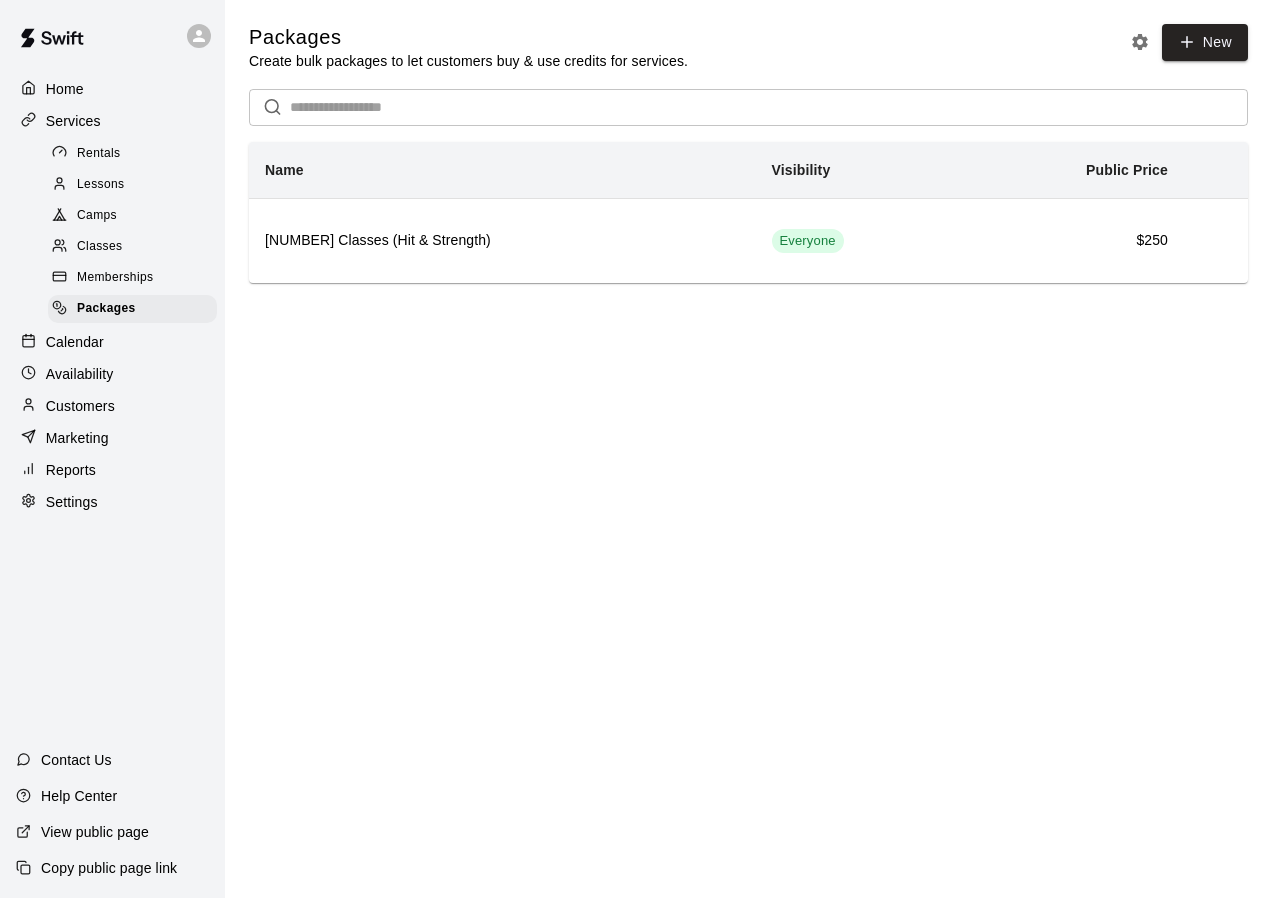 click on "Marketing" at bounding box center [77, 438] 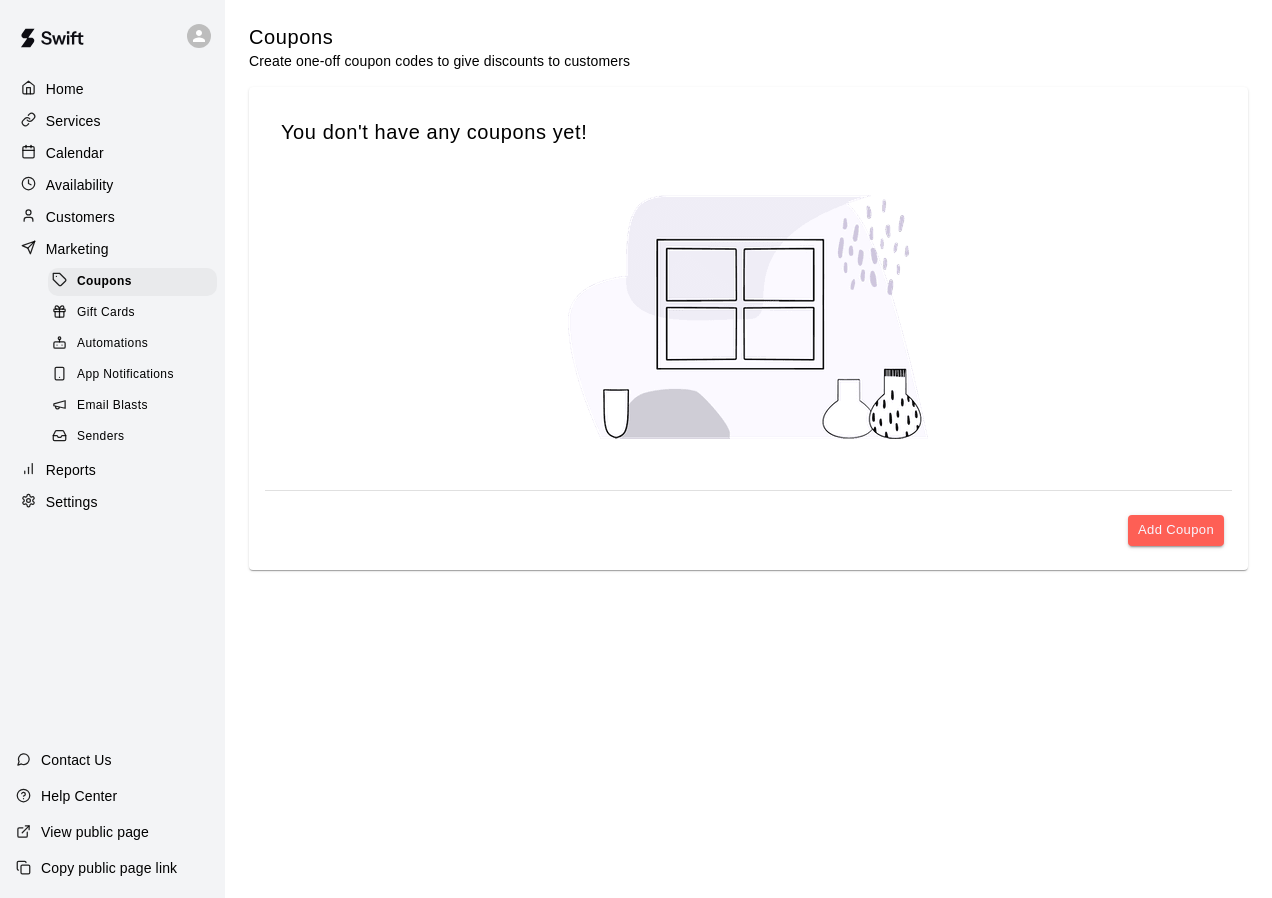 click on "Senders" at bounding box center [132, 437] 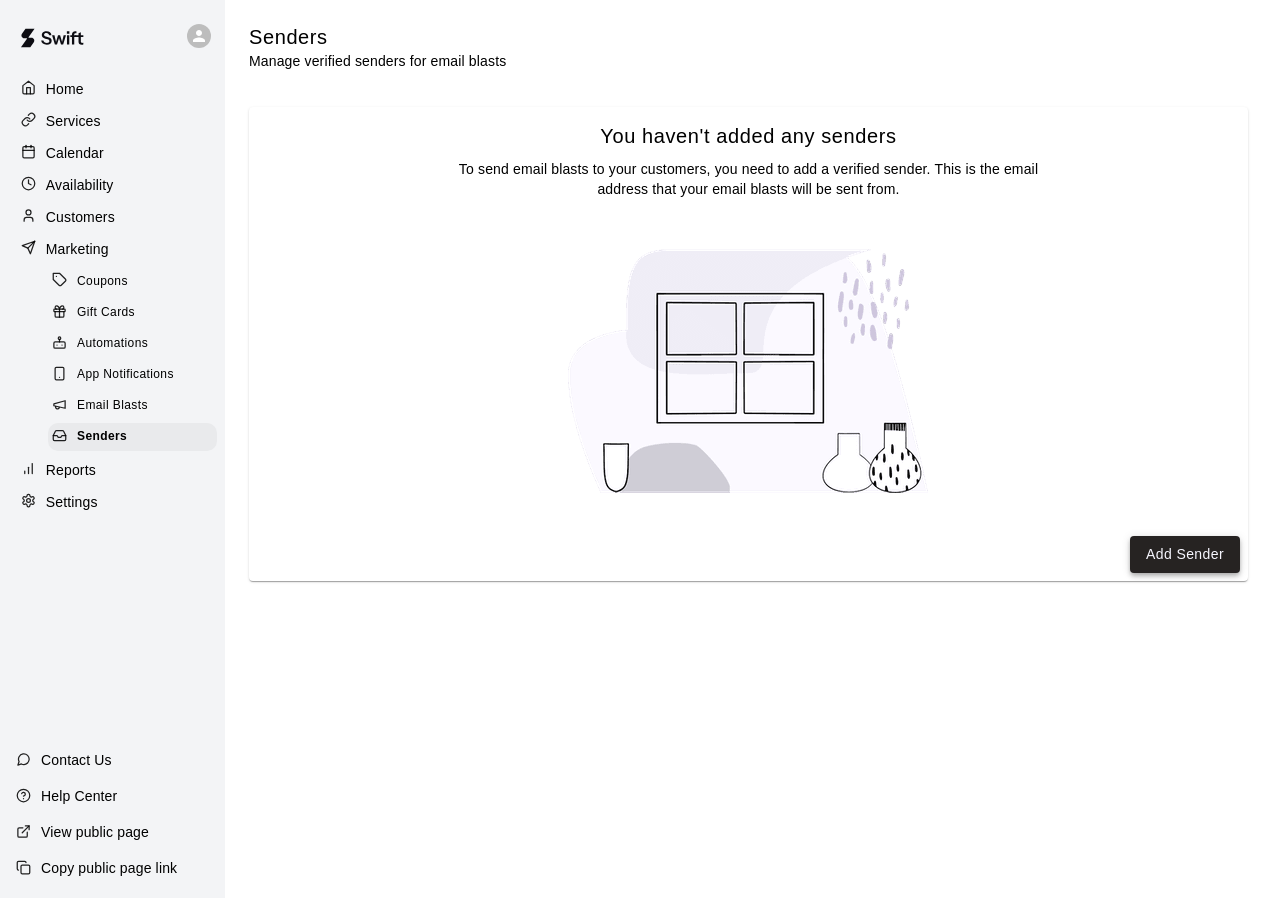 click on "Add Sender" at bounding box center (1185, 554) 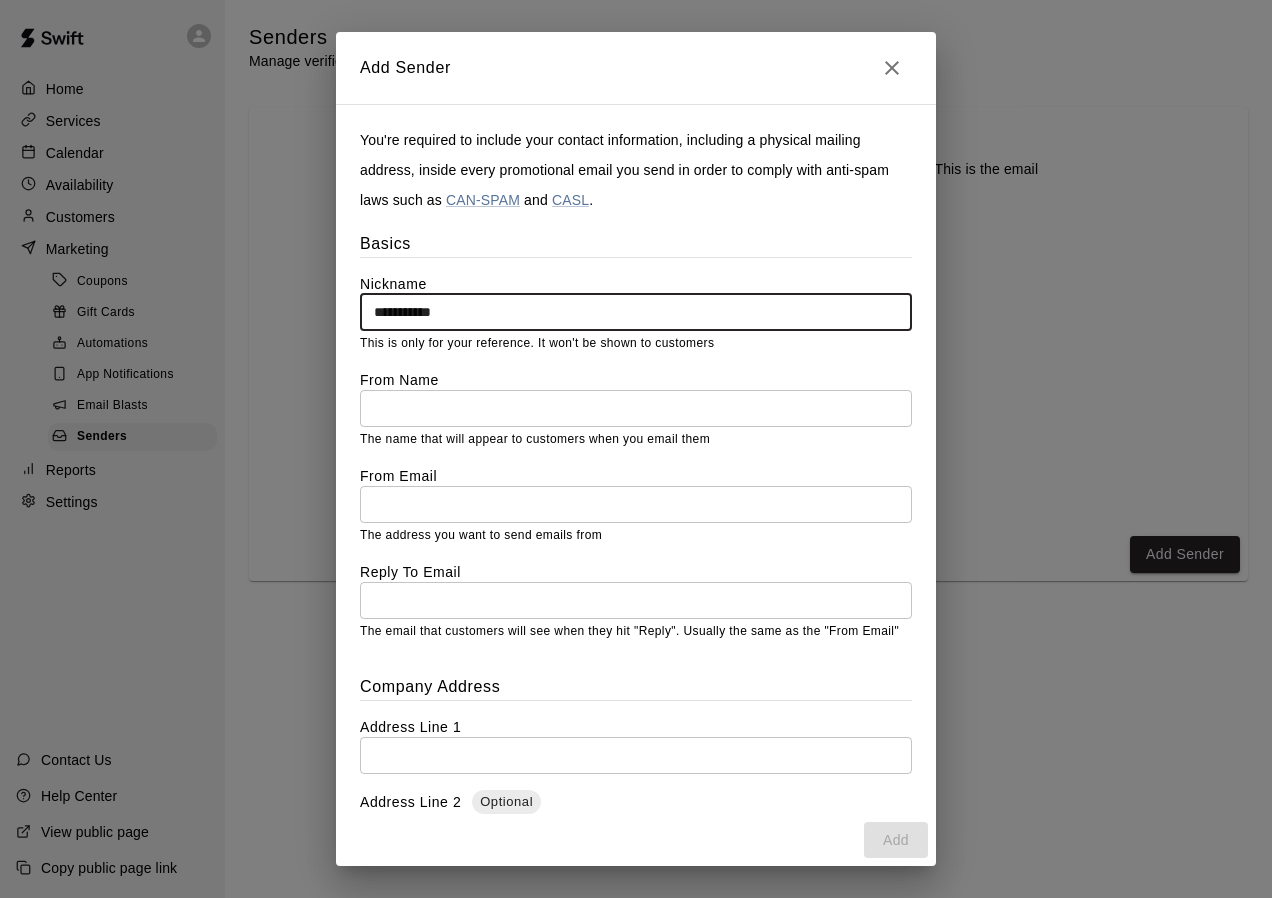 type on "**********" 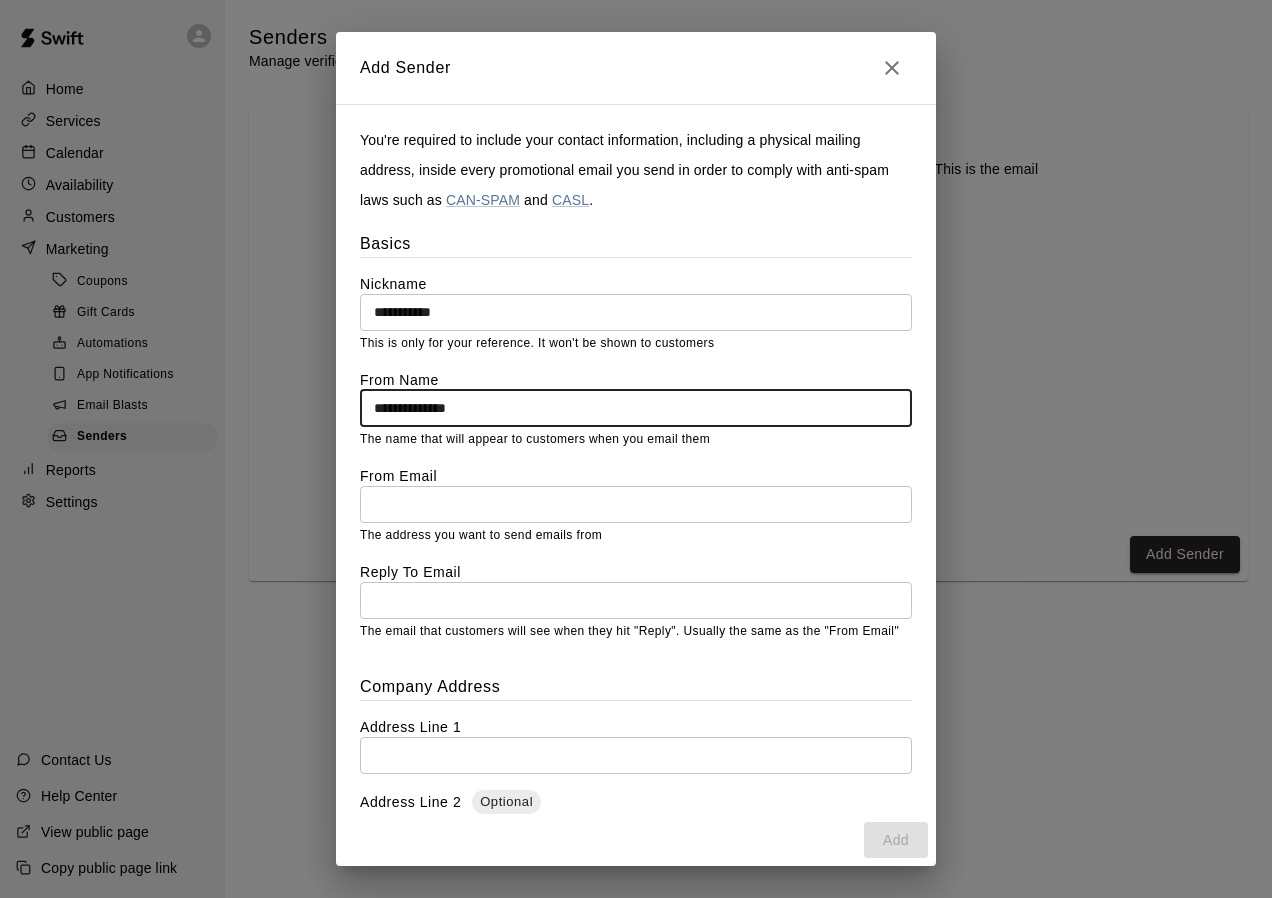 type on "**********" 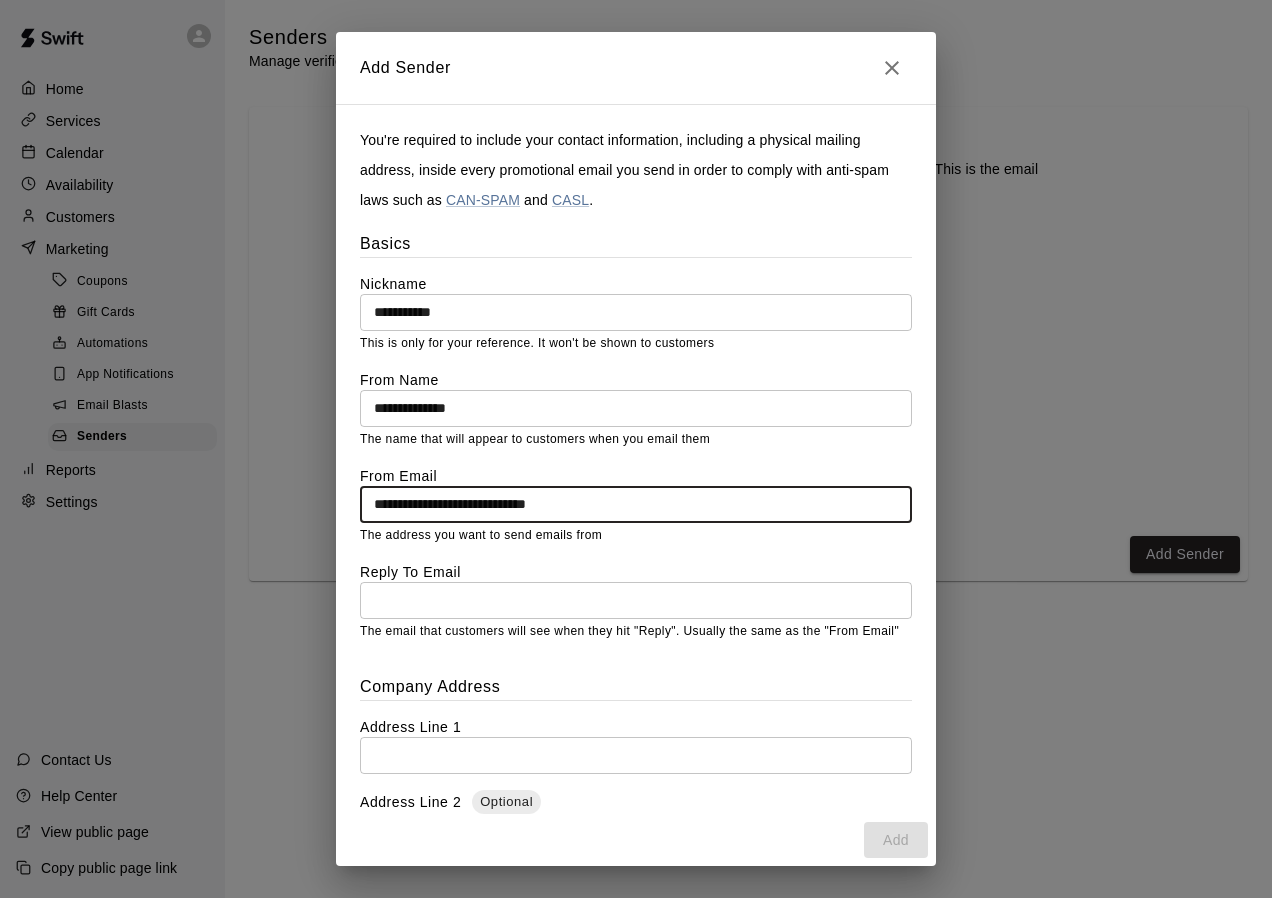 type on "**********" 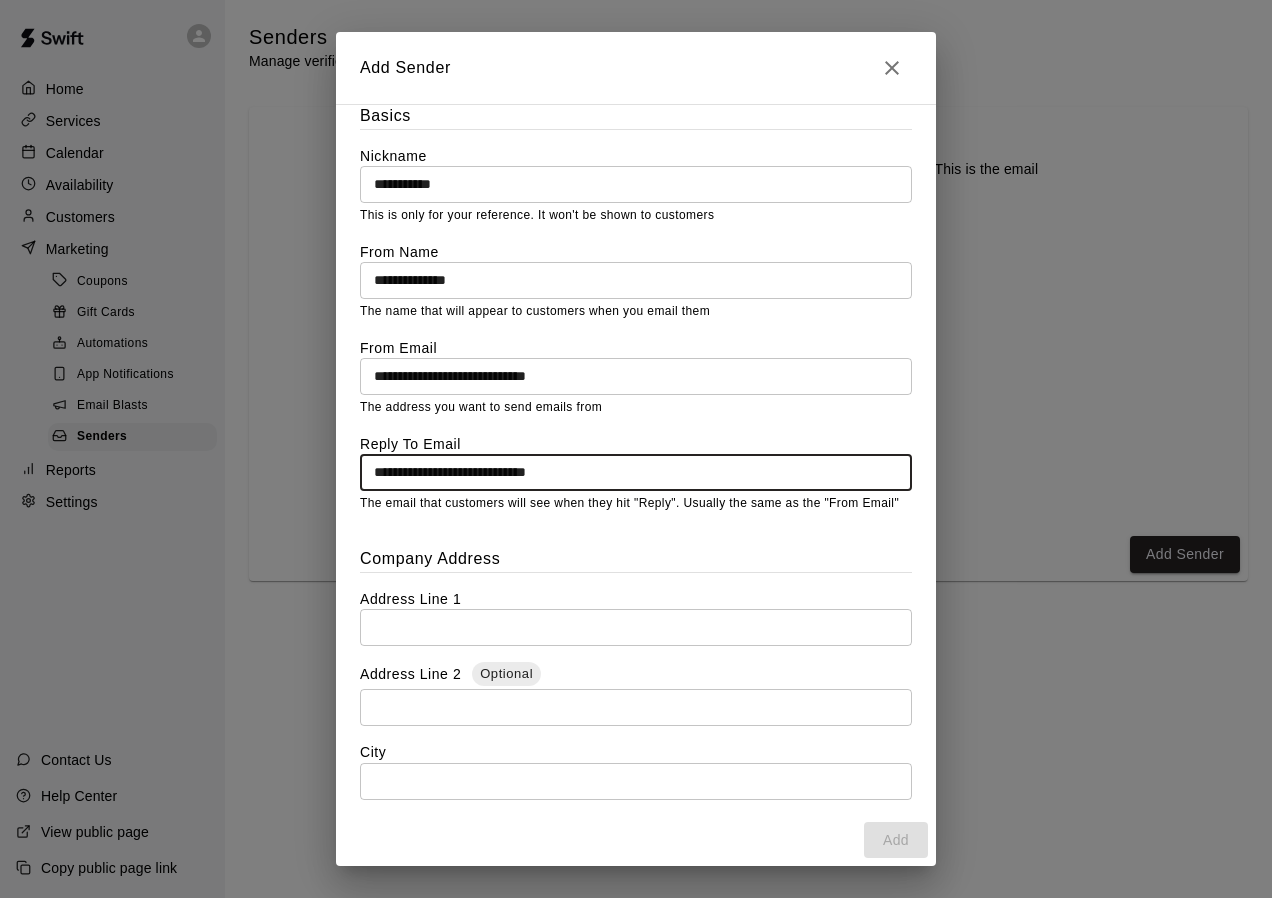 scroll, scrollTop: 300, scrollLeft: 0, axis: vertical 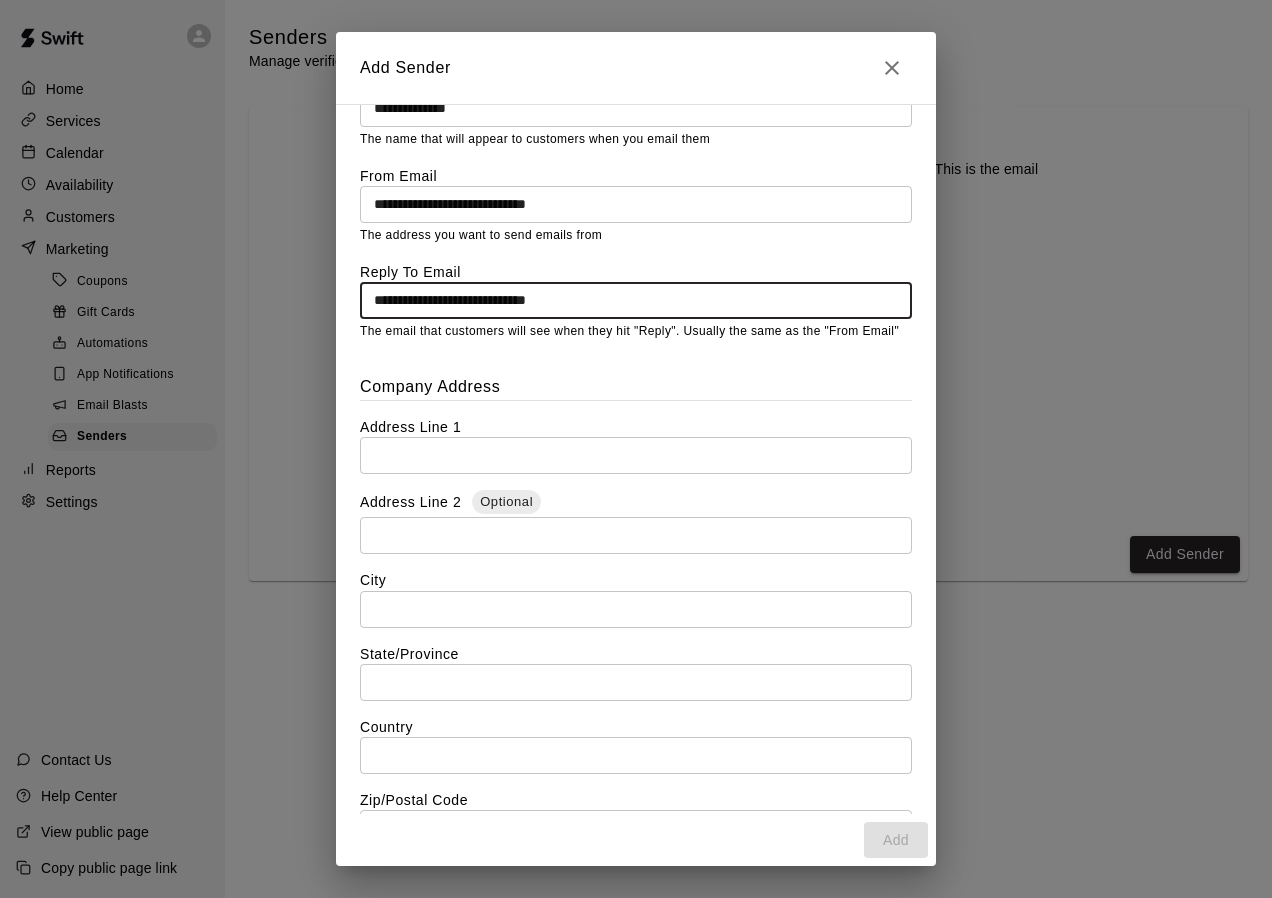 type on "**********" 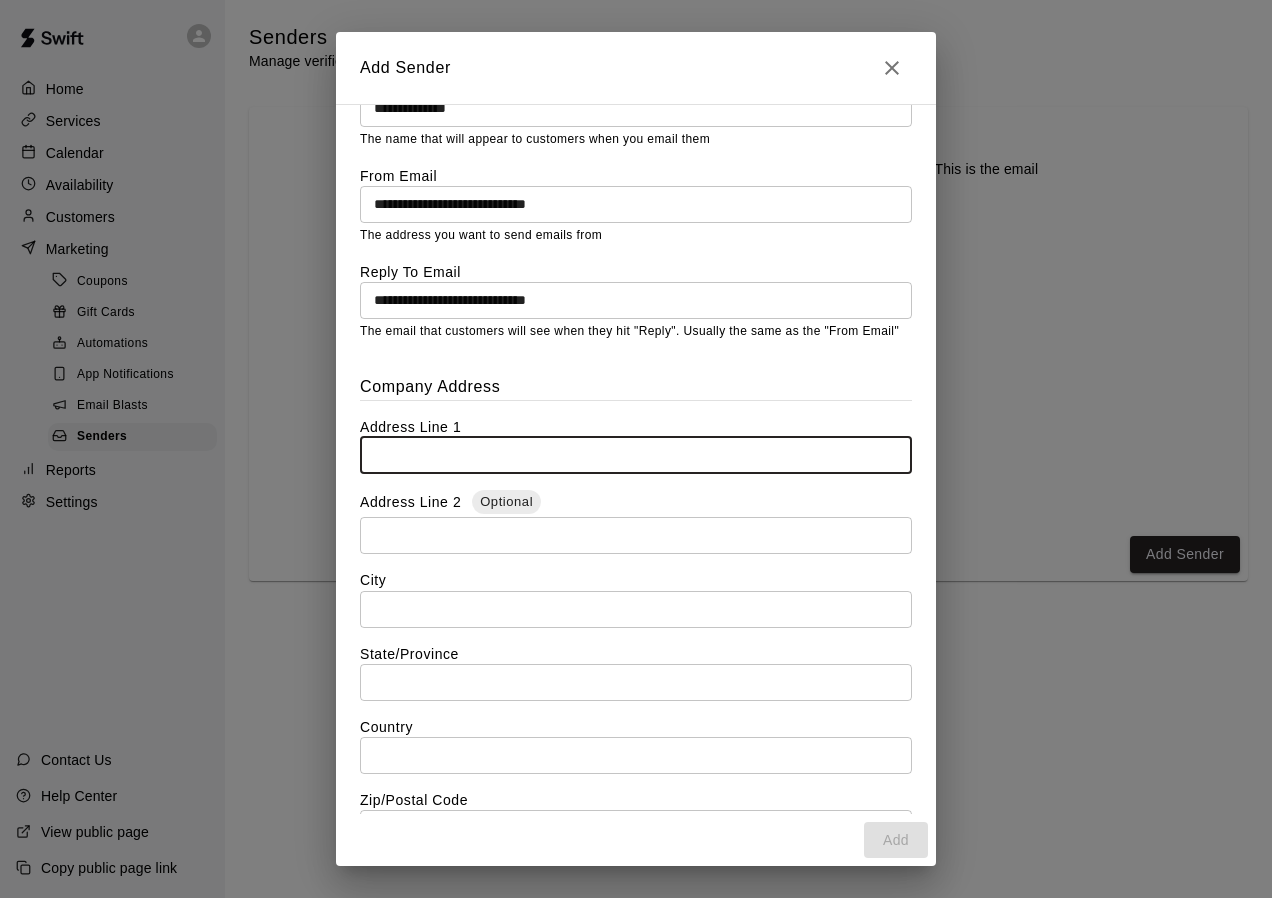 scroll, scrollTop: 369, scrollLeft: 0, axis: vertical 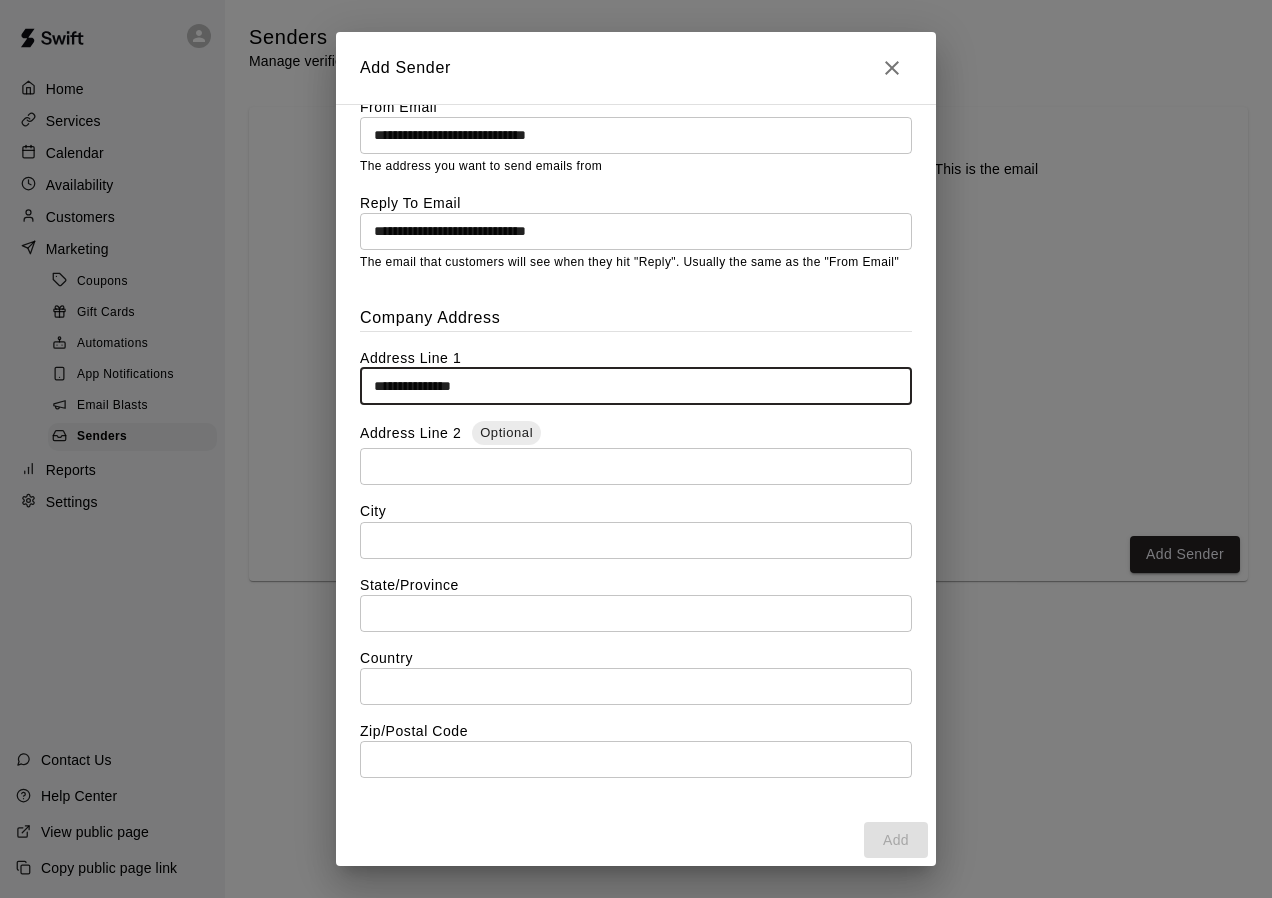 type on "**********" 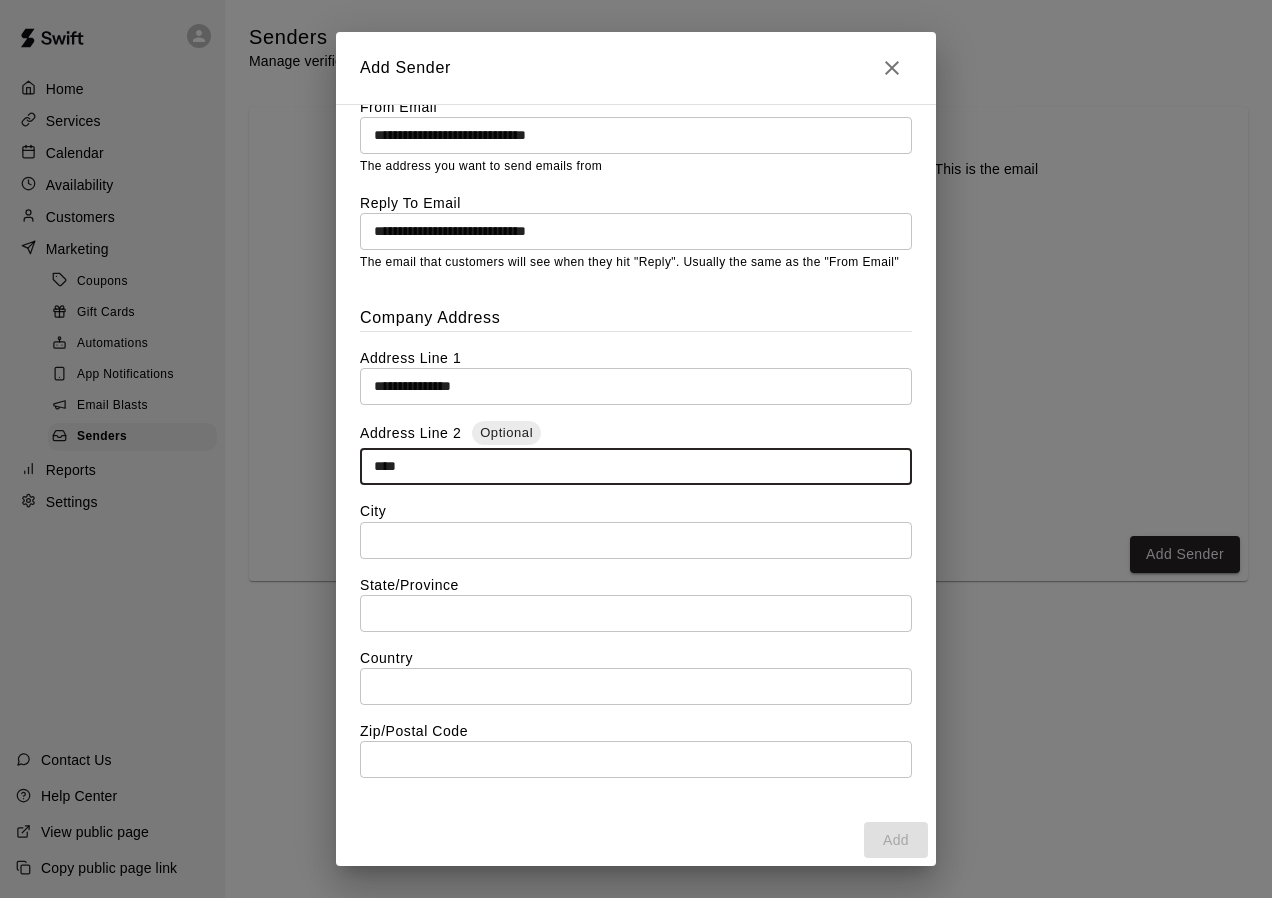 type on "****" 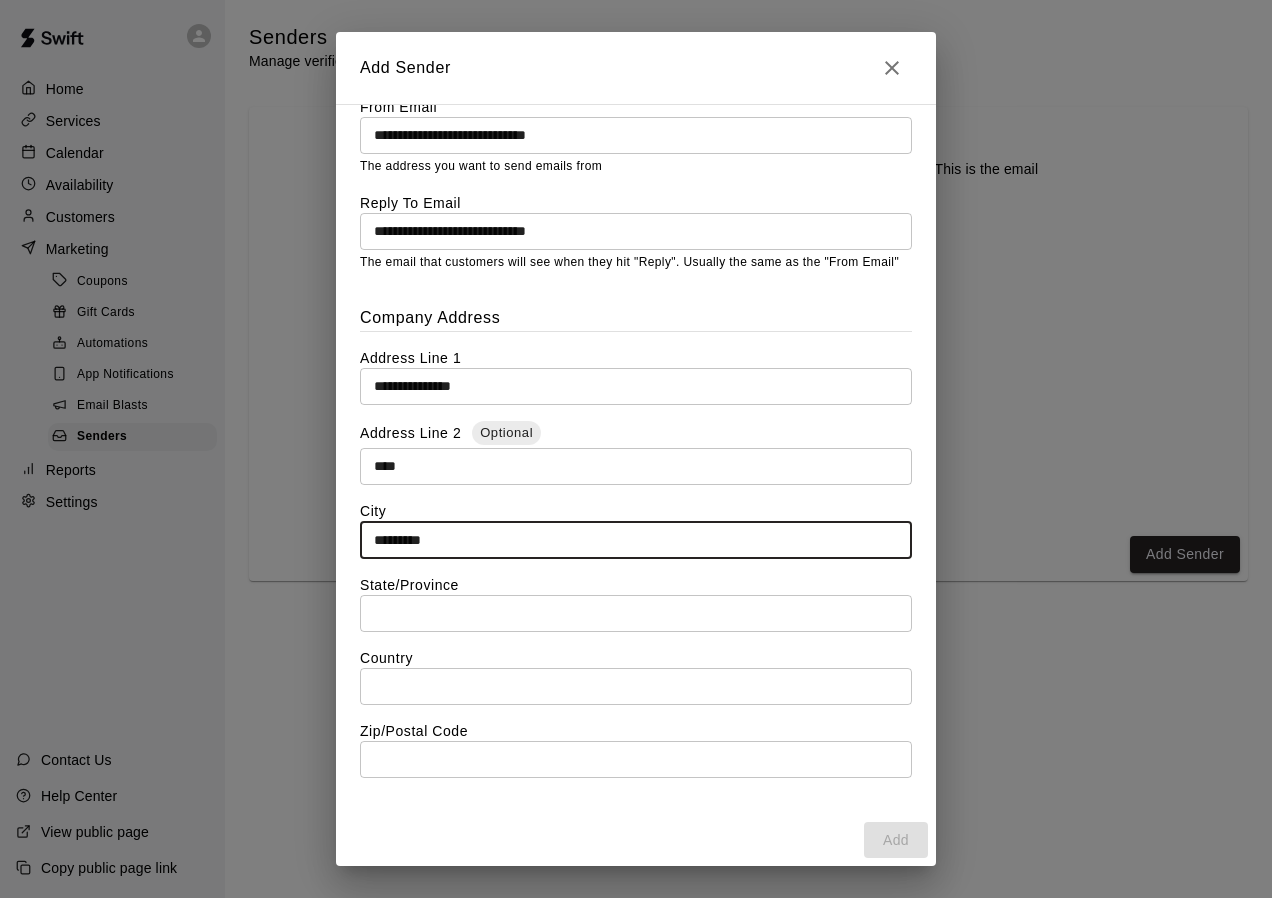 type on "*********" 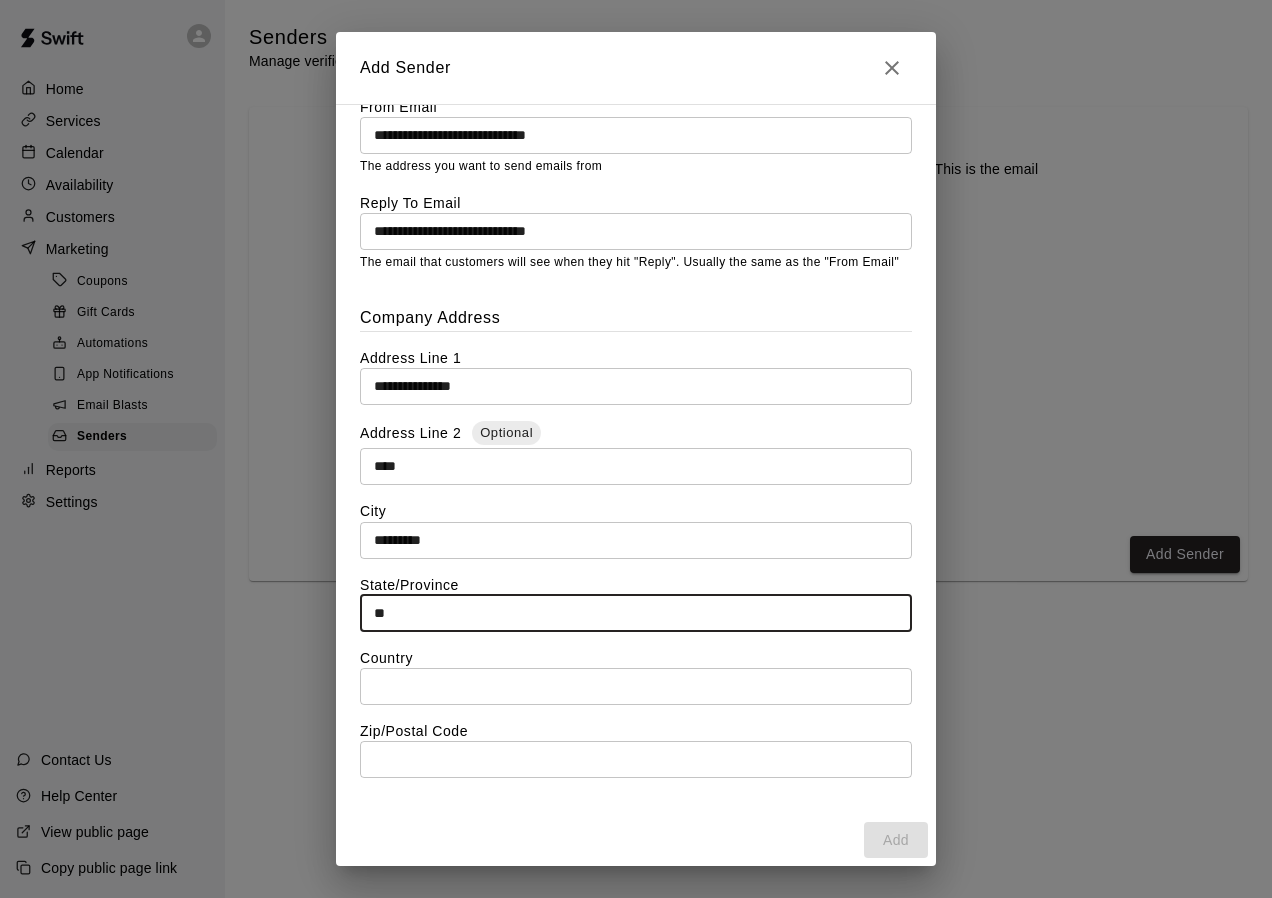 type on "**" 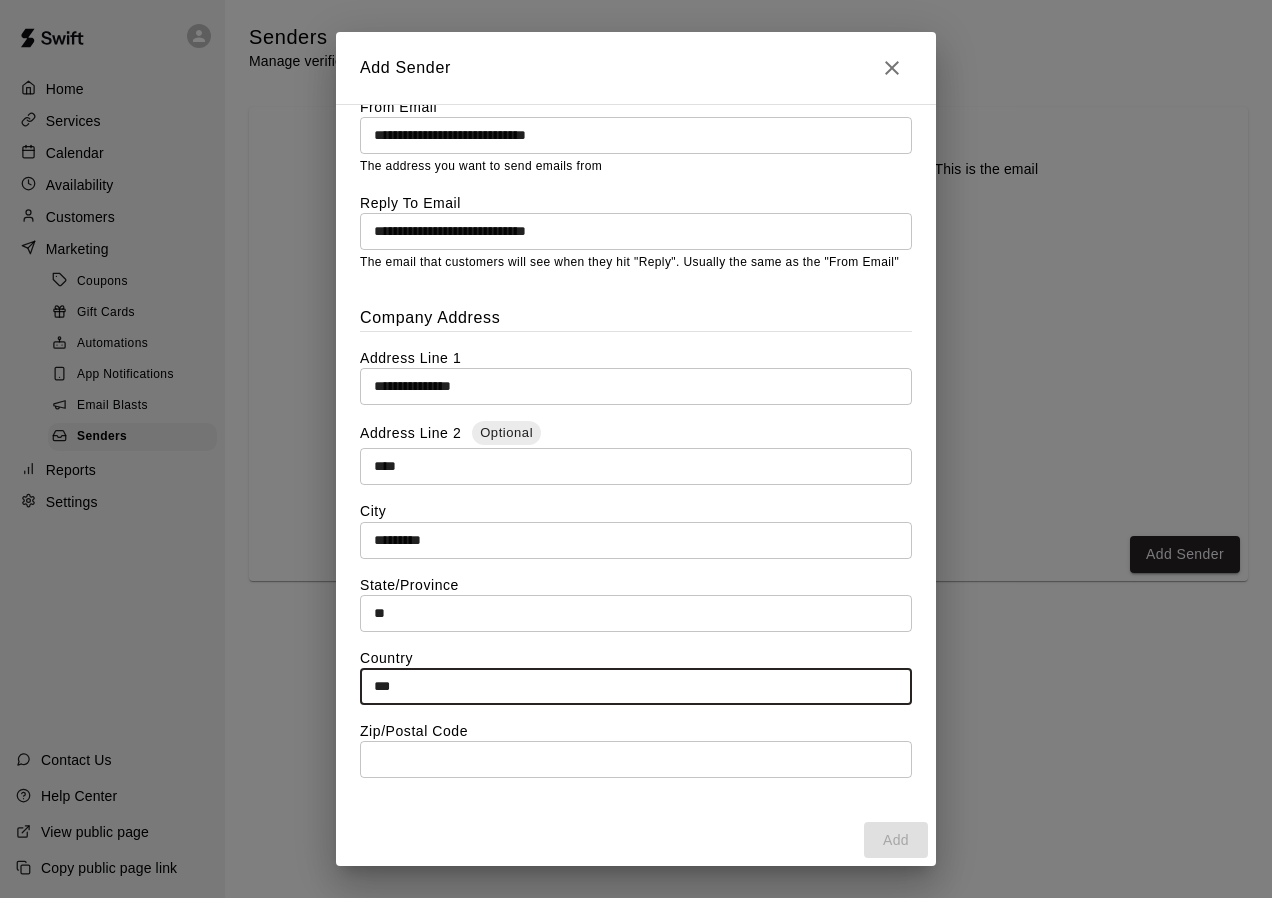 type on "***" 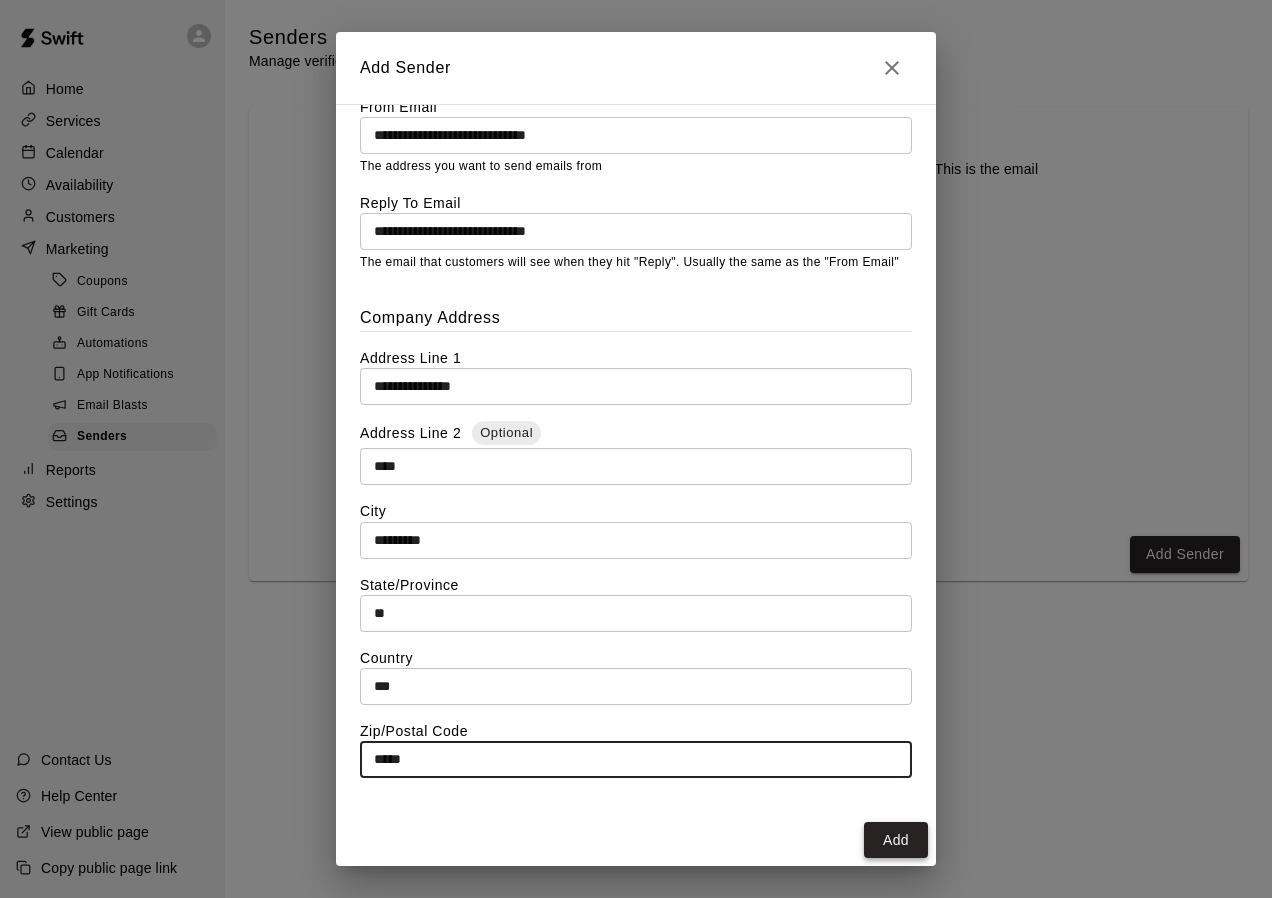 type on "*****" 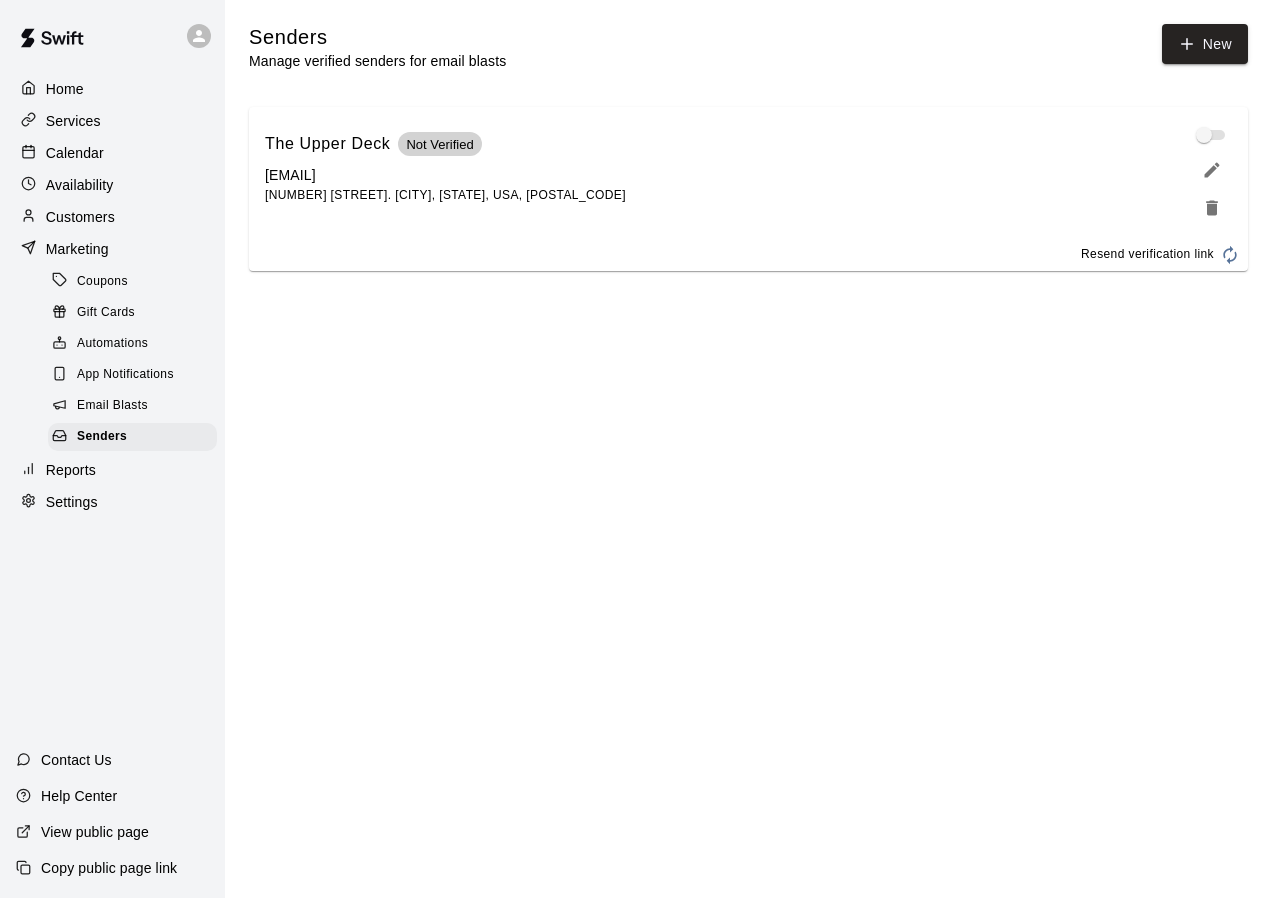 click at bounding box center [1212, 135] 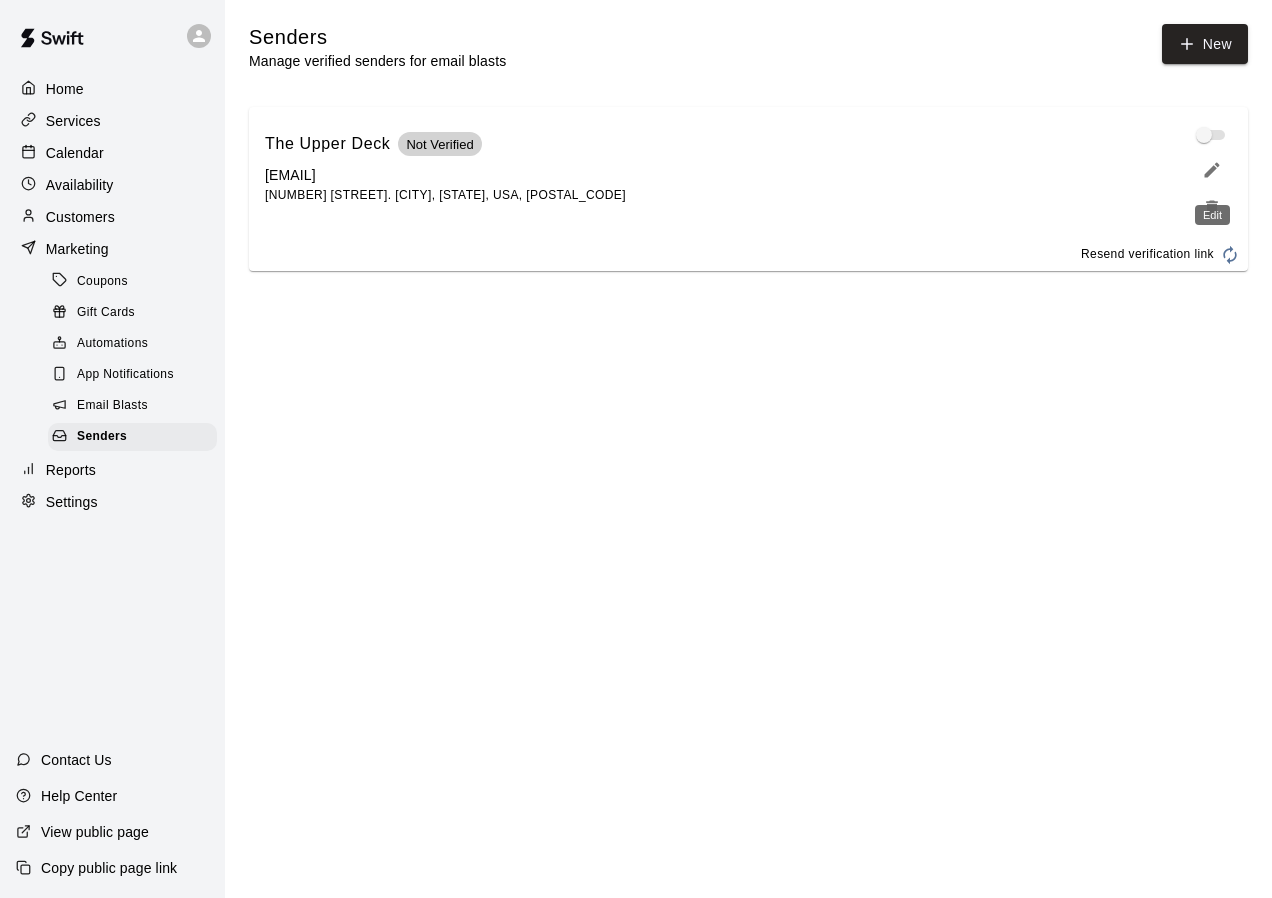click 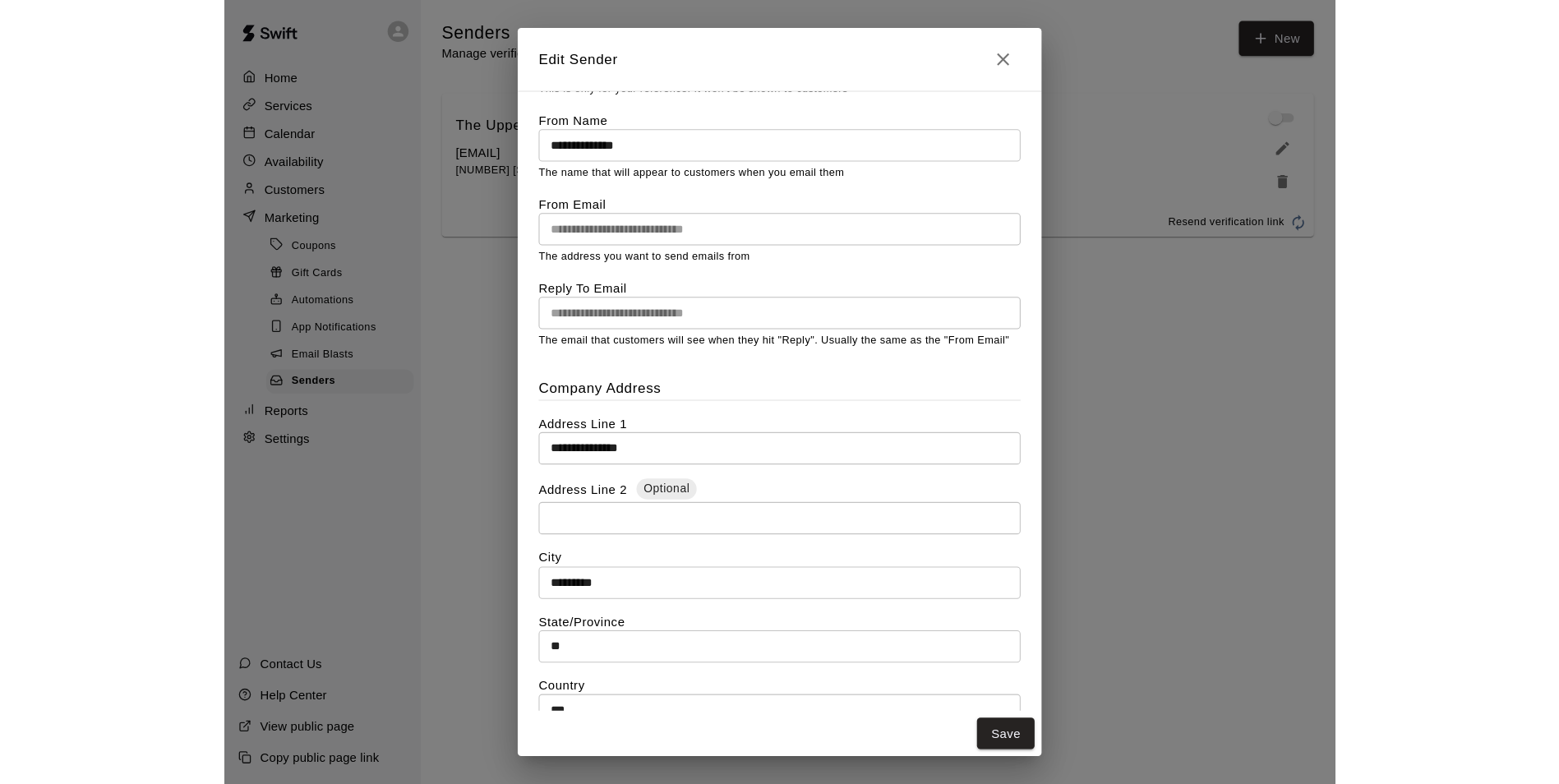 scroll, scrollTop: 0, scrollLeft: 0, axis: both 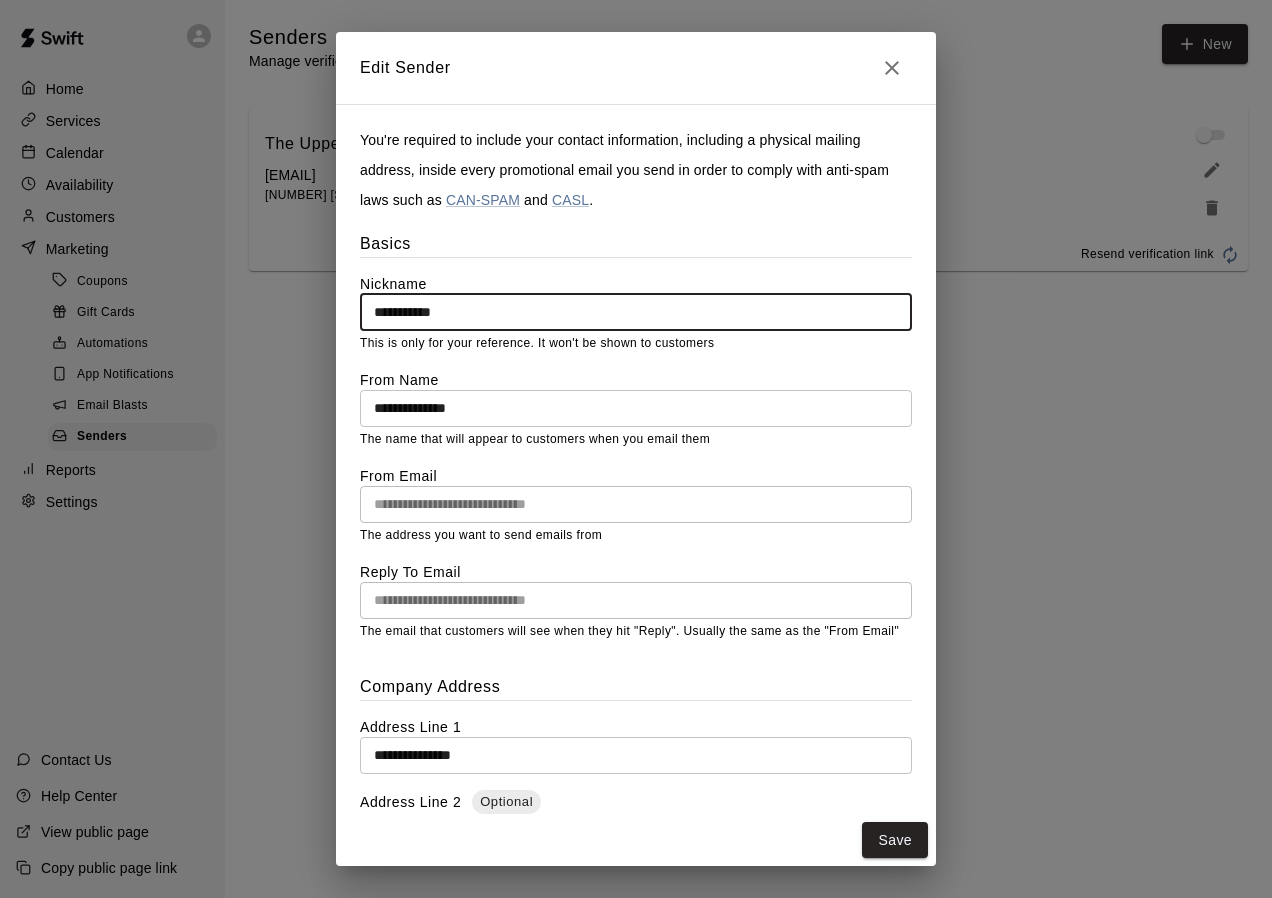 click 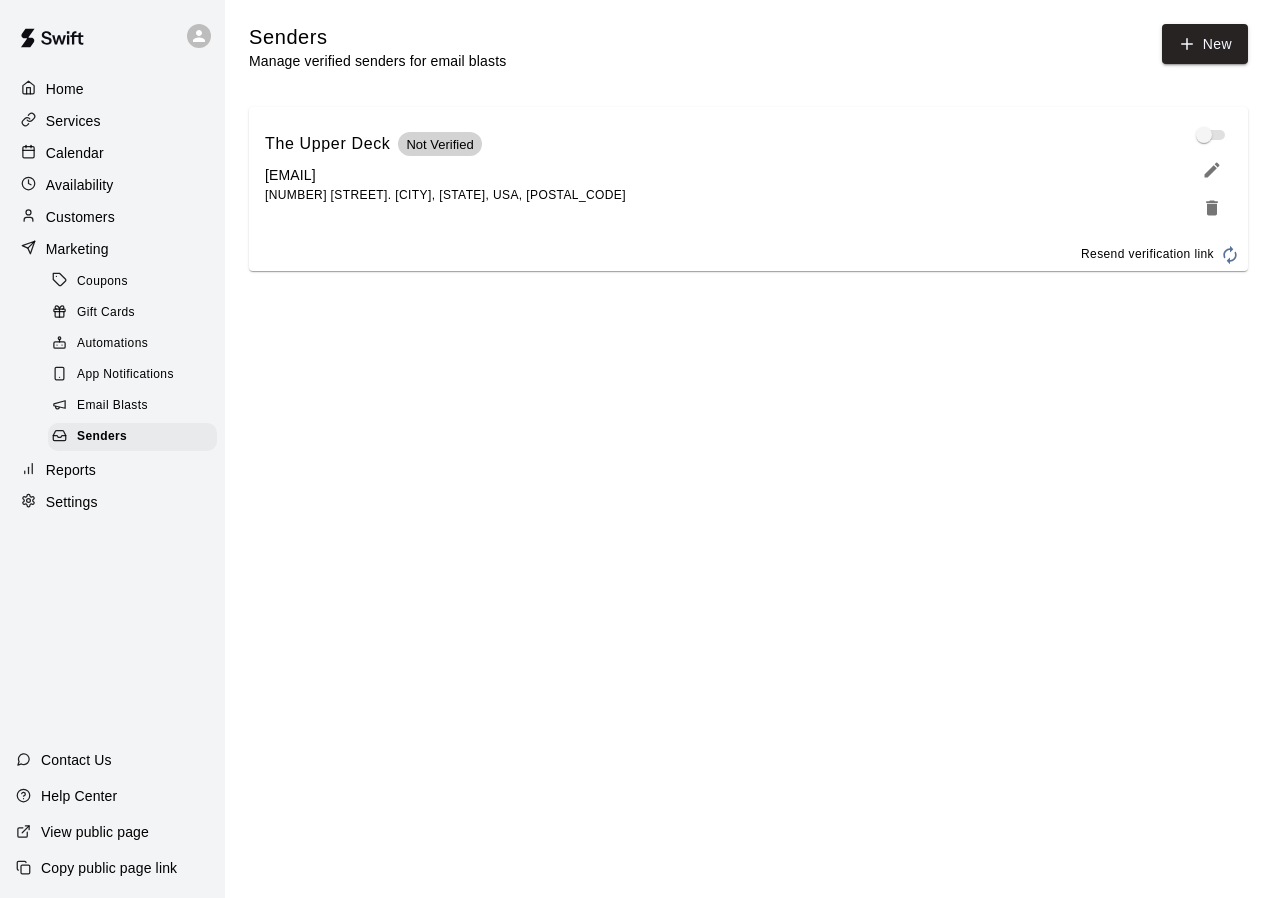 click at bounding box center (1212, 135) 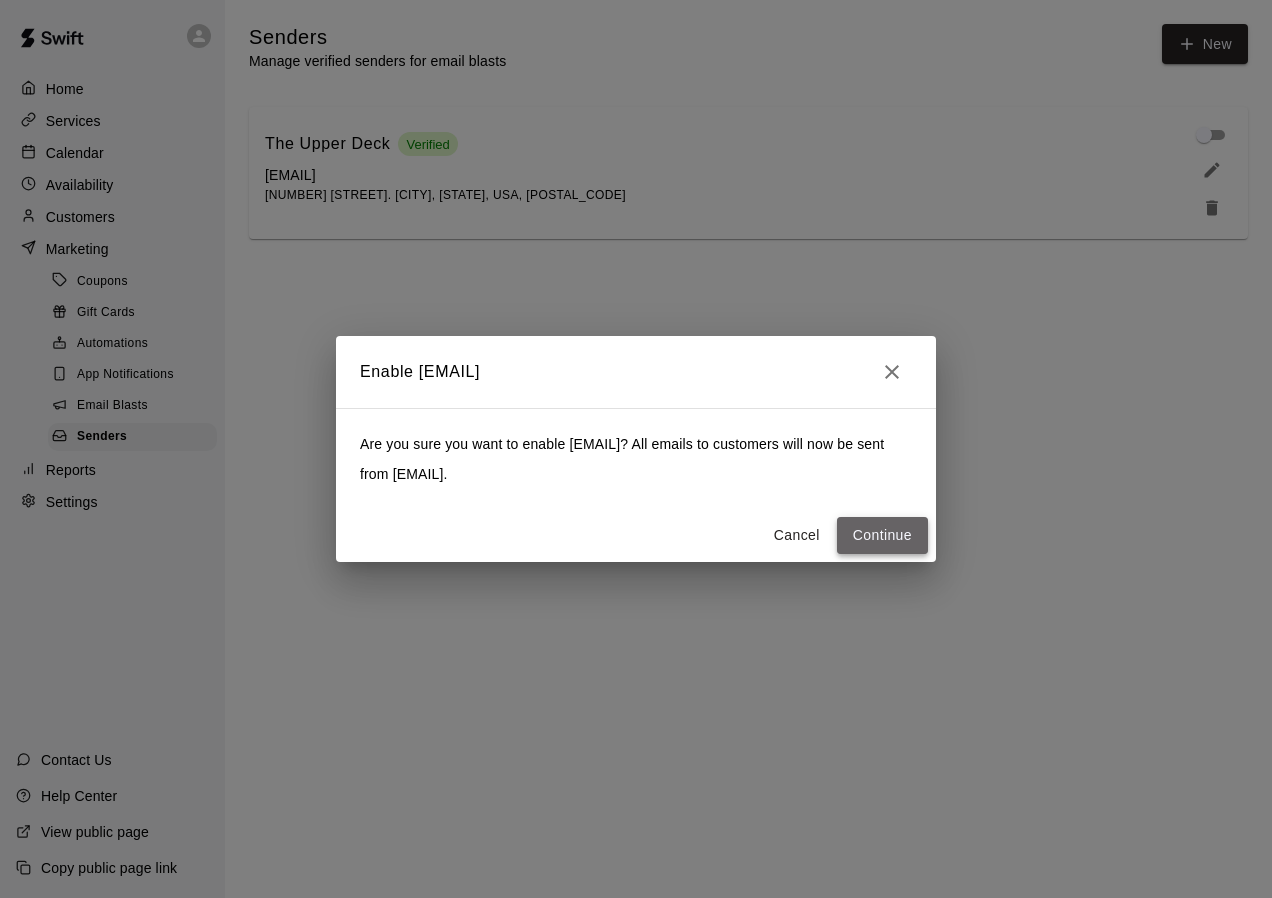 click on "Continue" at bounding box center [882, 535] 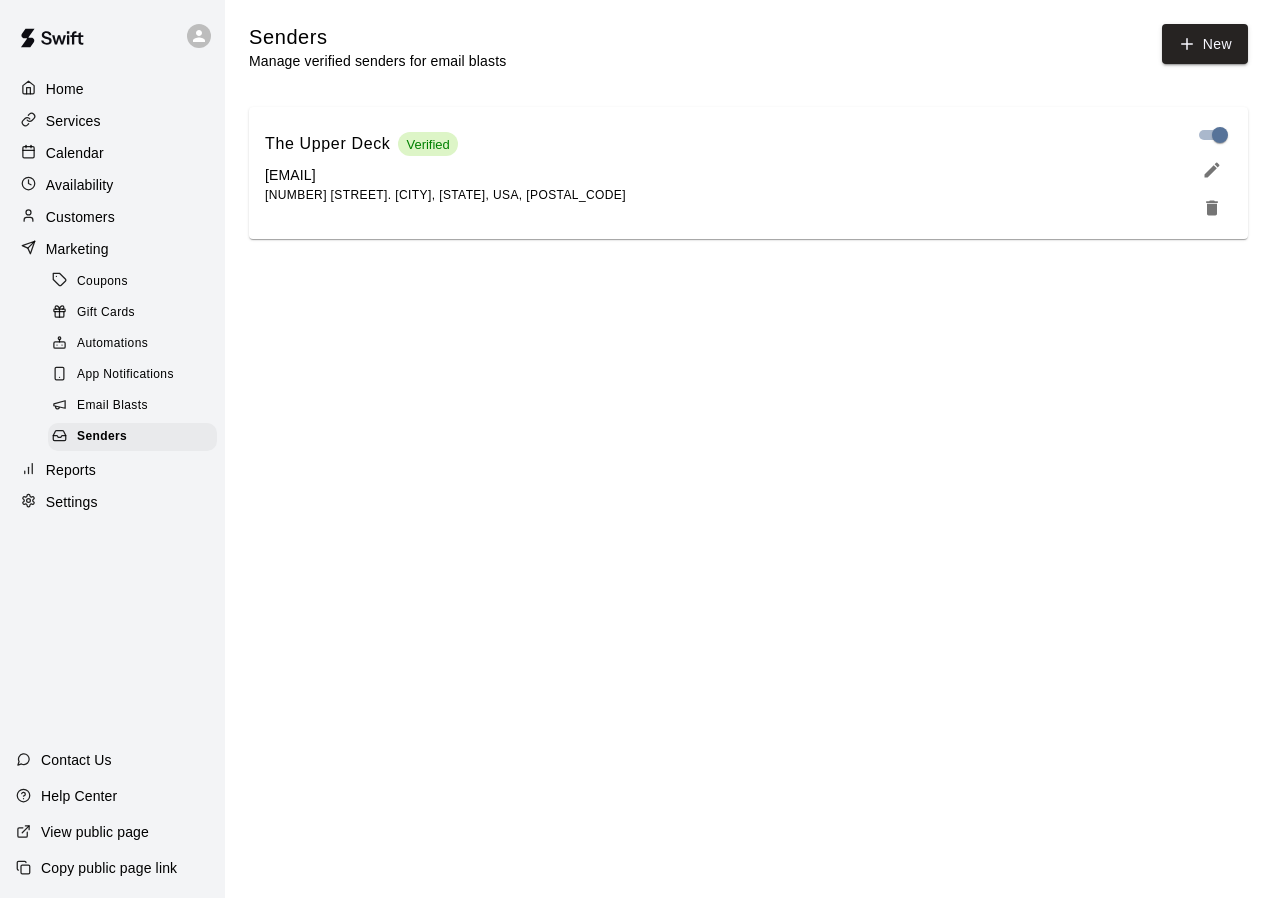 click on "Email Blasts" at bounding box center [132, 406] 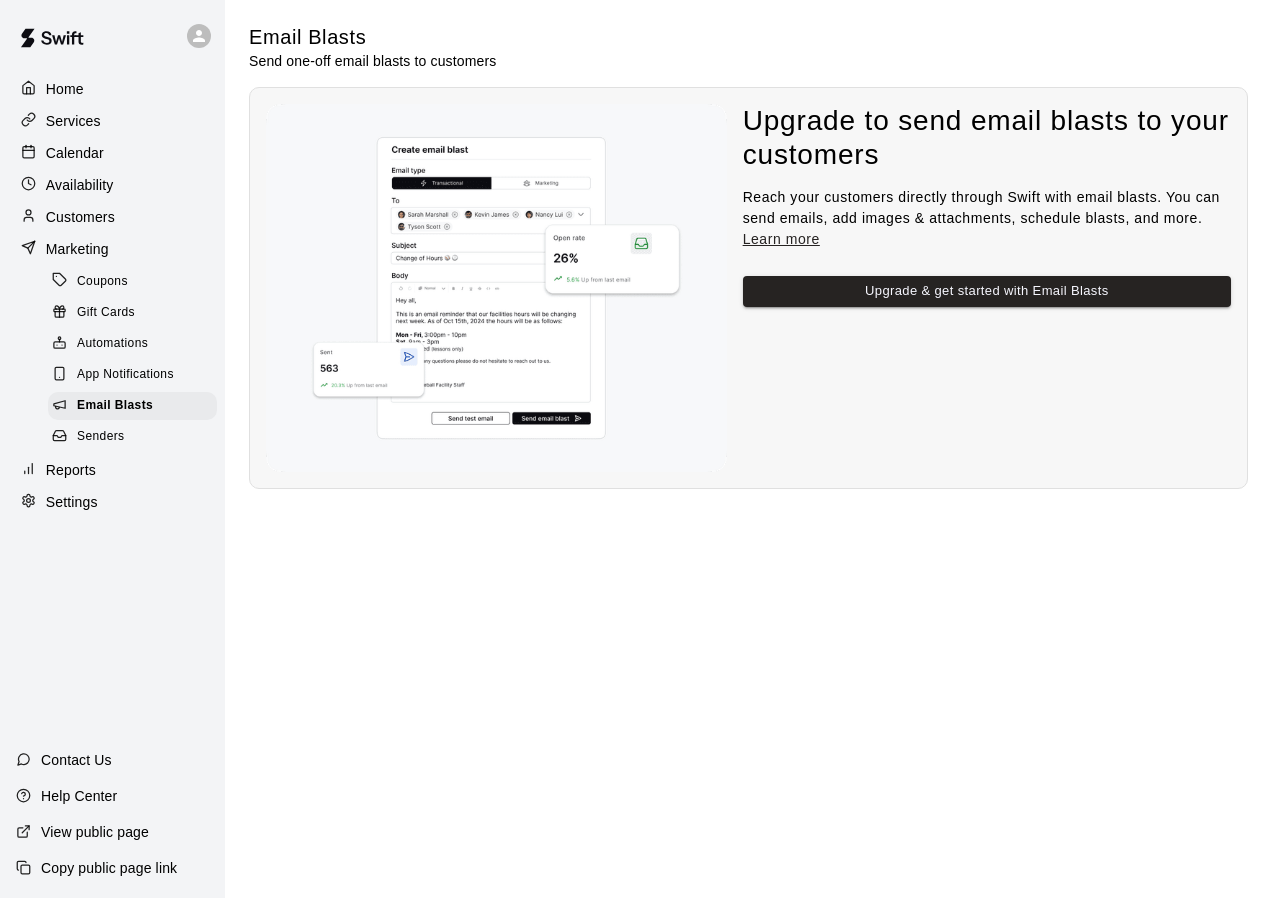 click on "App Notifications" at bounding box center (125, 375) 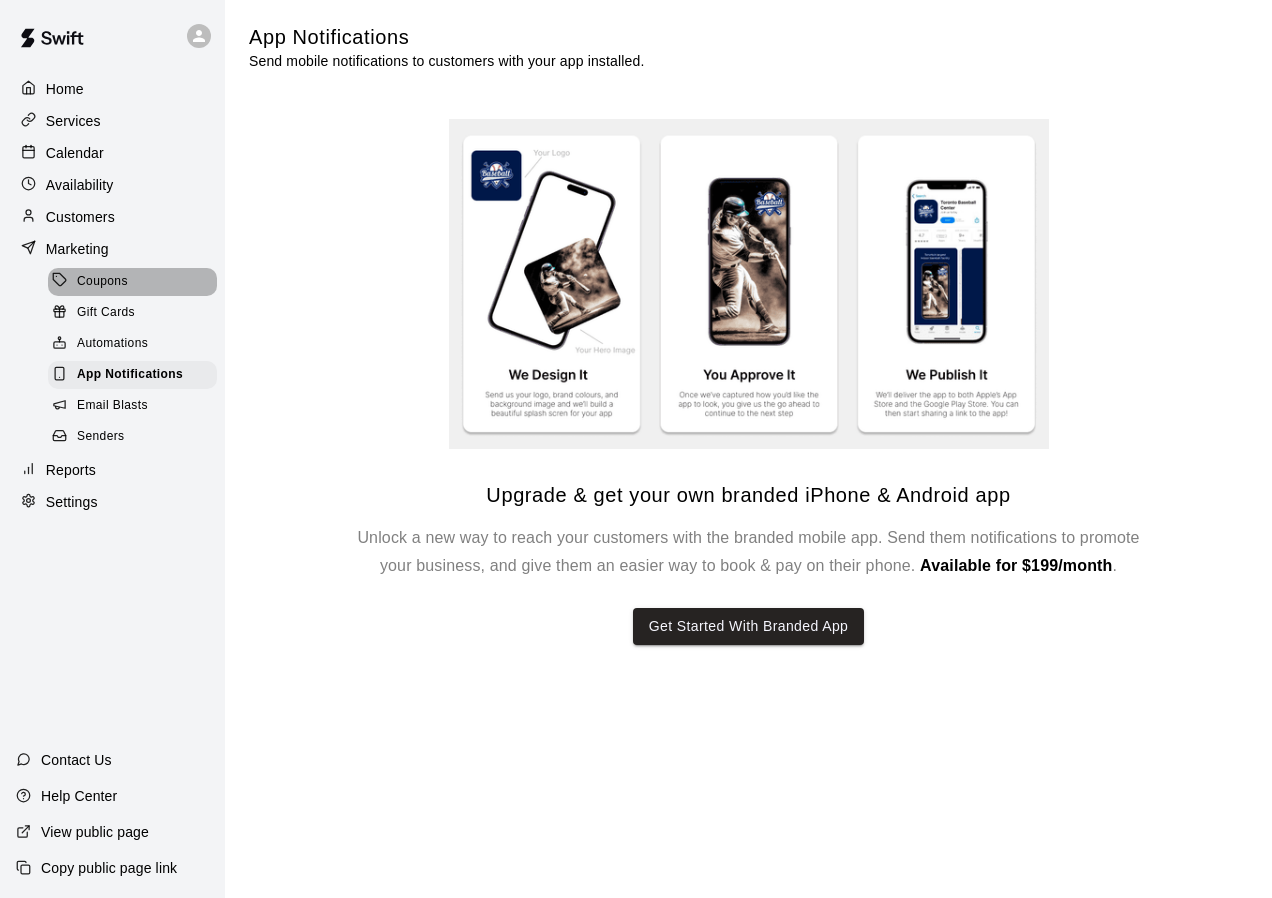 click on "Coupons" at bounding box center [102, 282] 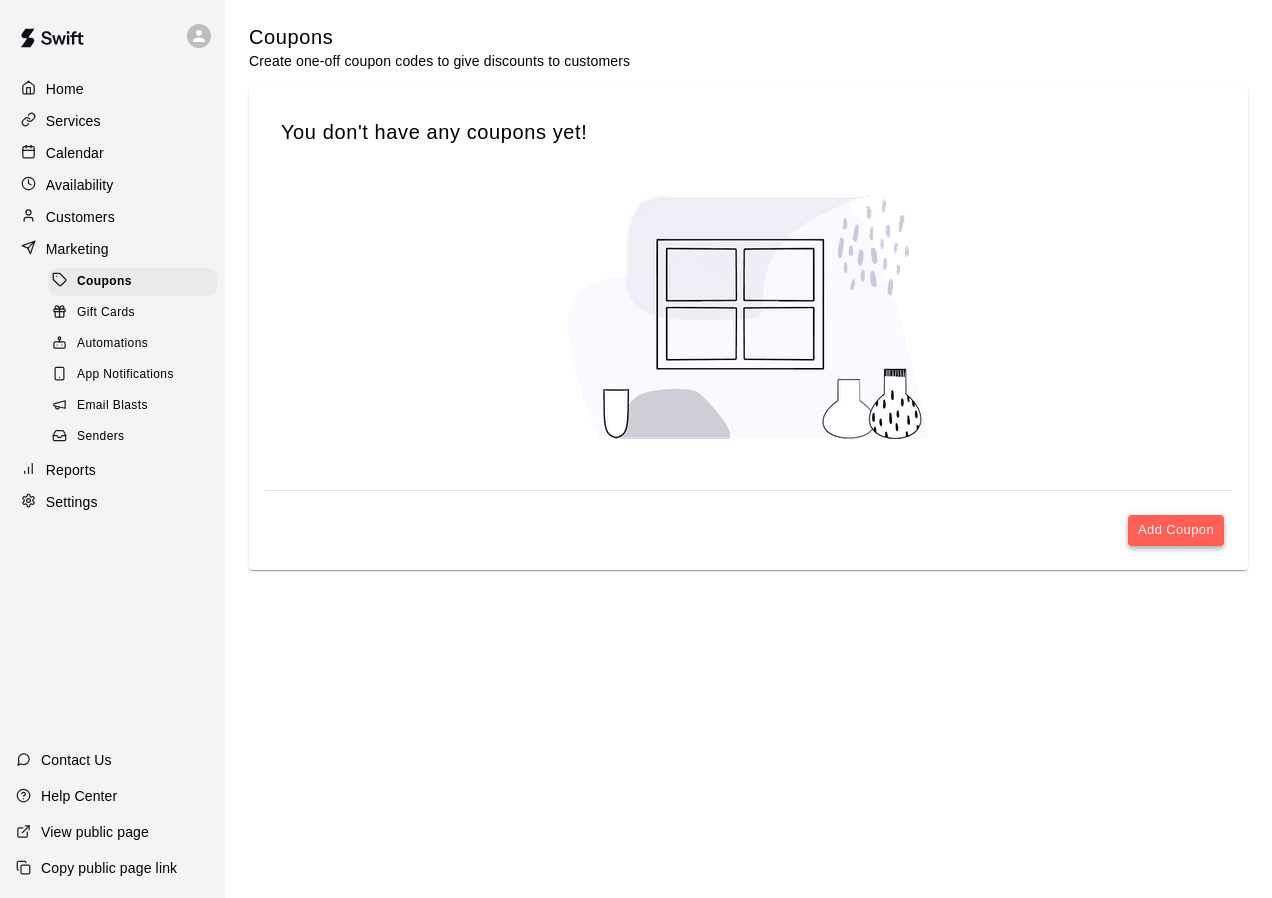click on "Add Coupon" at bounding box center [1176, 530] 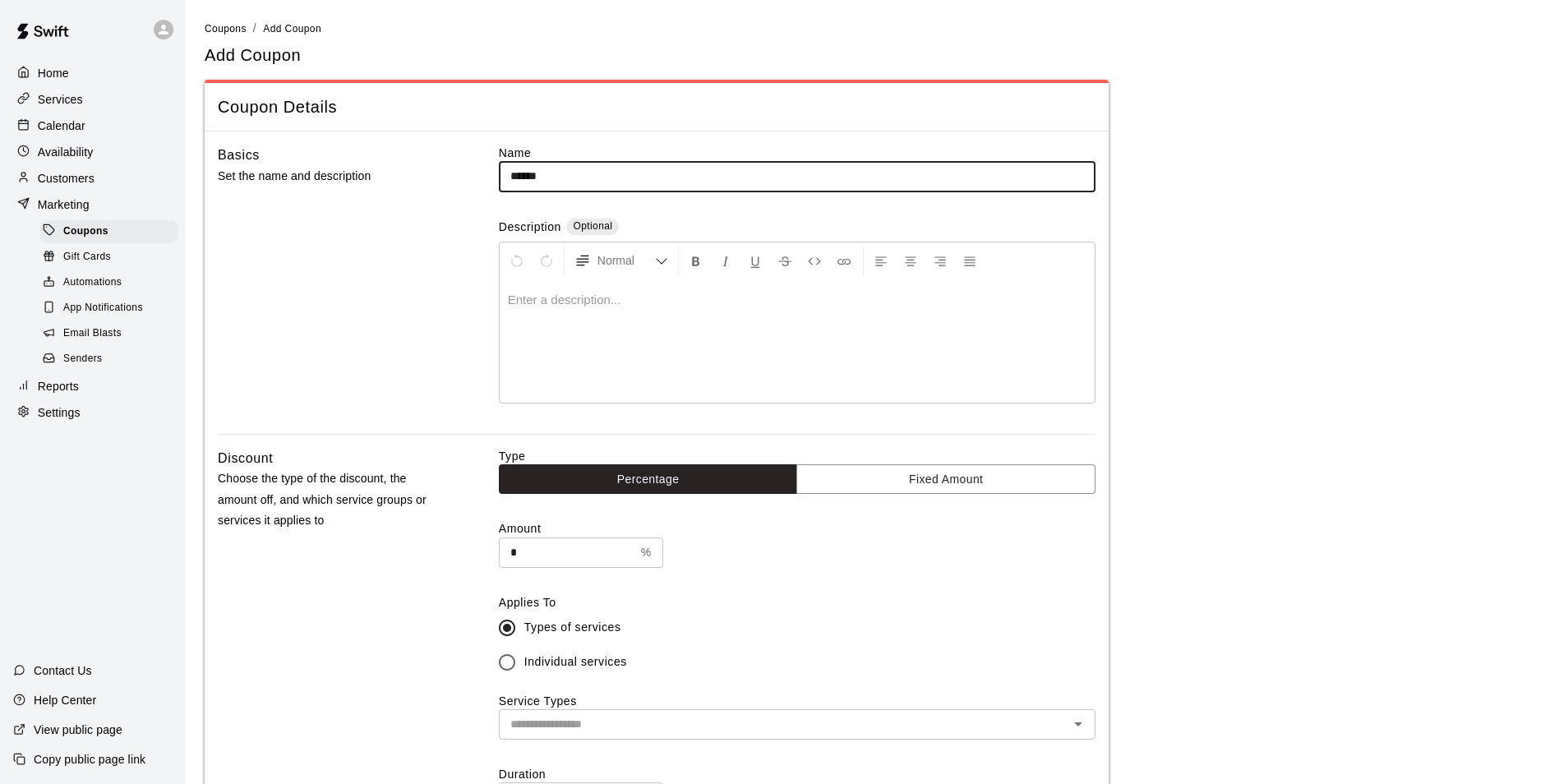 type on "******" 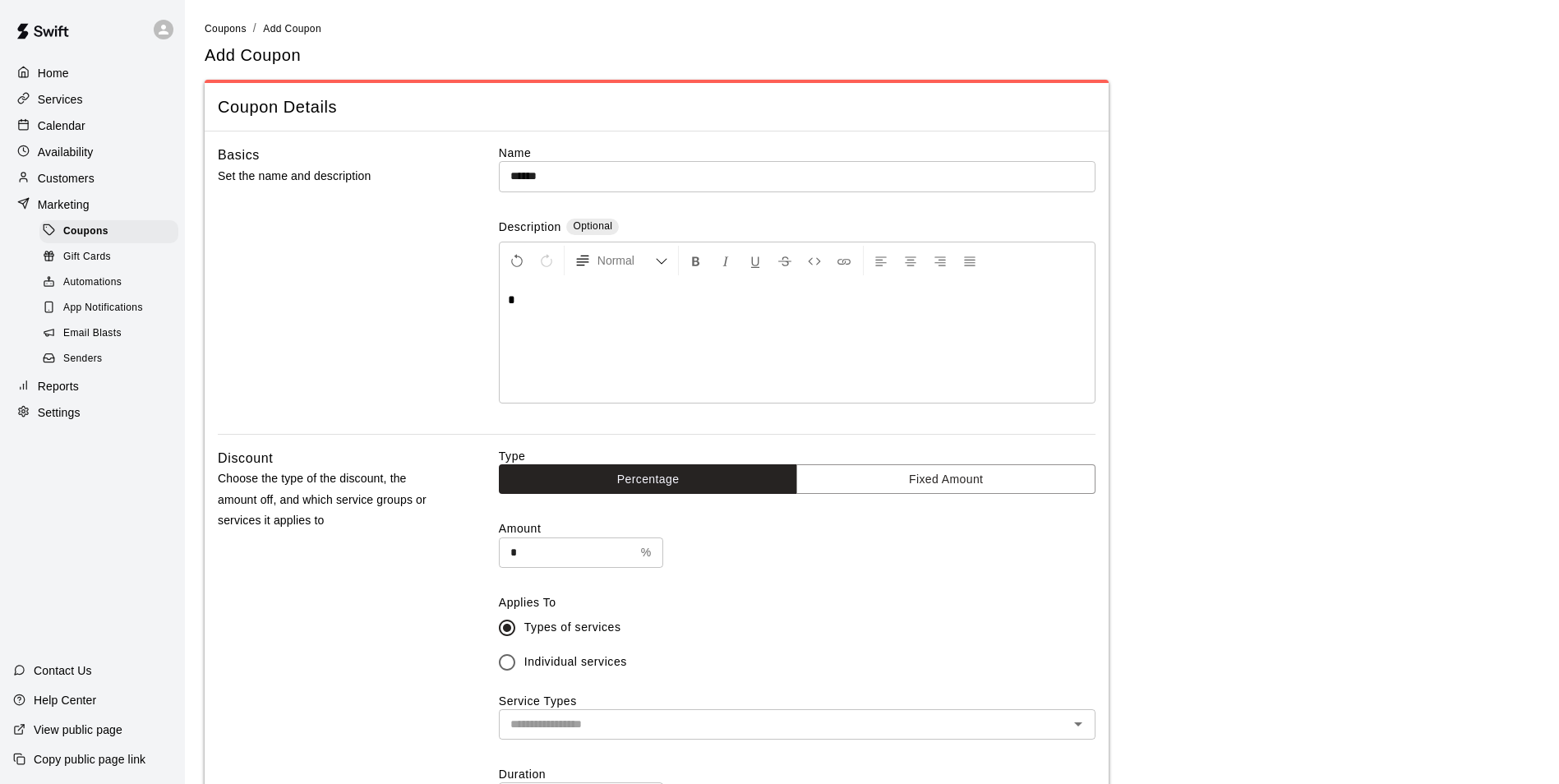 type 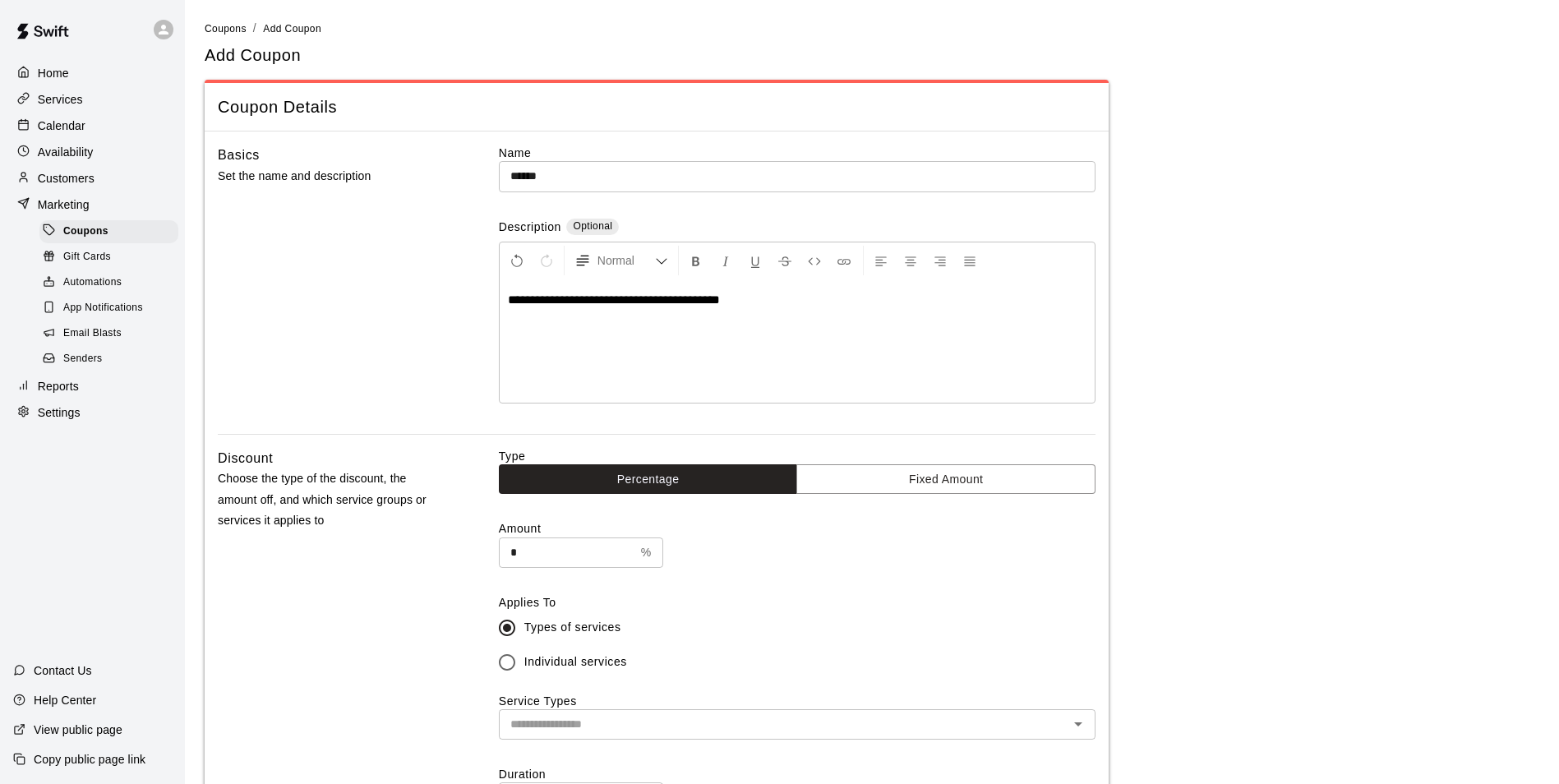 click on "******" at bounding box center [797, 176] 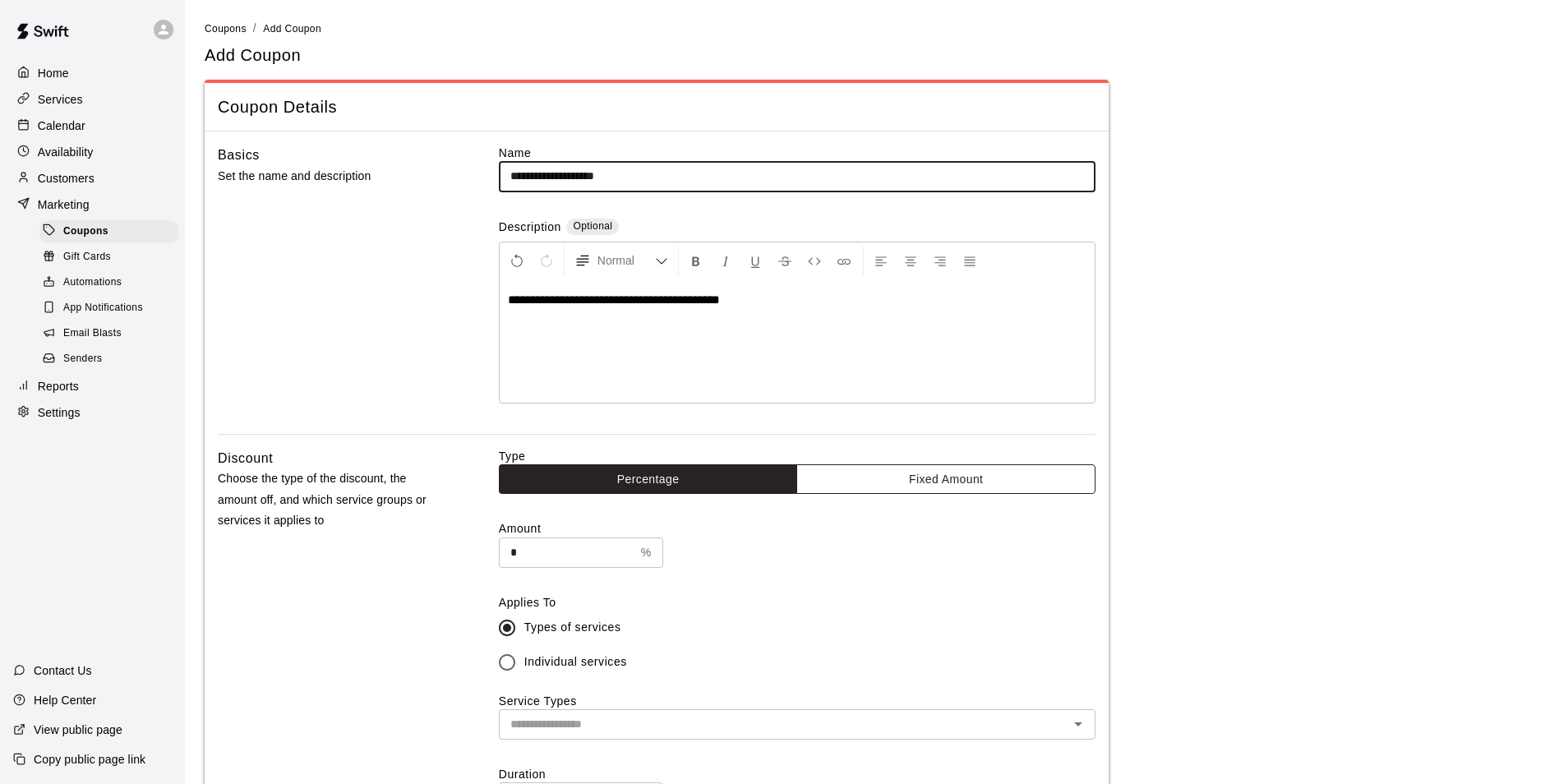 type on "**********" 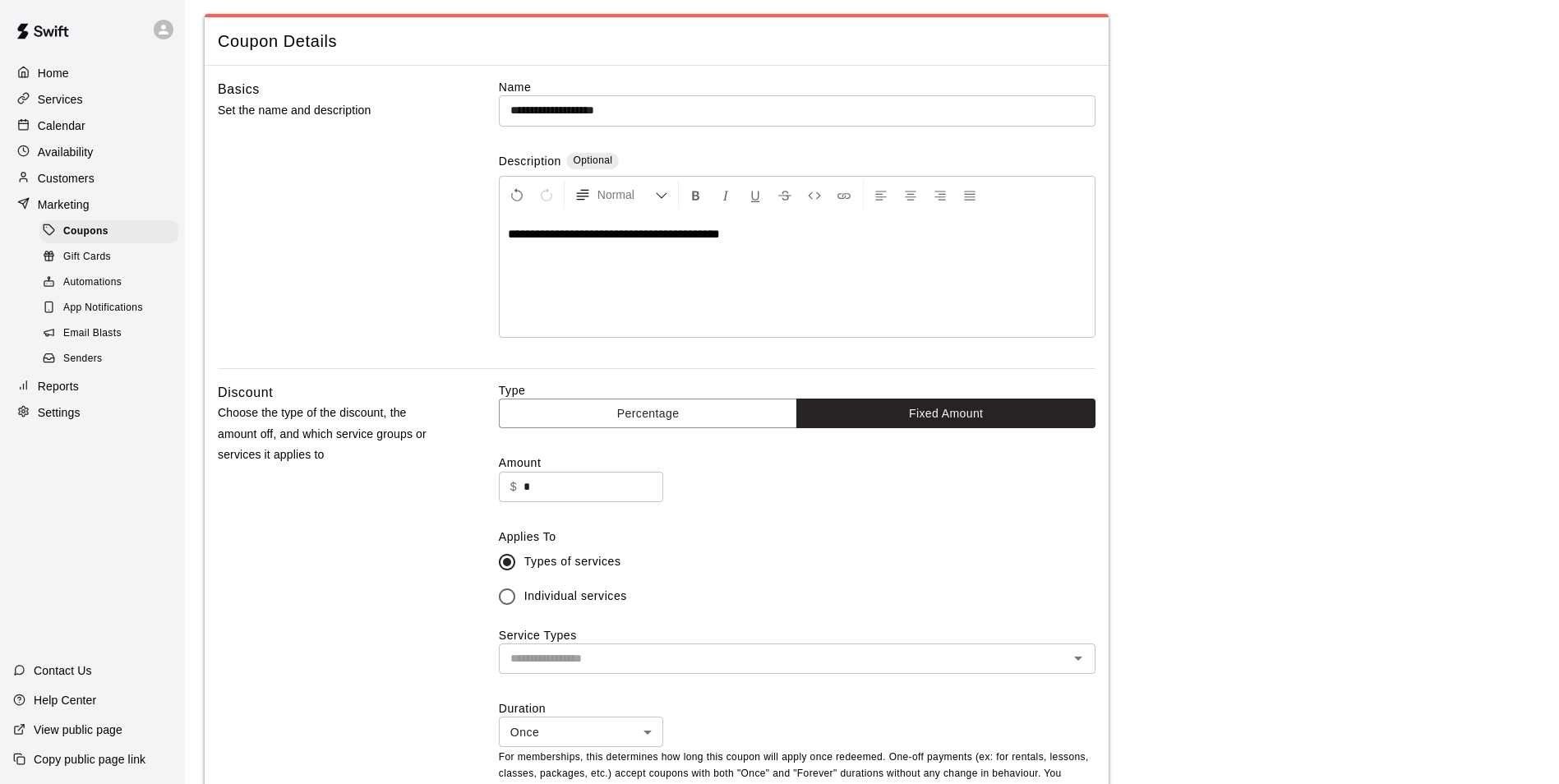 scroll, scrollTop: 164, scrollLeft: 0, axis: vertical 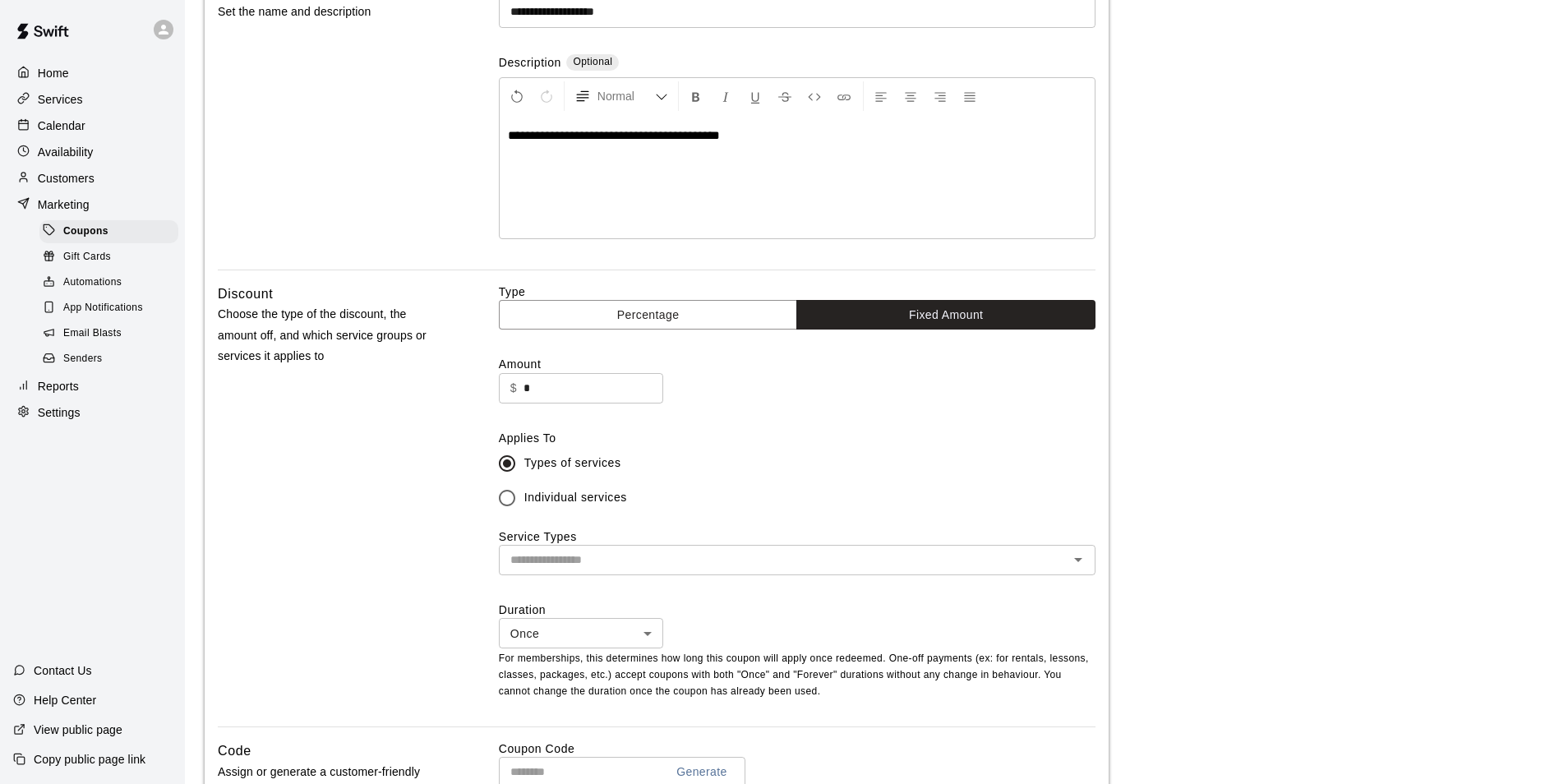 click on "​" at bounding box center (797, 560) 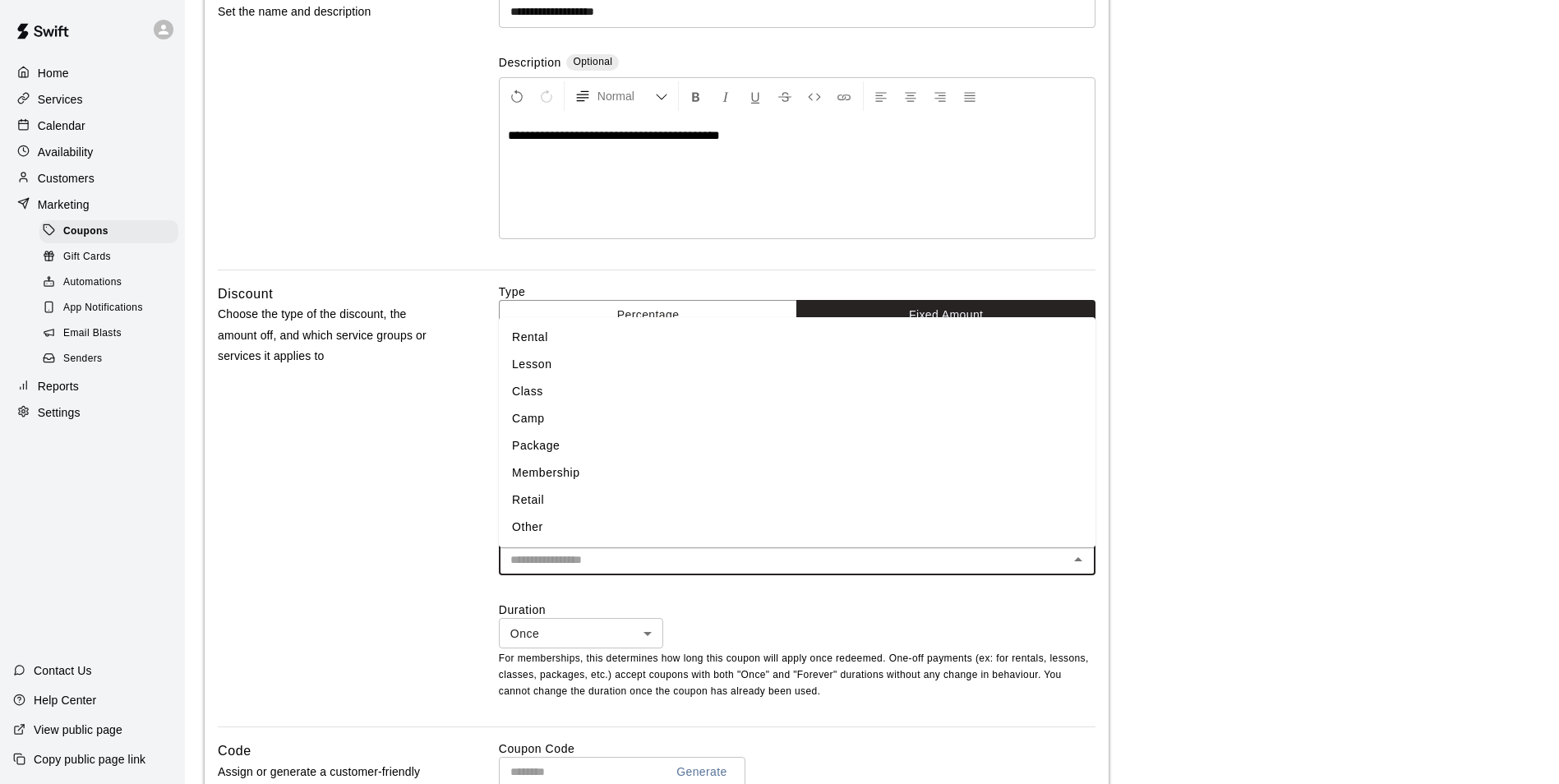 click on "Membership" at bounding box center [797, 473] 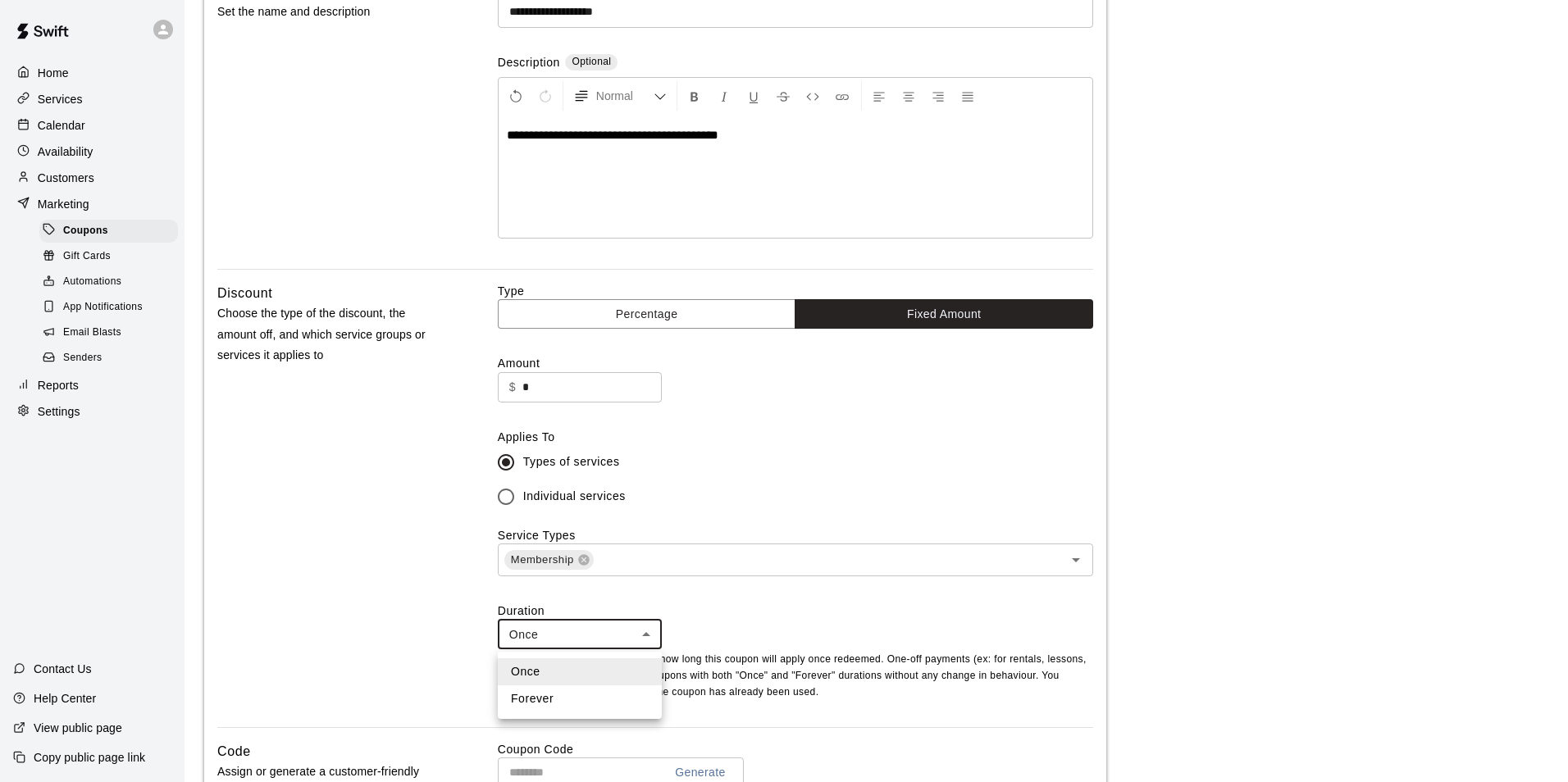 click on "**********" at bounding box center (784, 548) 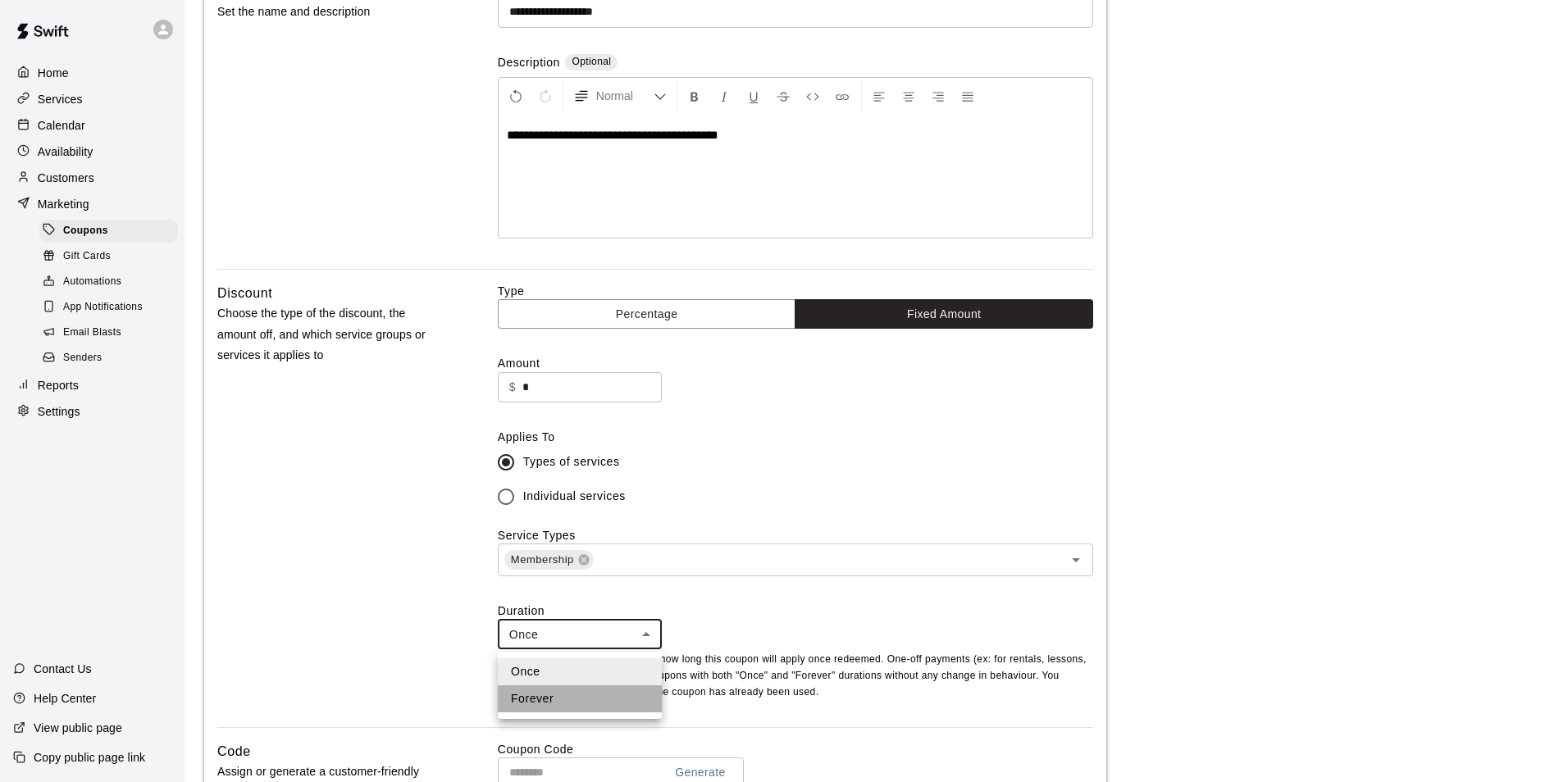 click on "Forever" at bounding box center (580, 698) 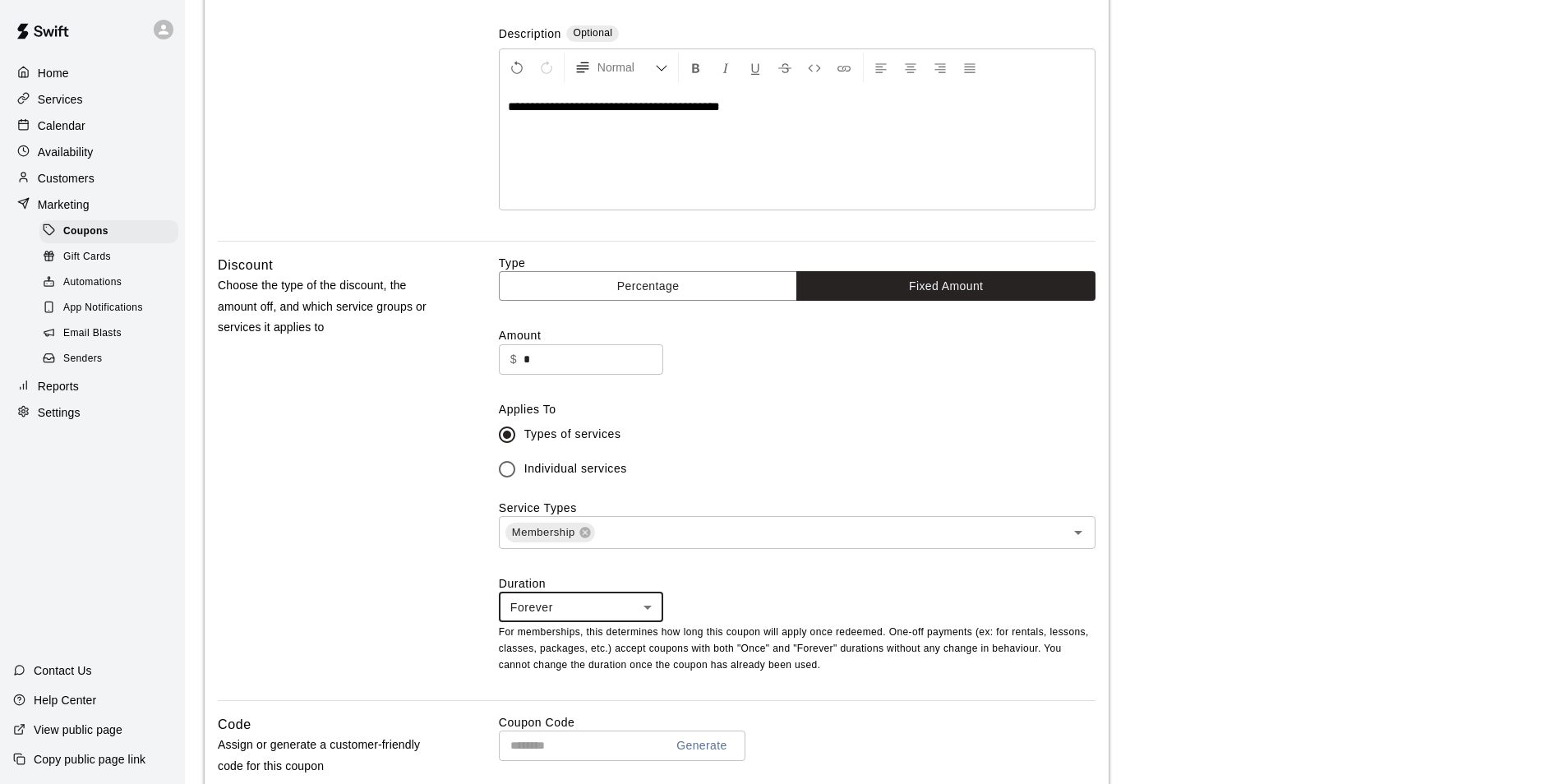 scroll, scrollTop: 164, scrollLeft: 0, axis: vertical 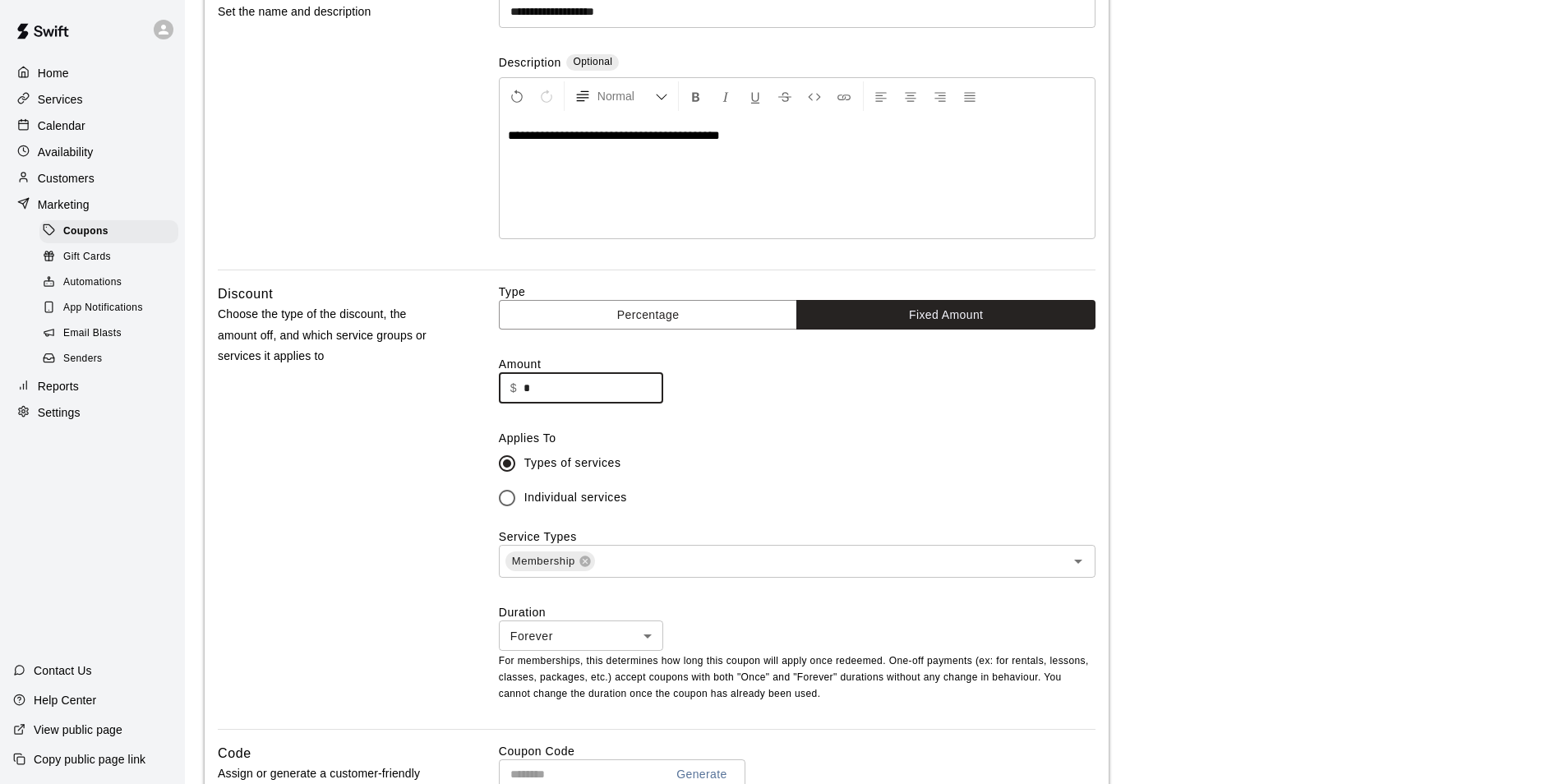 drag, startPoint x: 537, startPoint y: 382, endPoint x: 514, endPoint y: 386, distance: 23.345235 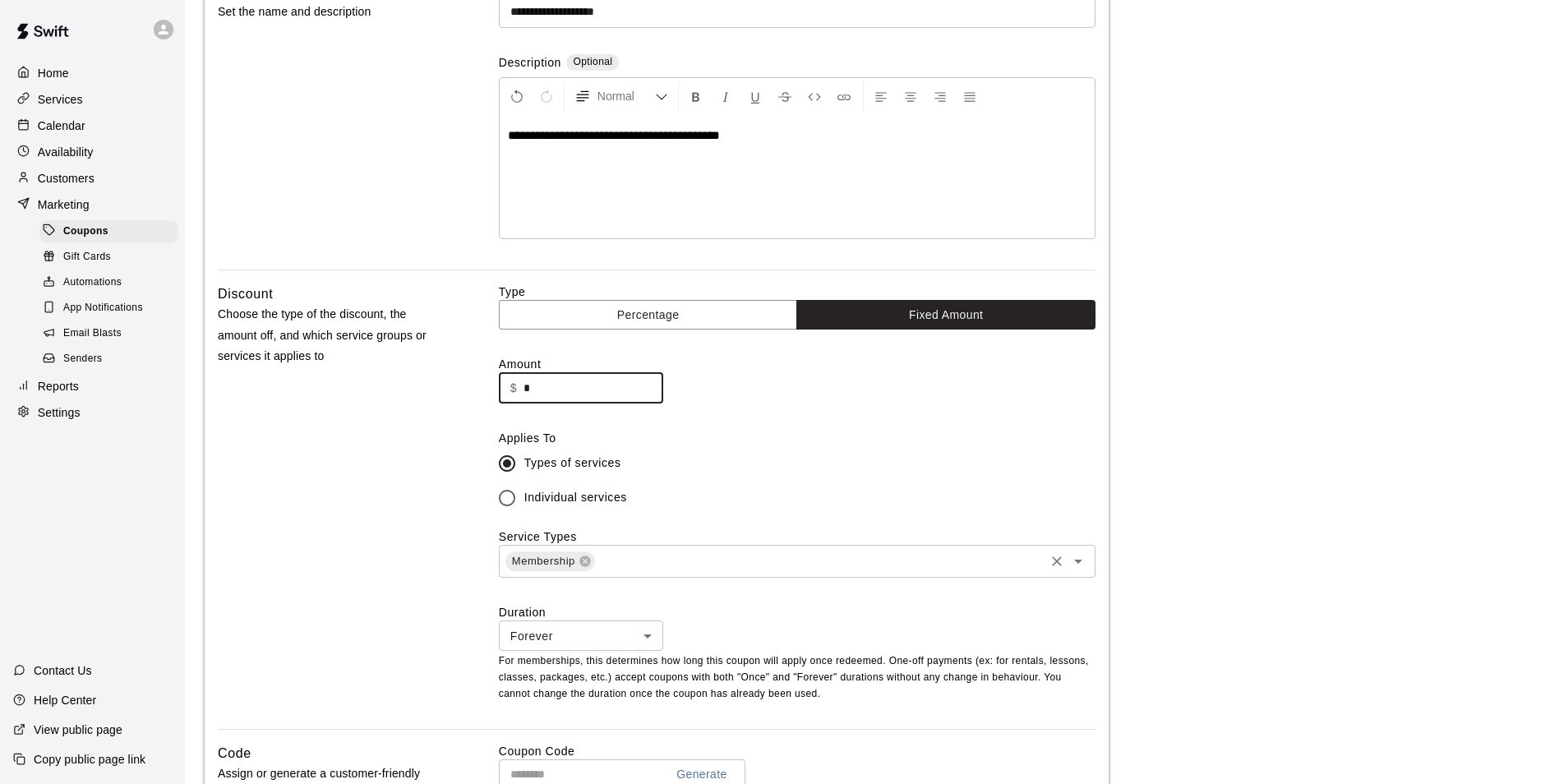 click at bounding box center (819, 560) 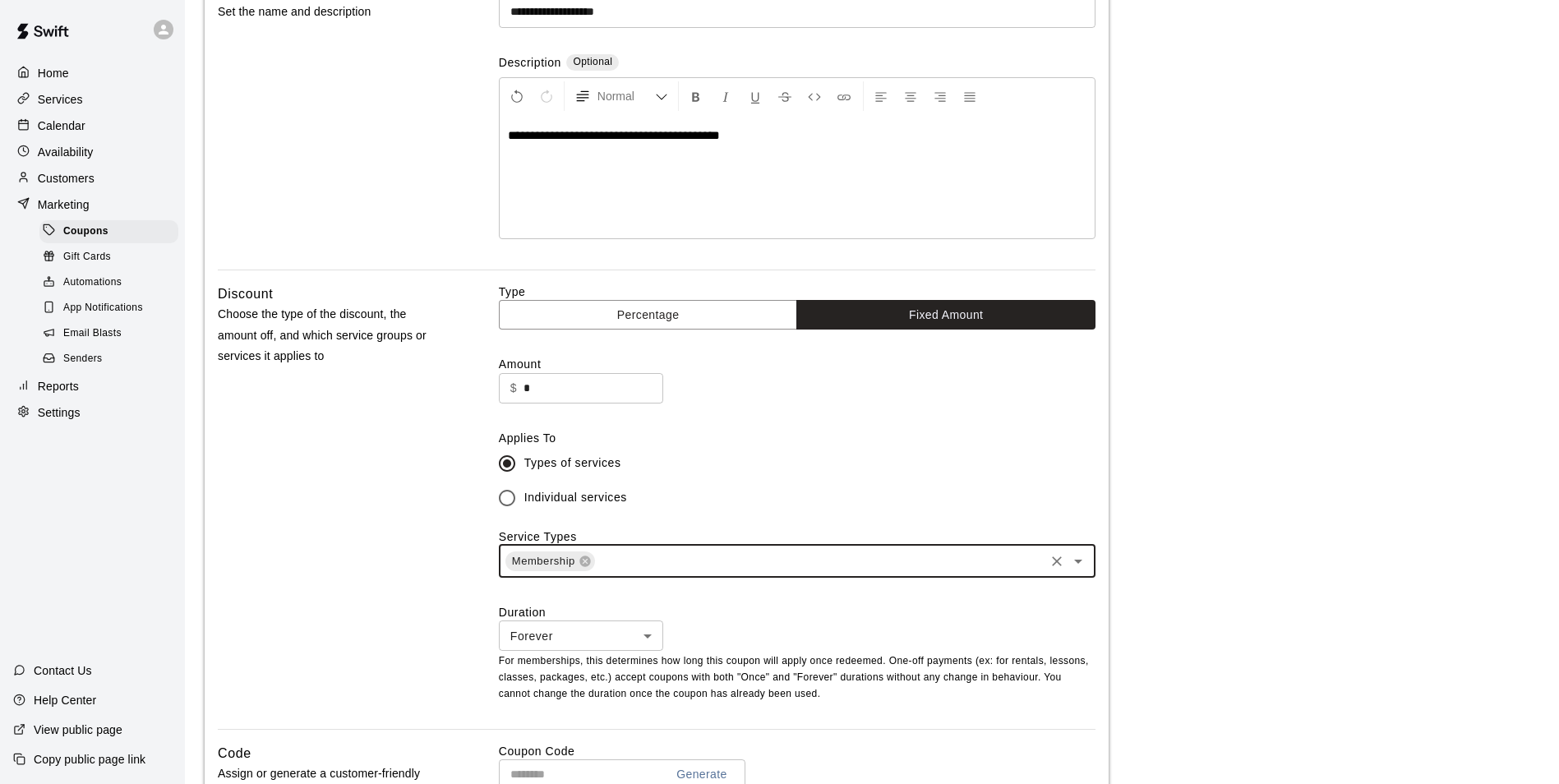 click at bounding box center (819, 560) 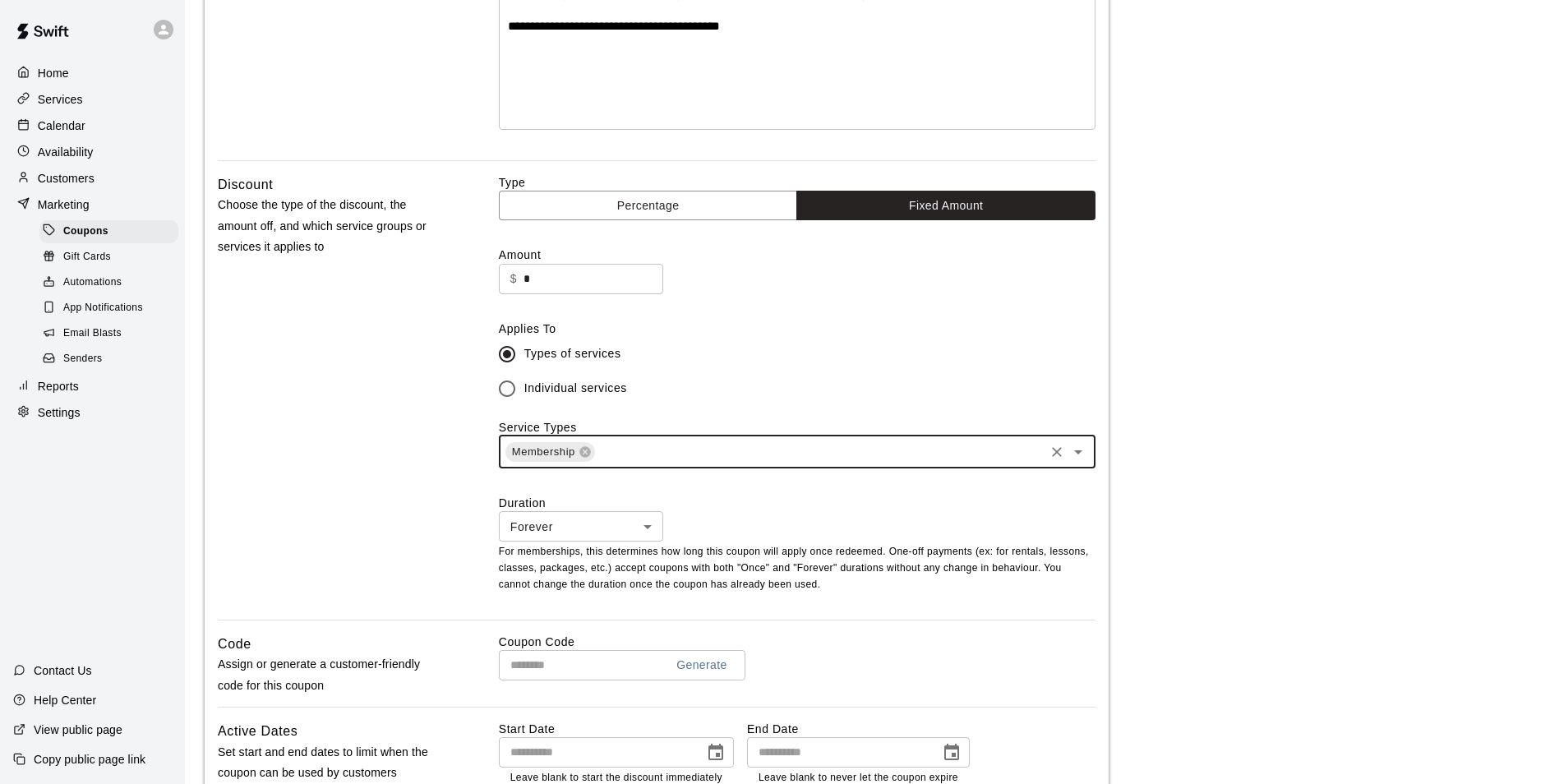 scroll, scrollTop: 237, scrollLeft: 0, axis: vertical 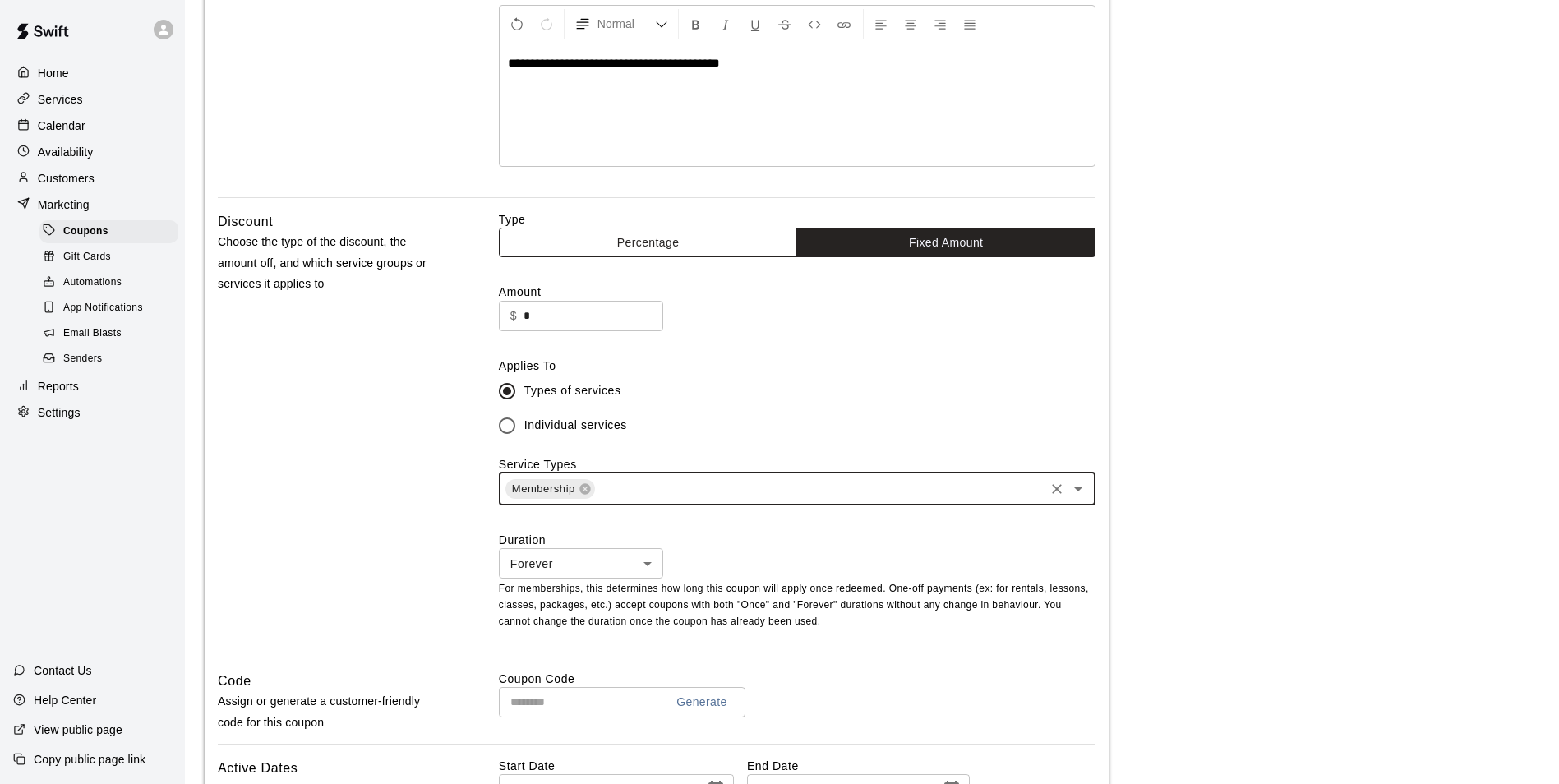 click on "Percentage" at bounding box center (648, 242) 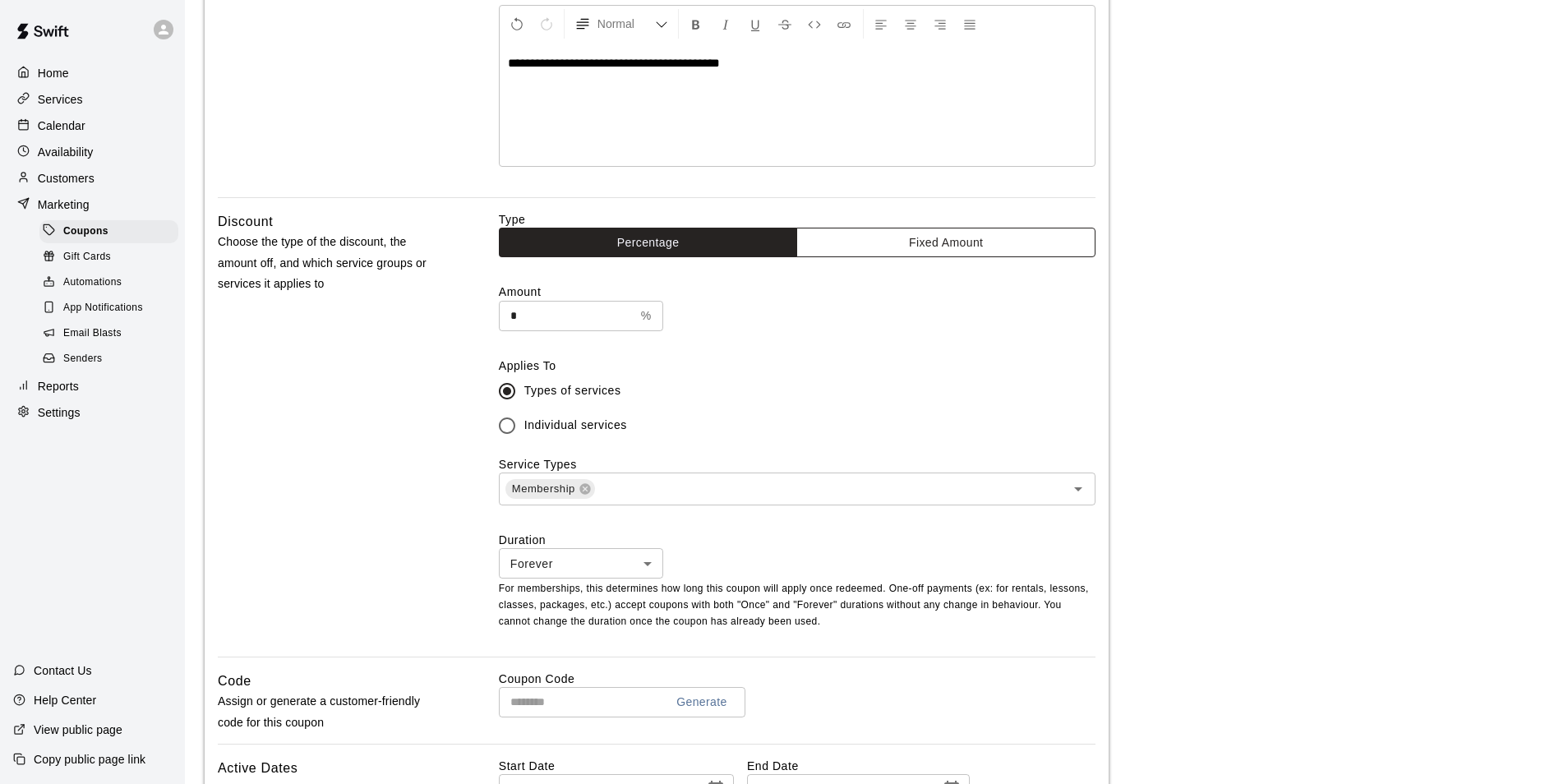 click on "Fixed Amount" at bounding box center [946, 242] 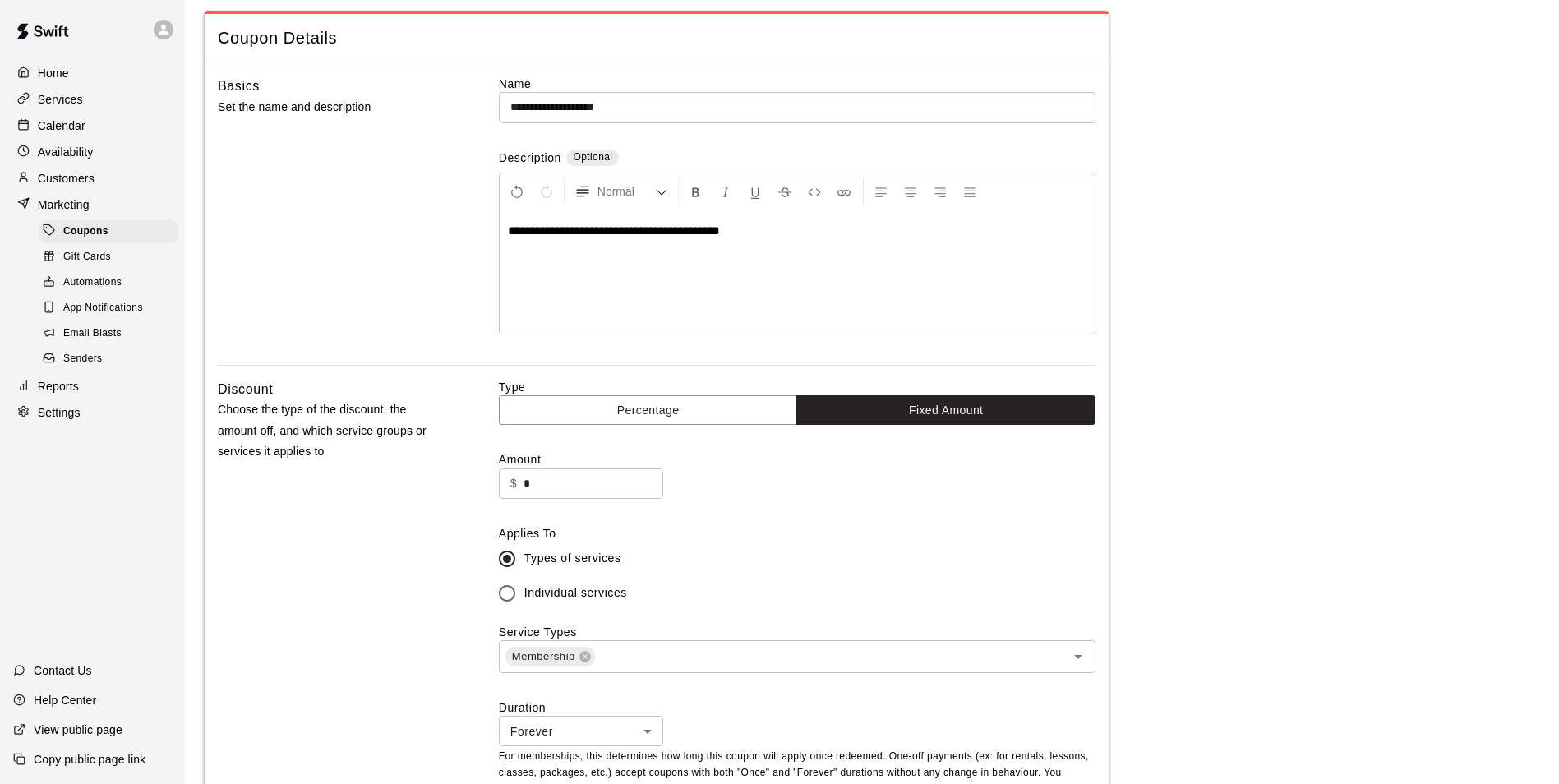 scroll, scrollTop: 164, scrollLeft: 0, axis: vertical 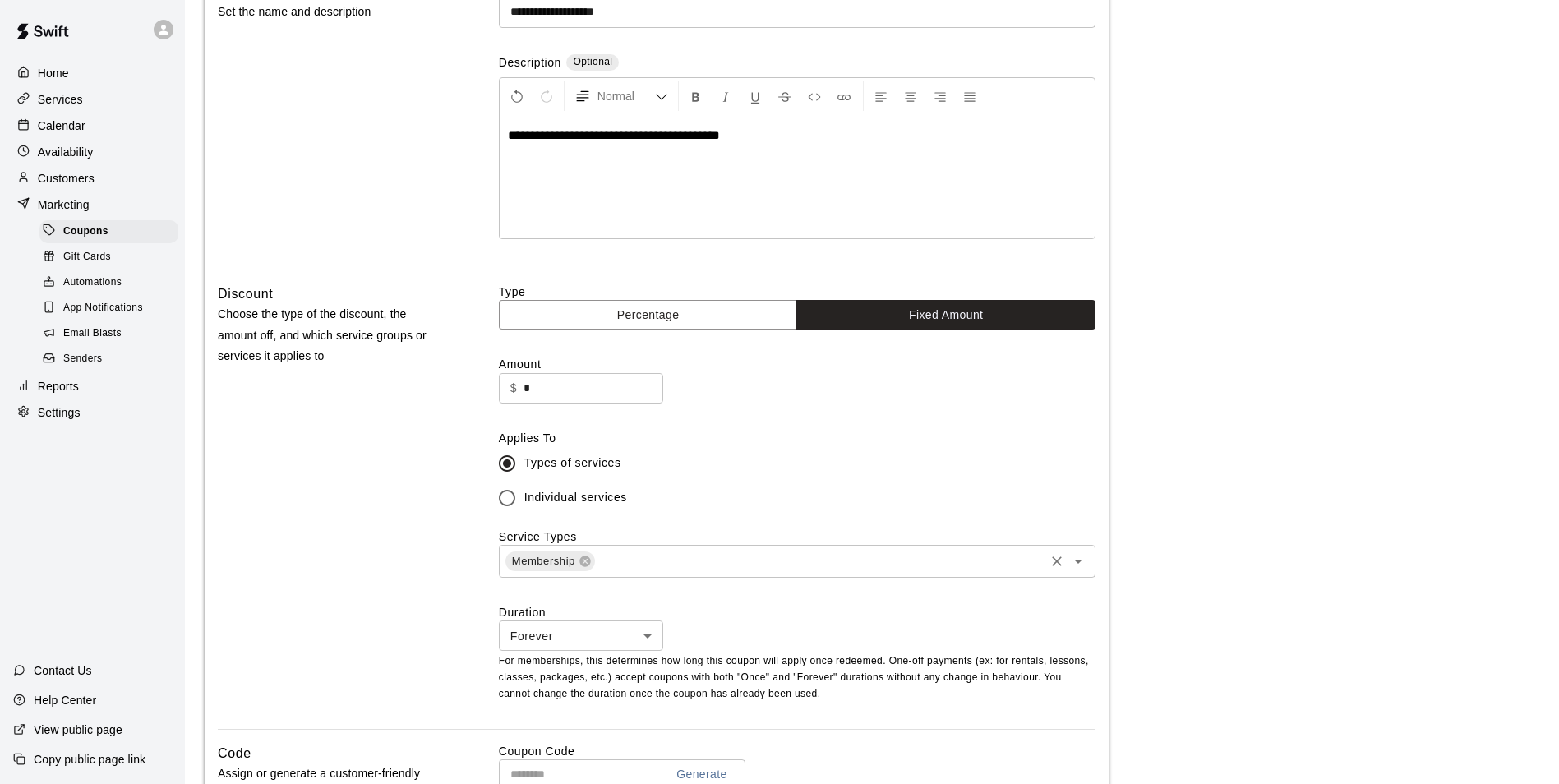 click at bounding box center (819, 560) 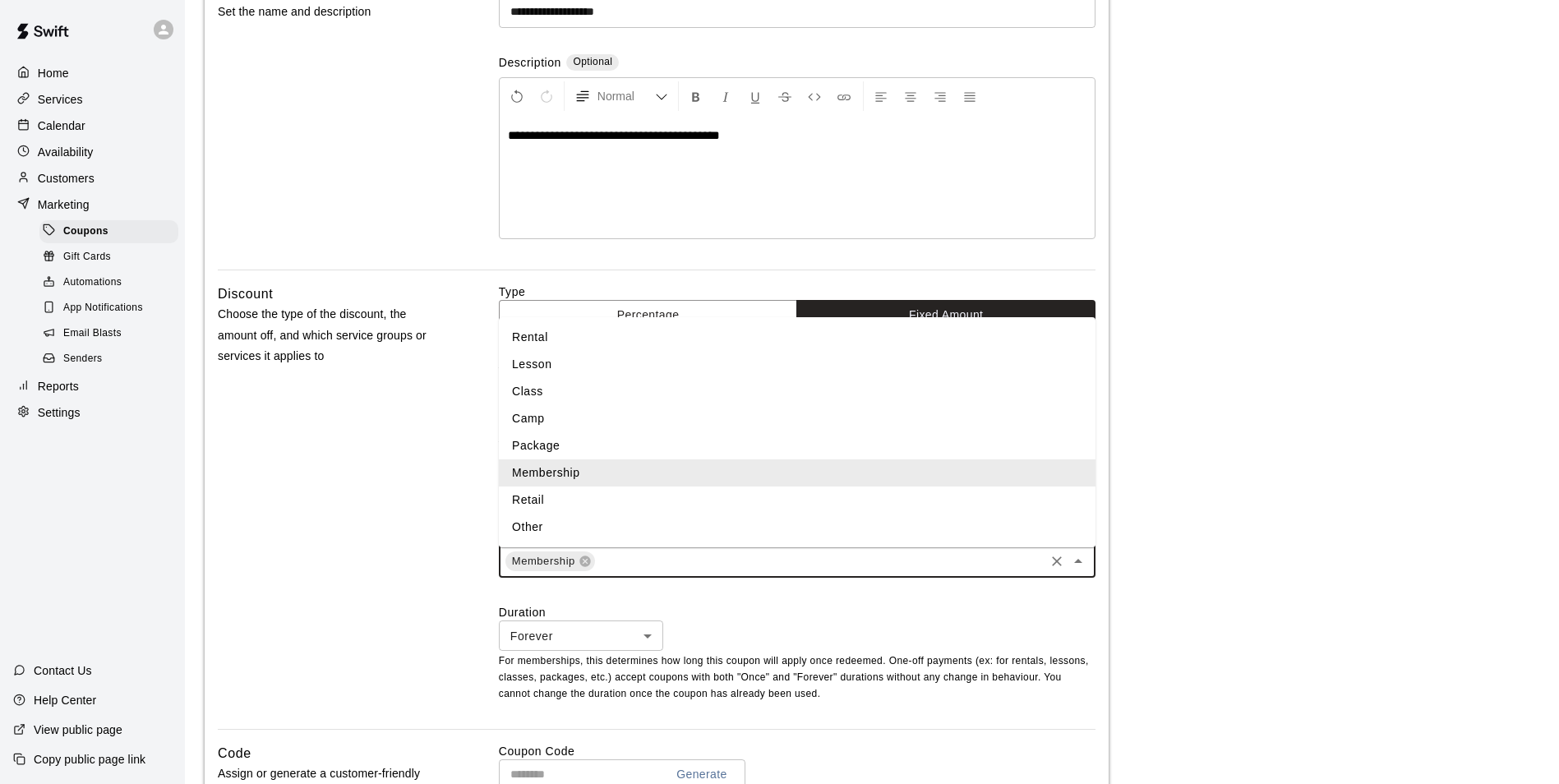 click on "Membership" at bounding box center [797, 473] 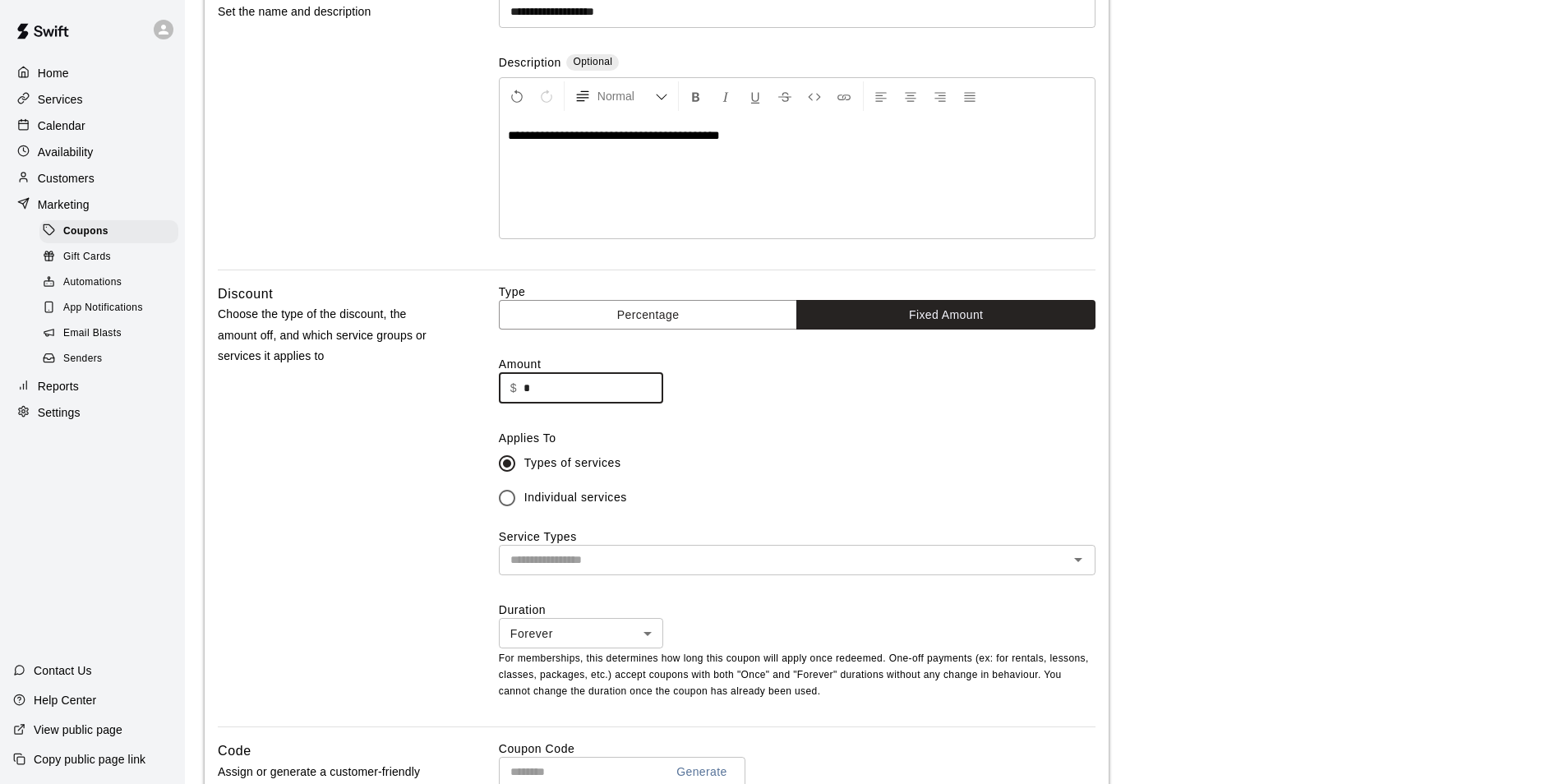 drag, startPoint x: 583, startPoint y: 390, endPoint x: 381, endPoint y: 415, distance: 203.5412 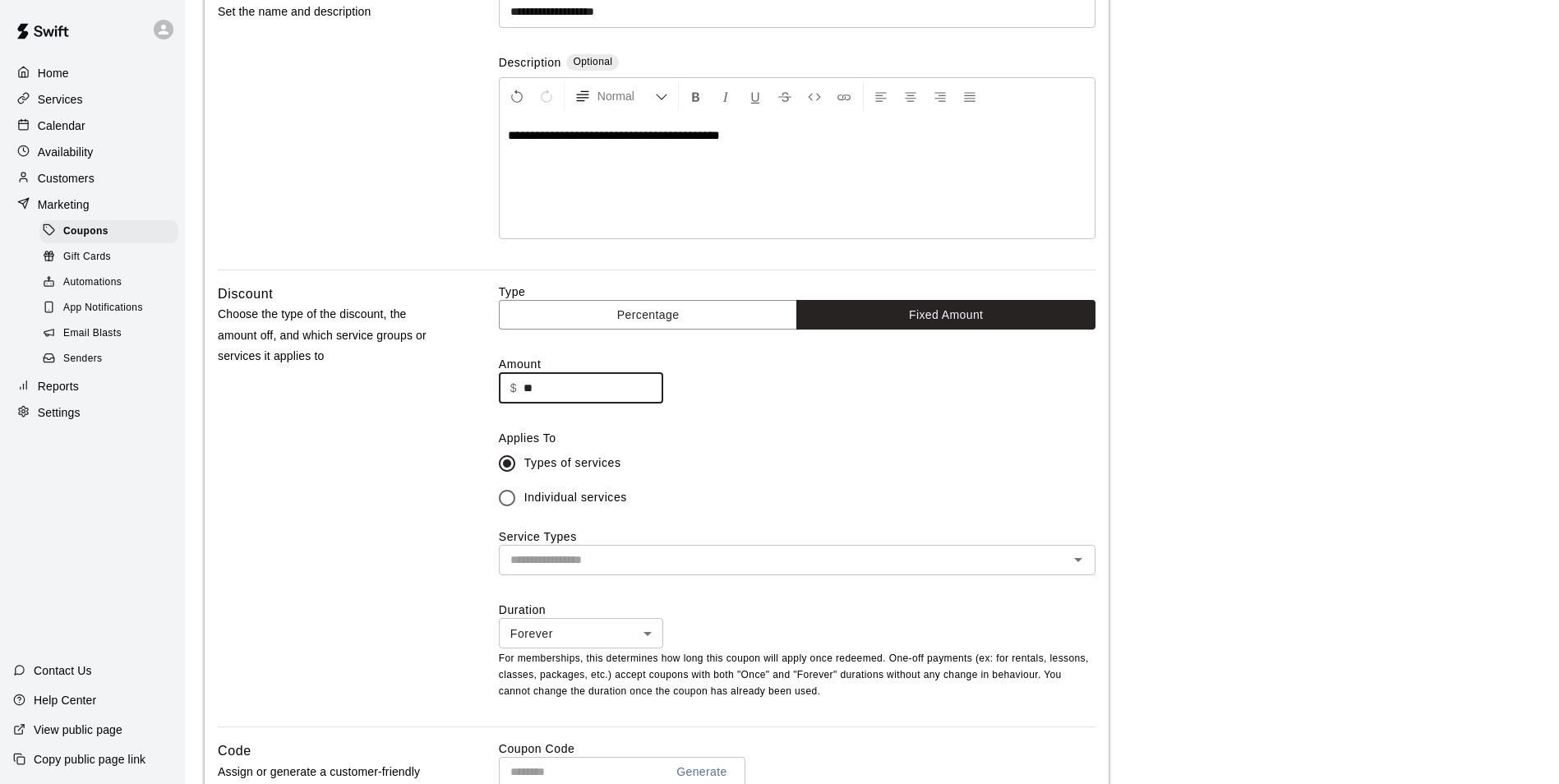 type on "**" 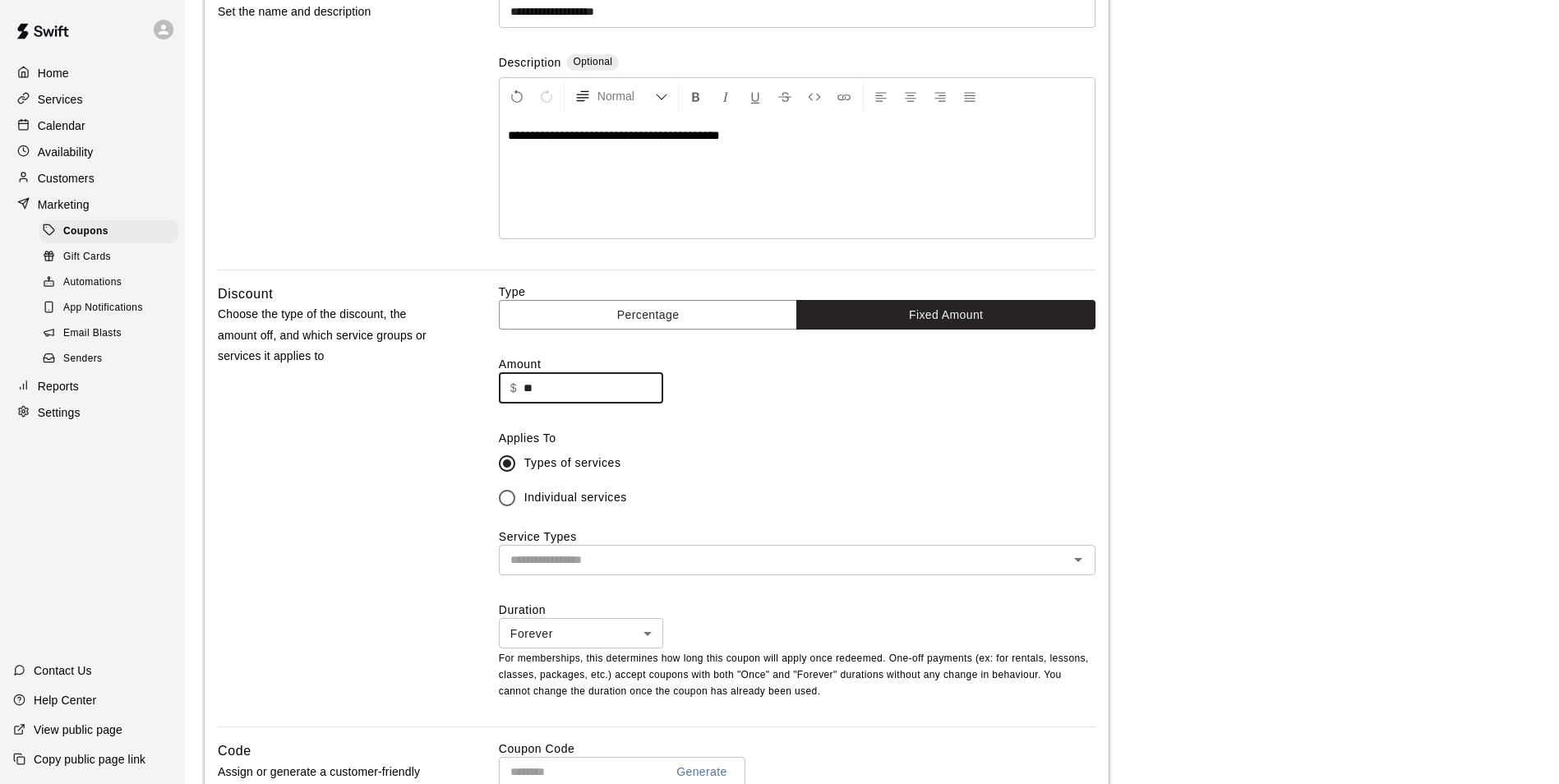 click on "Applies To" at bounding box center [797, 438] 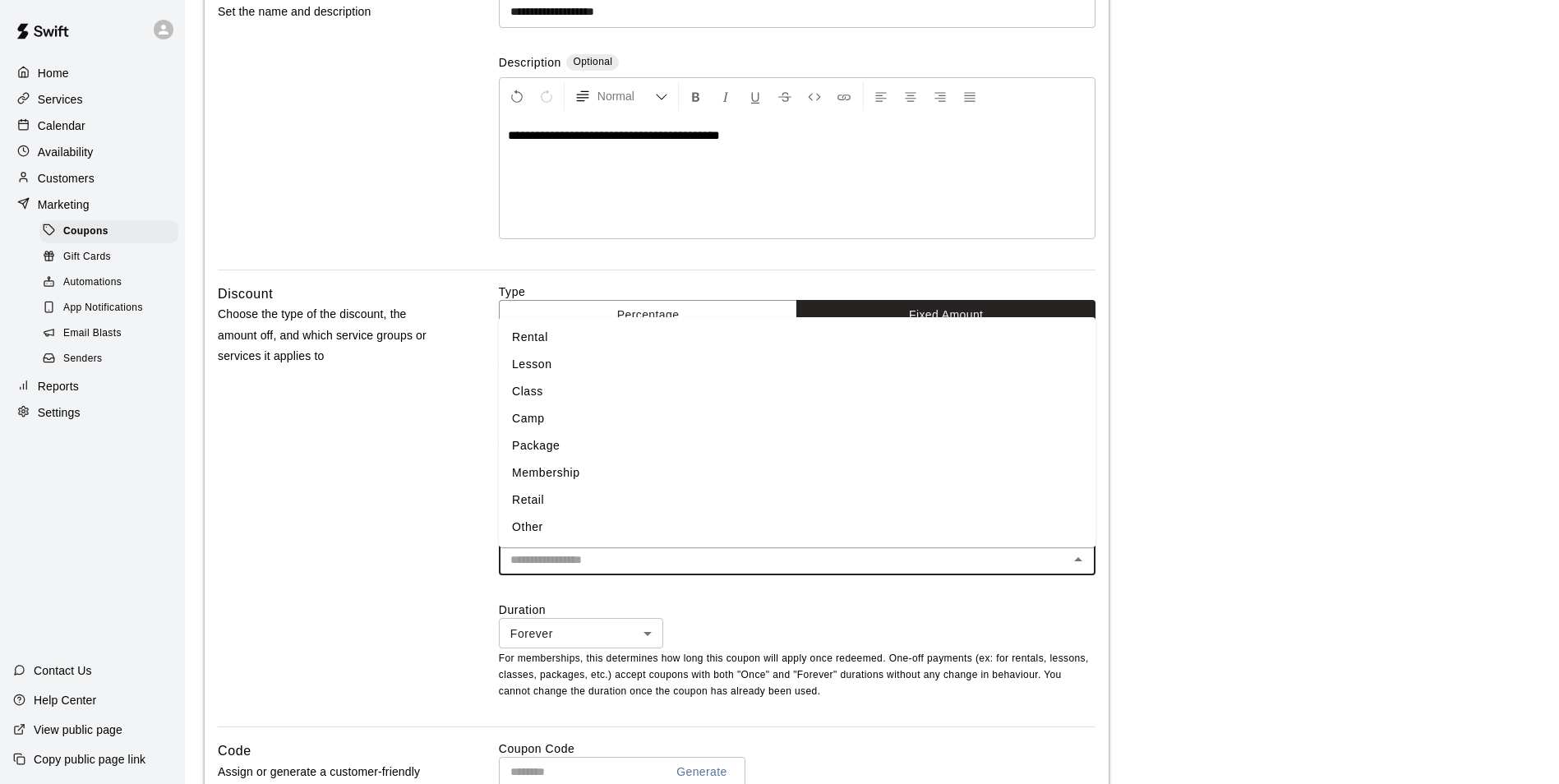 click at bounding box center (783, 560) 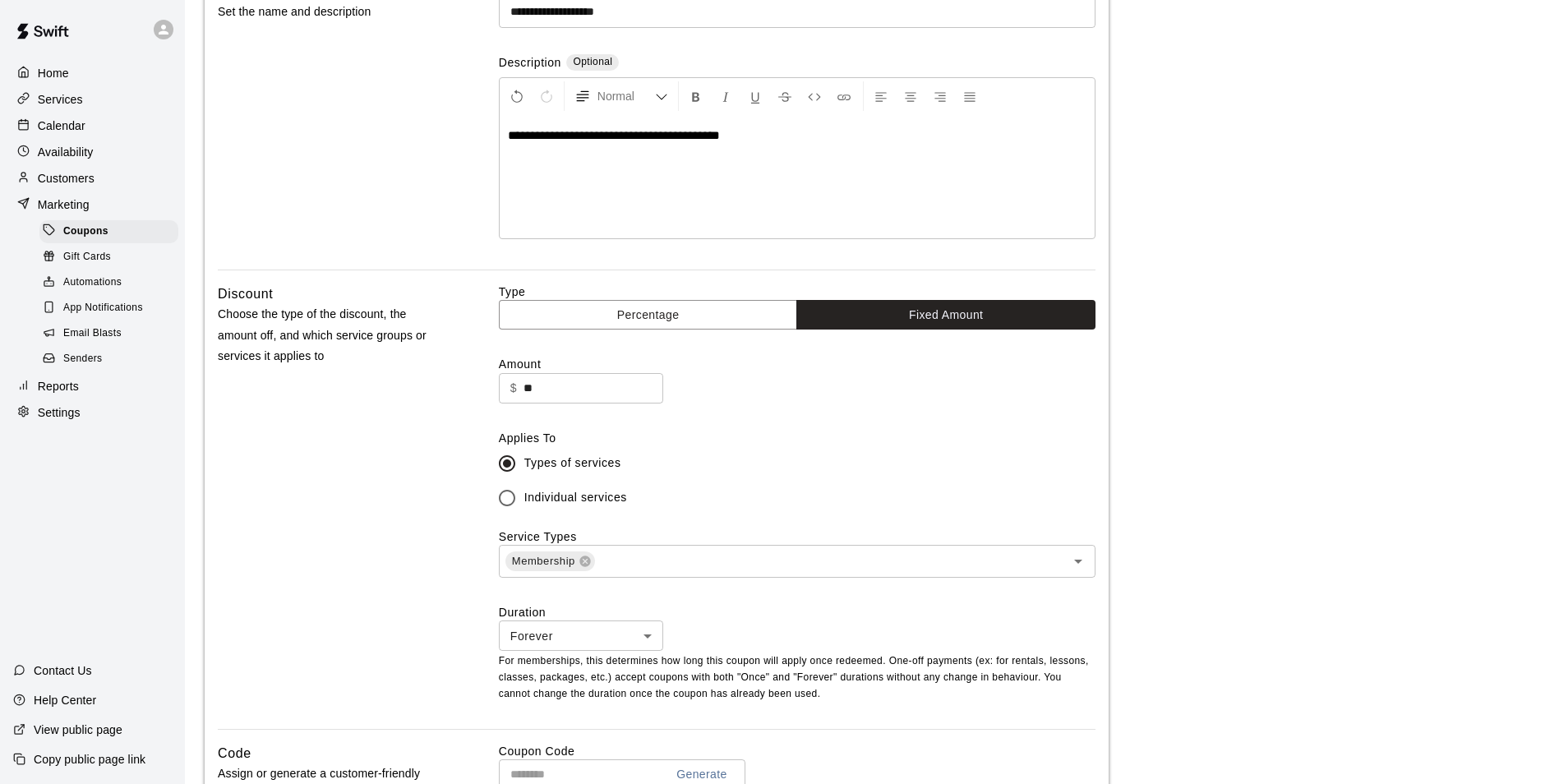 click on "Individual services" at bounding box center (575, 497) 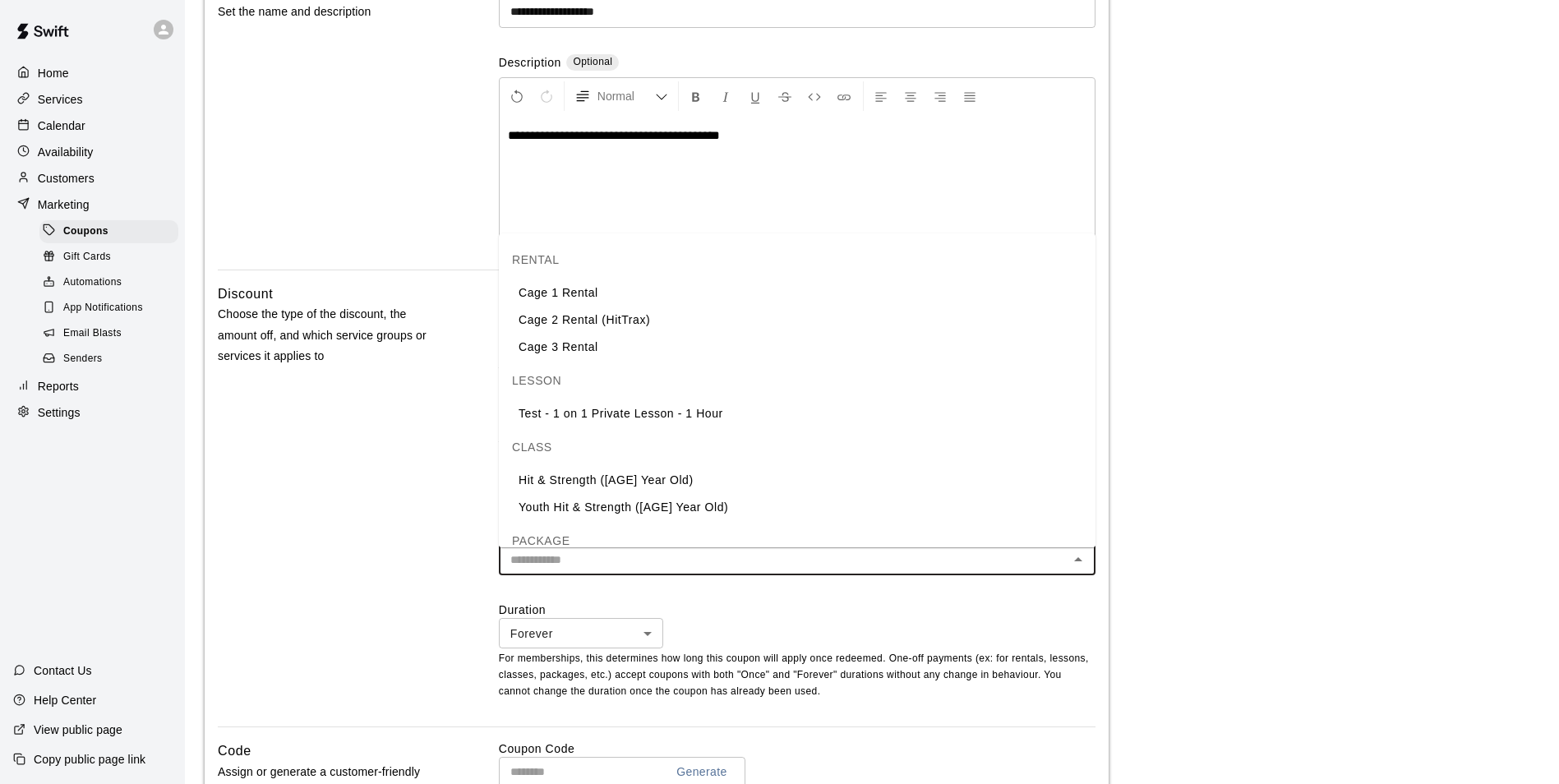 click at bounding box center (783, 560) 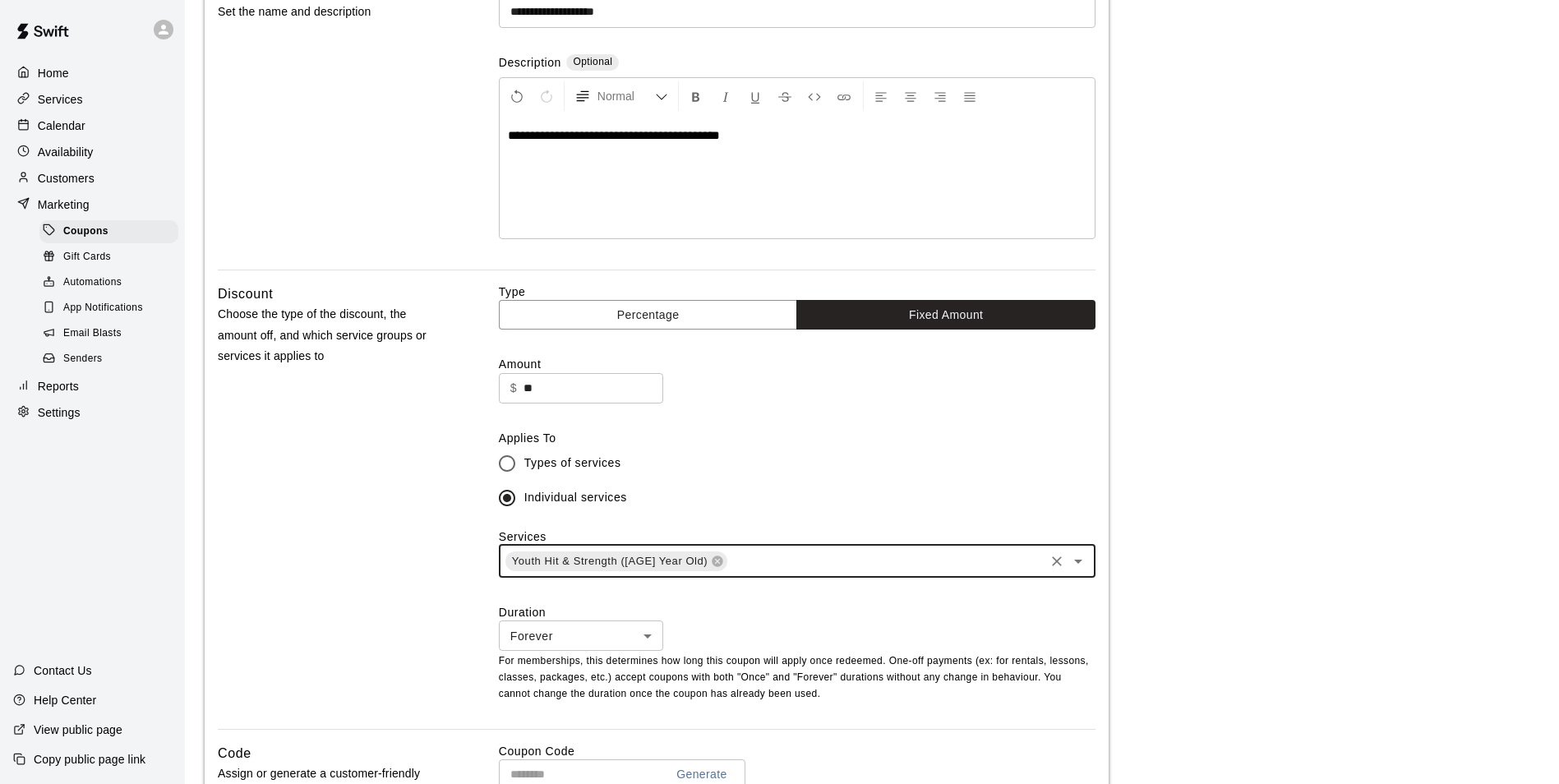 click at bounding box center [885, 560] 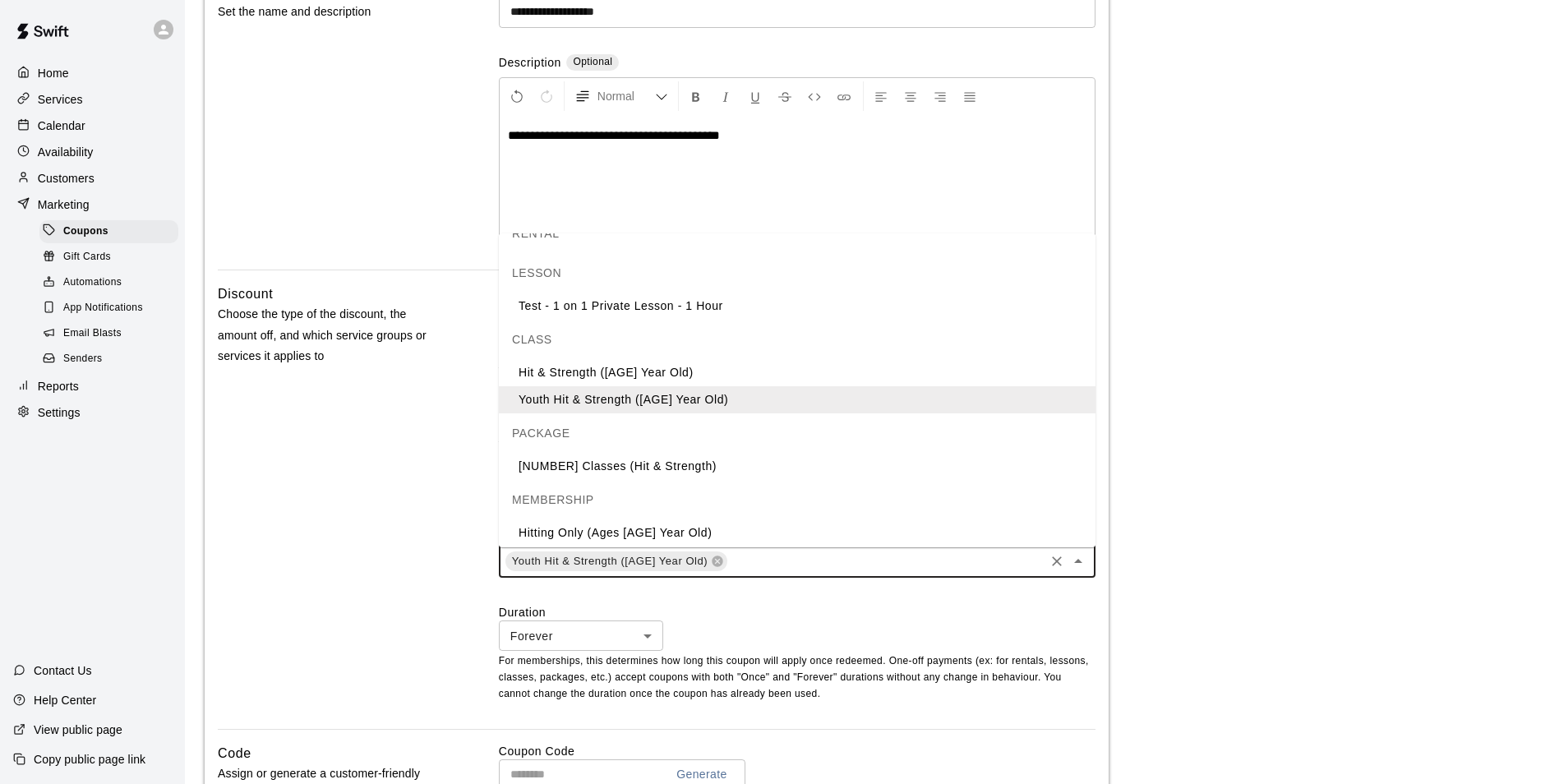 scroll, scrollTop: 82, scrollLeft: 0, axis: vertical 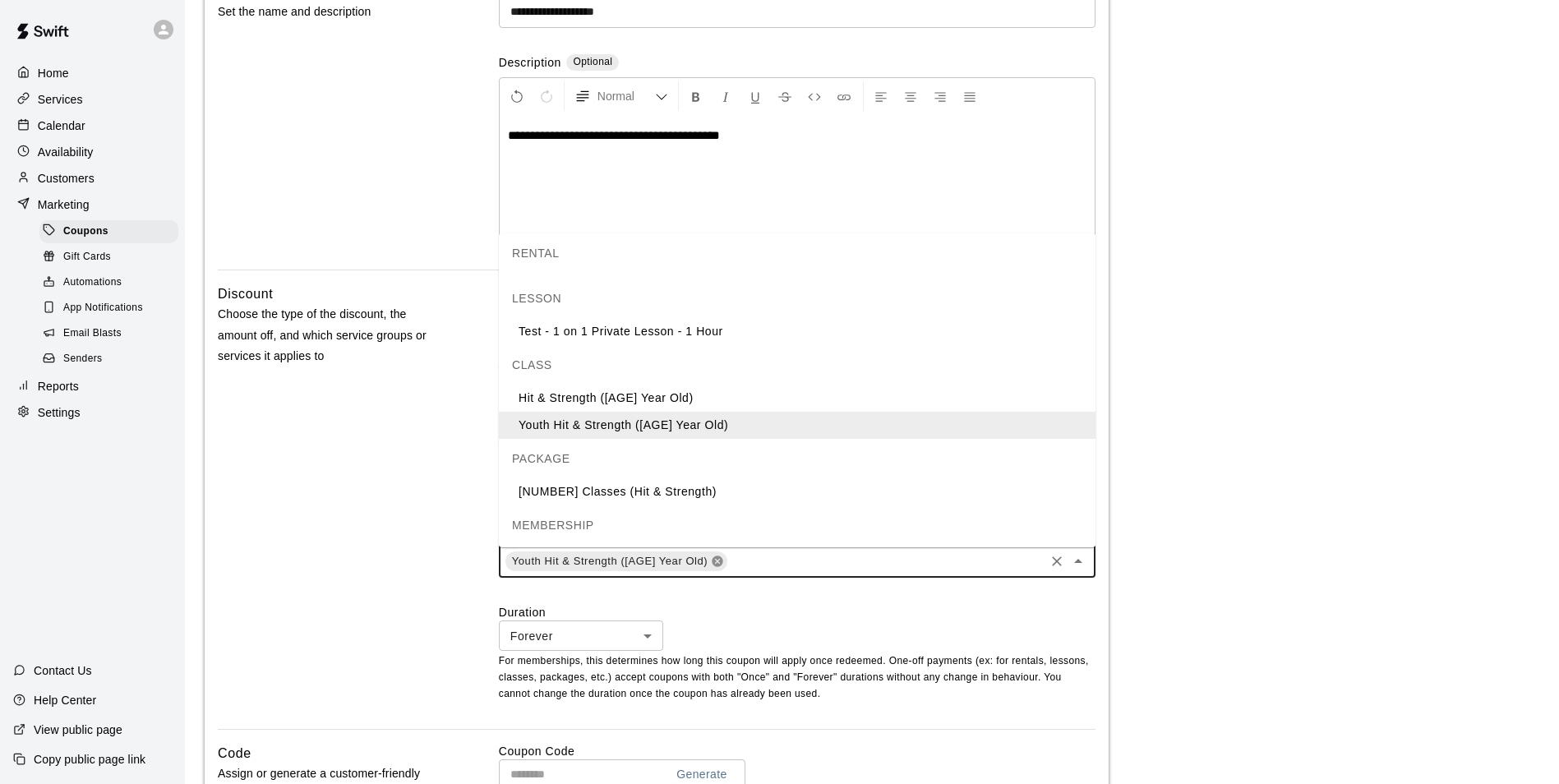 click 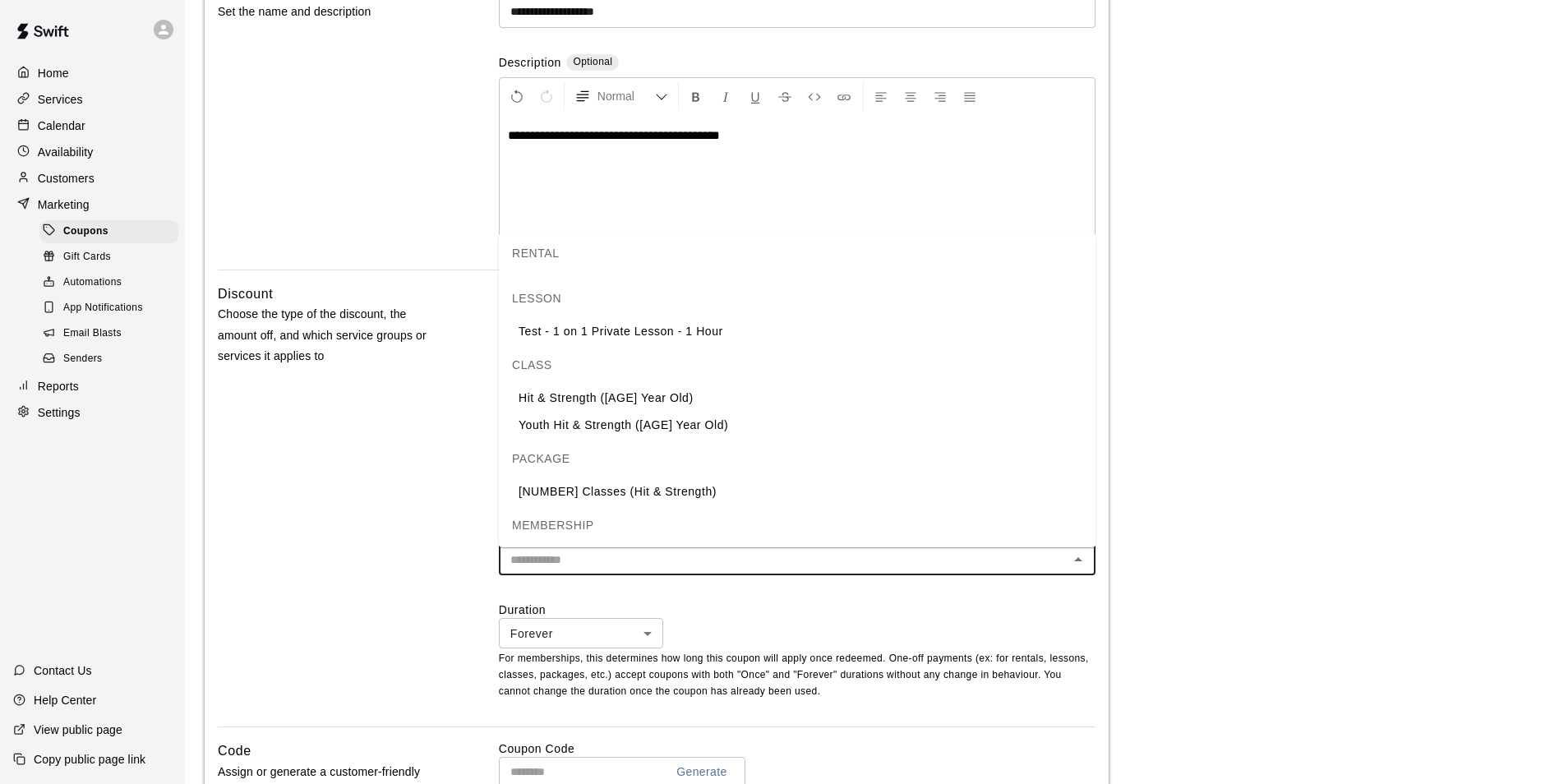 scroll, scrollTop: 168, scrollLeft: 0, axis: vertical 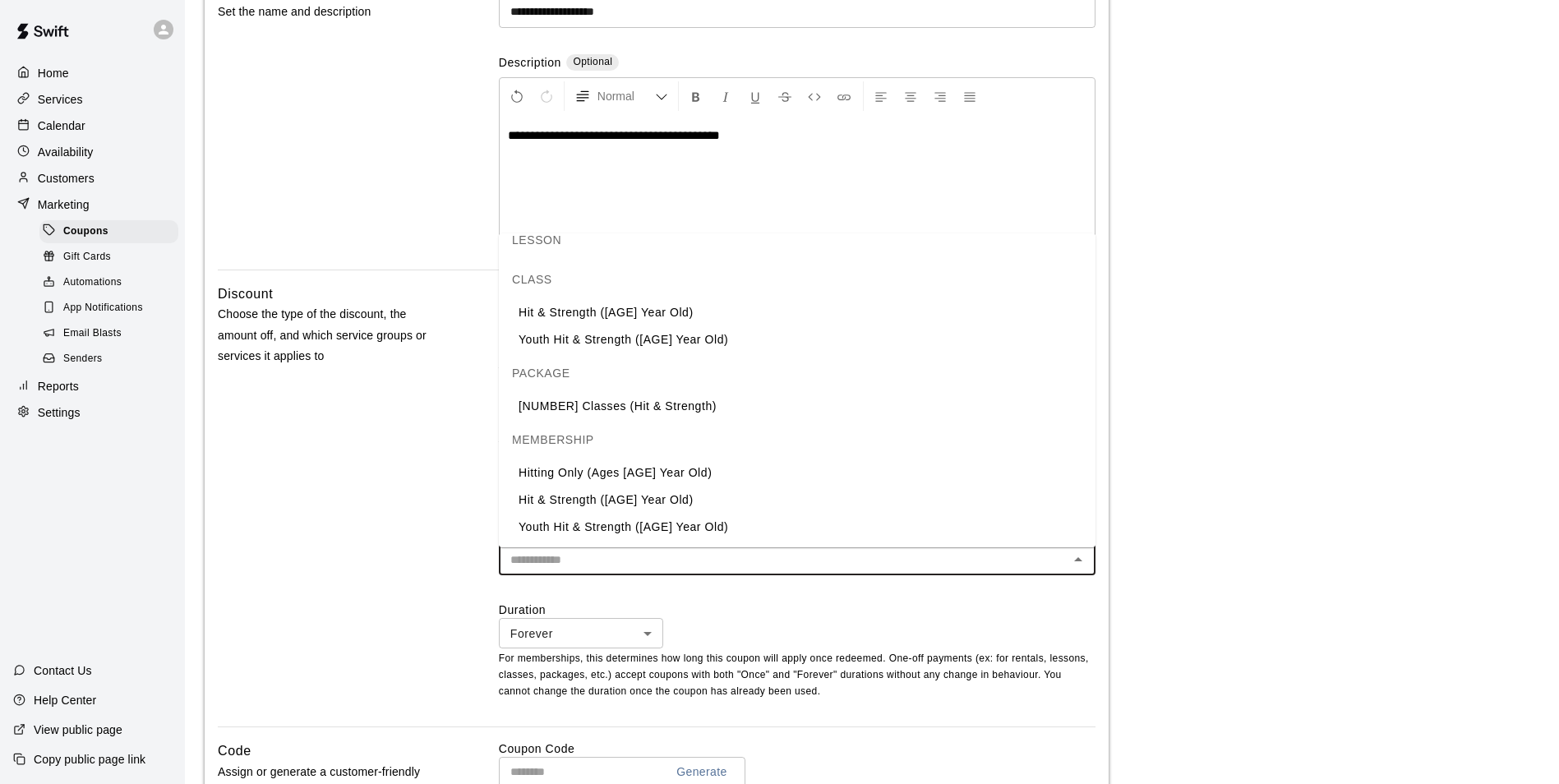 click on "Youth Hit & Strength ([AGE] Year Old)" at bounding box center (797, 527) 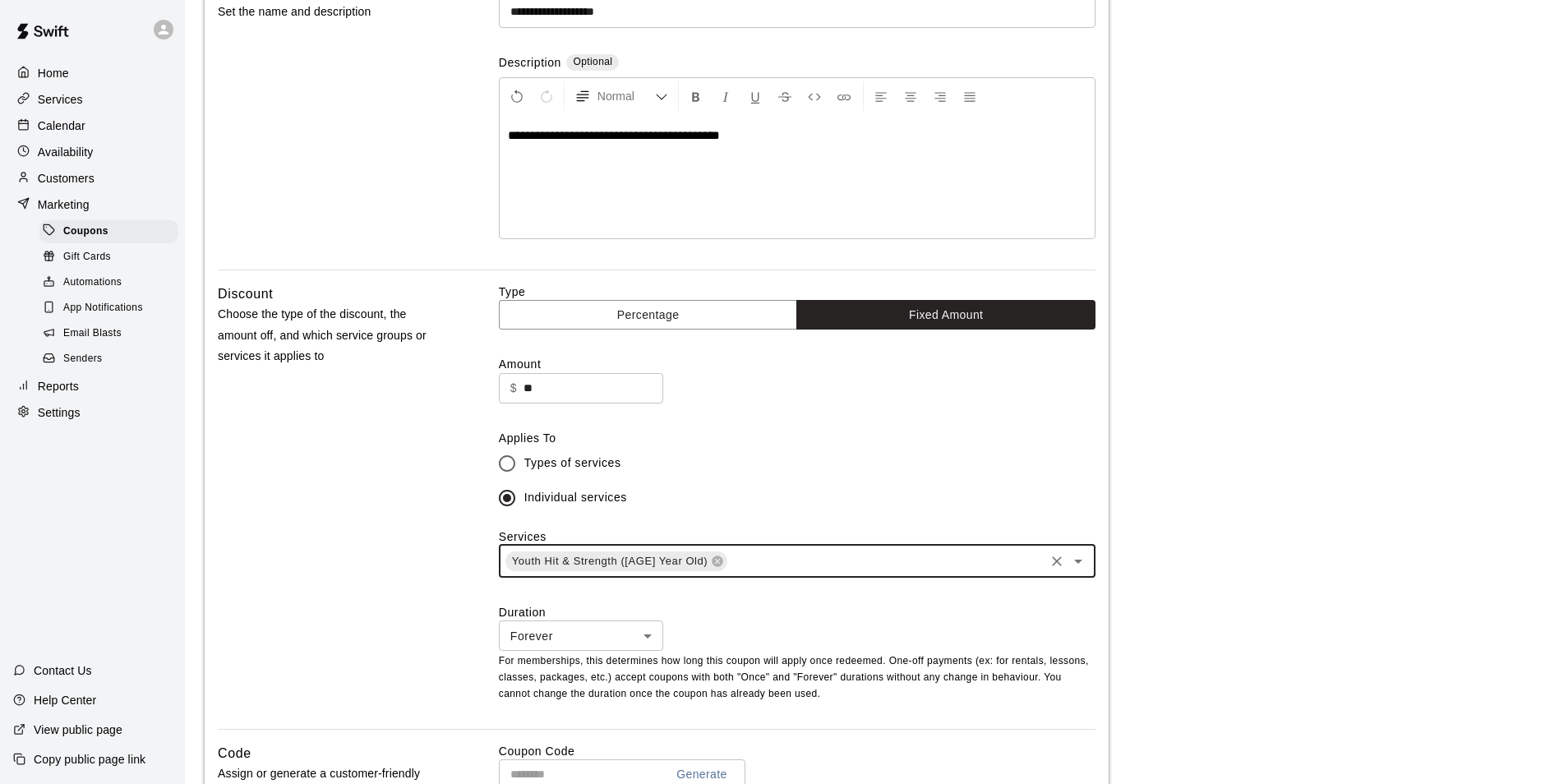 click at bounding box center (885, 560) 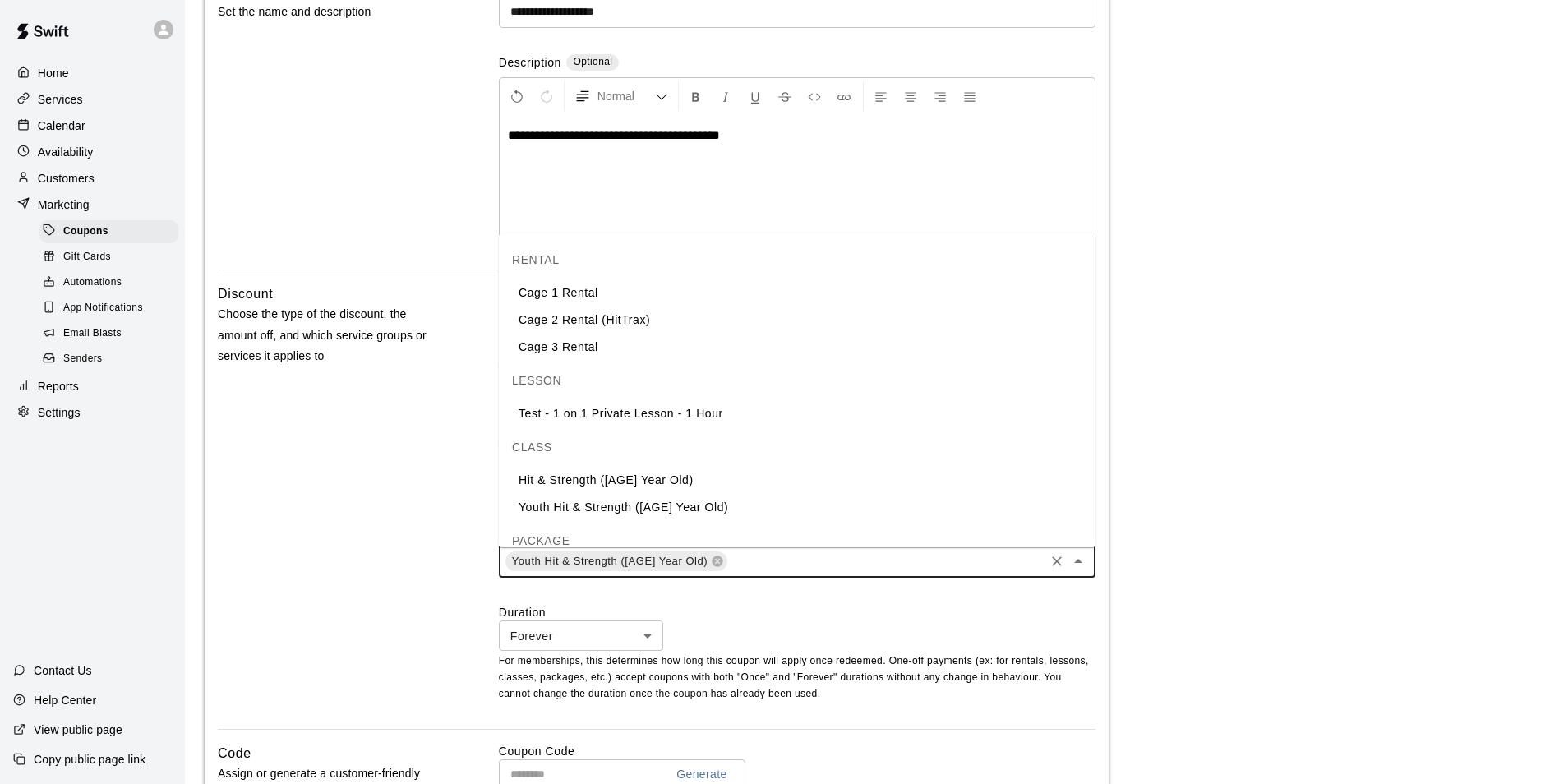 scroll, scrollTop: 168, scrollLeft: 0, axis: vertical 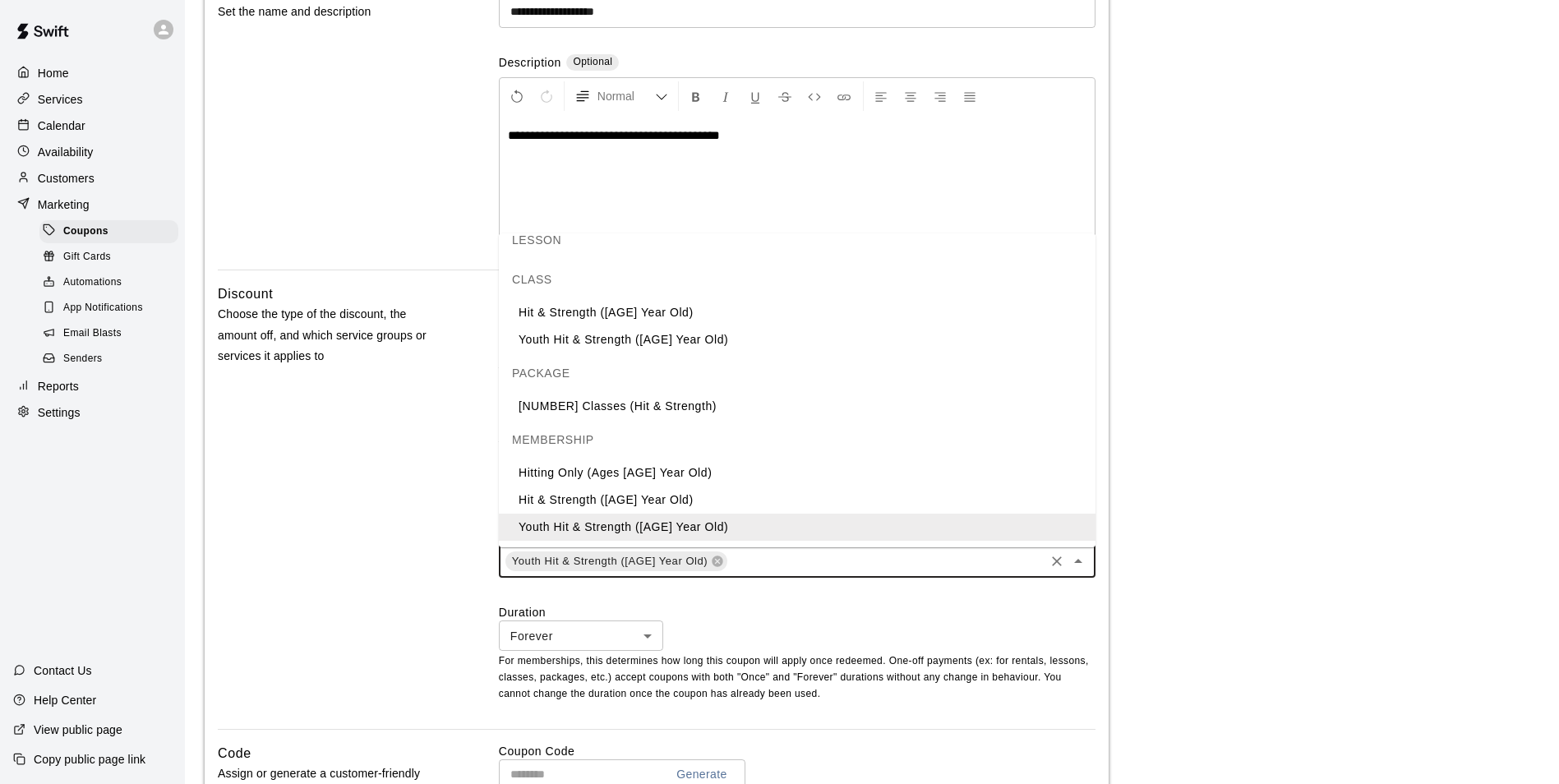 click on "Hitting Only (Ages [AGE] Year Old)" at bounding box center [797, 473] 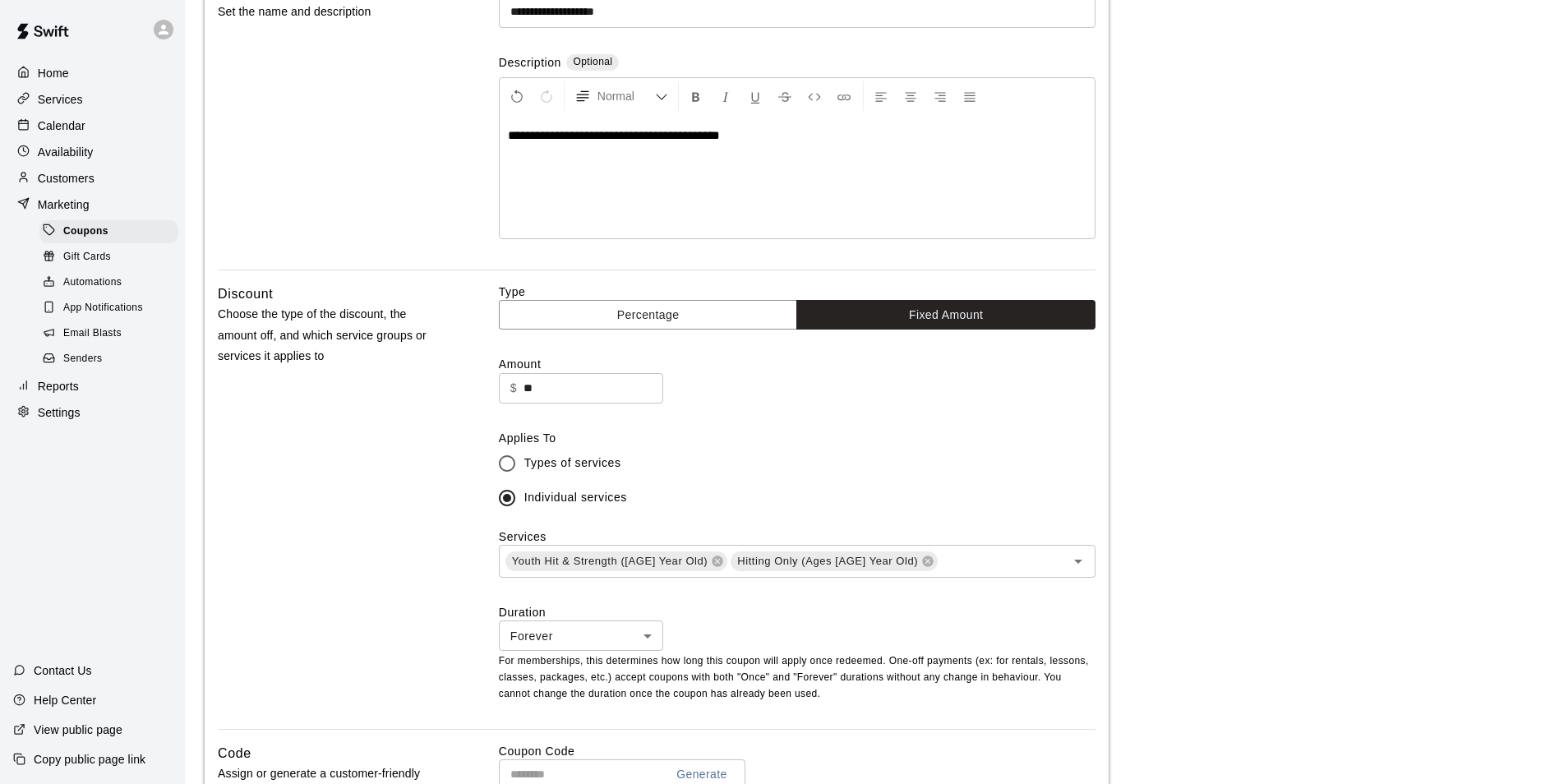click on "Duration" at bounding box center [797, 612] 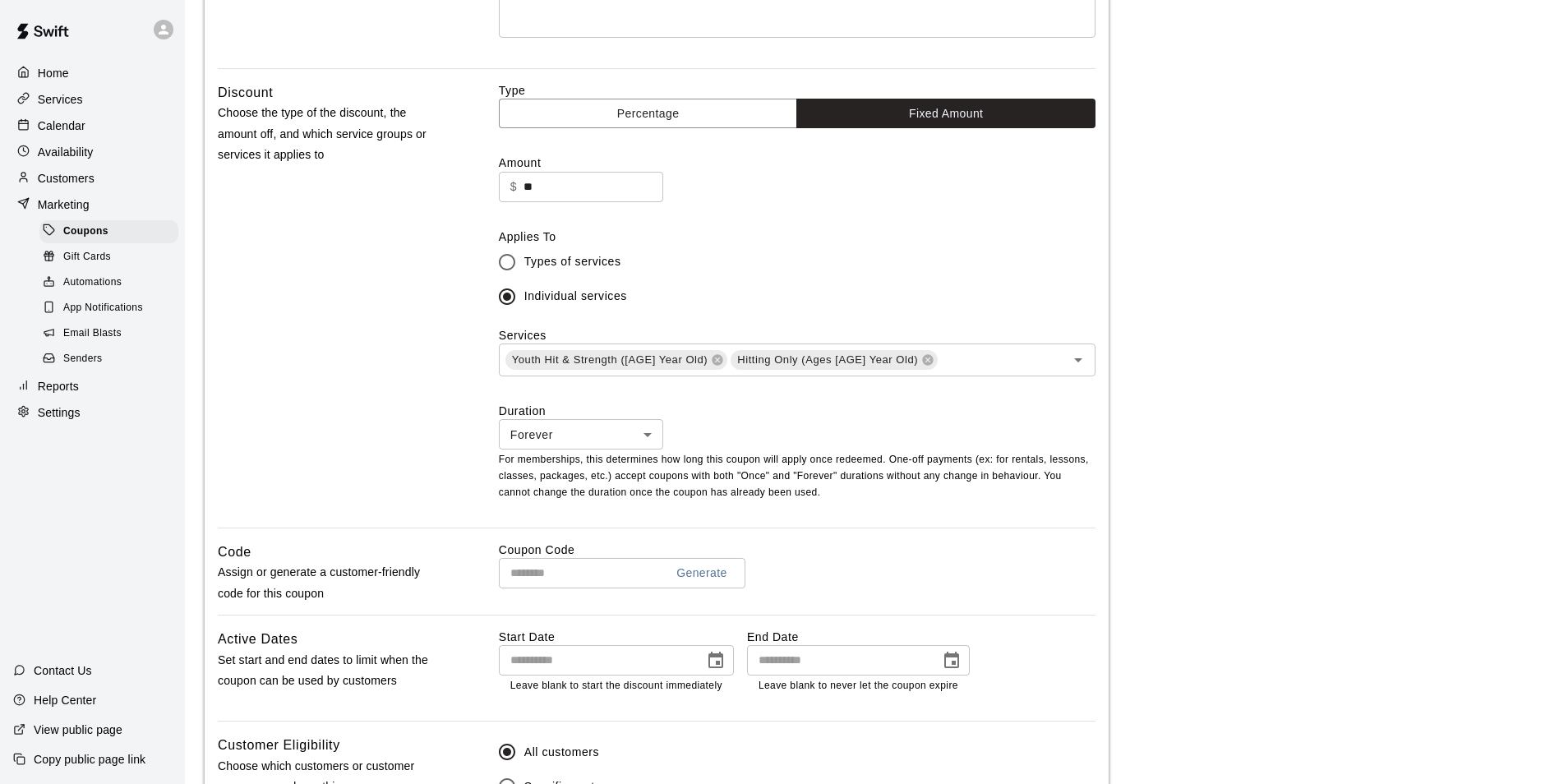 scroll, scrollTop: 493, scrollLeft: 0, axis: vertical 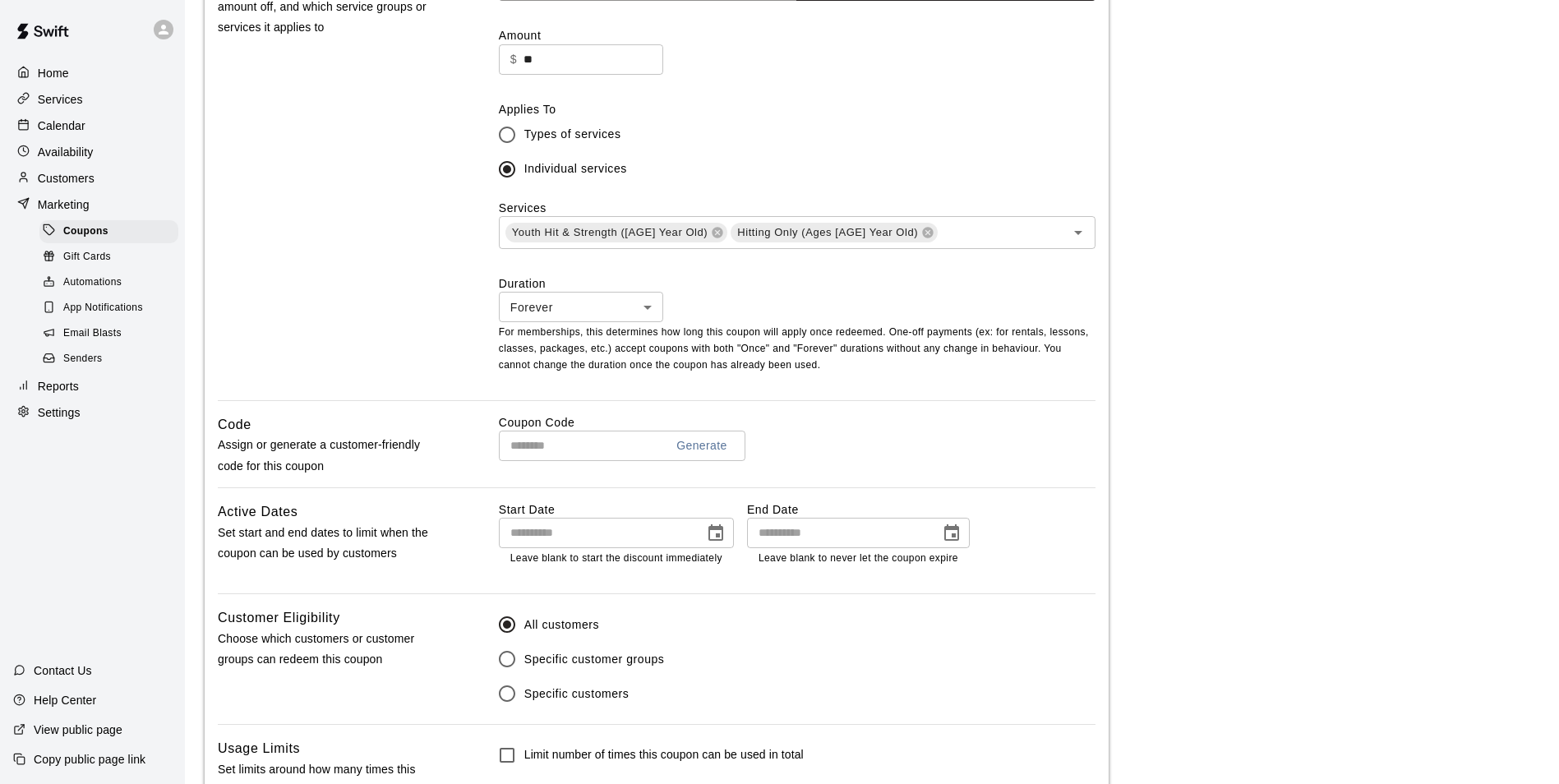 click at bounding box center [575, 445] 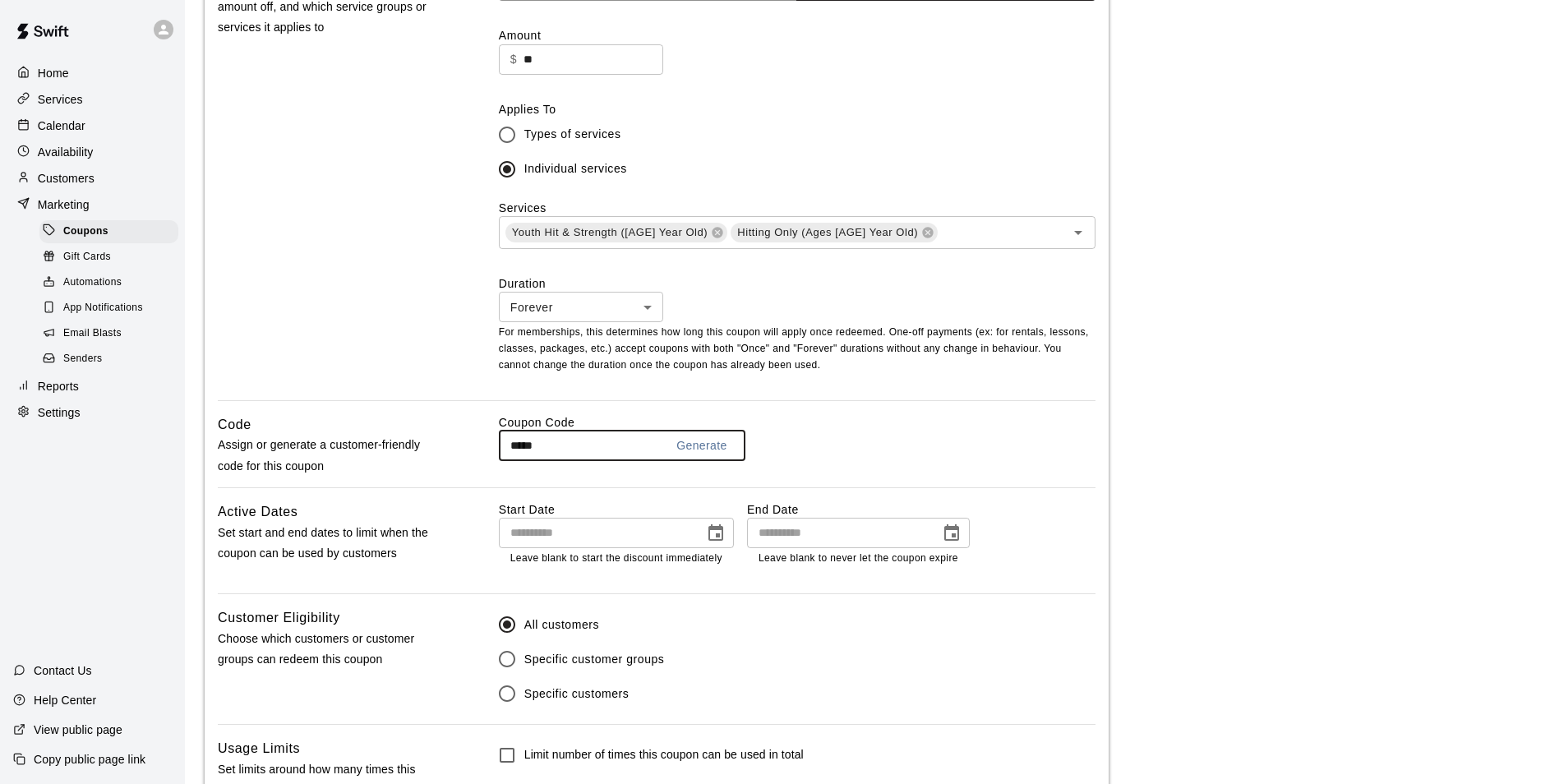 type on "*****" 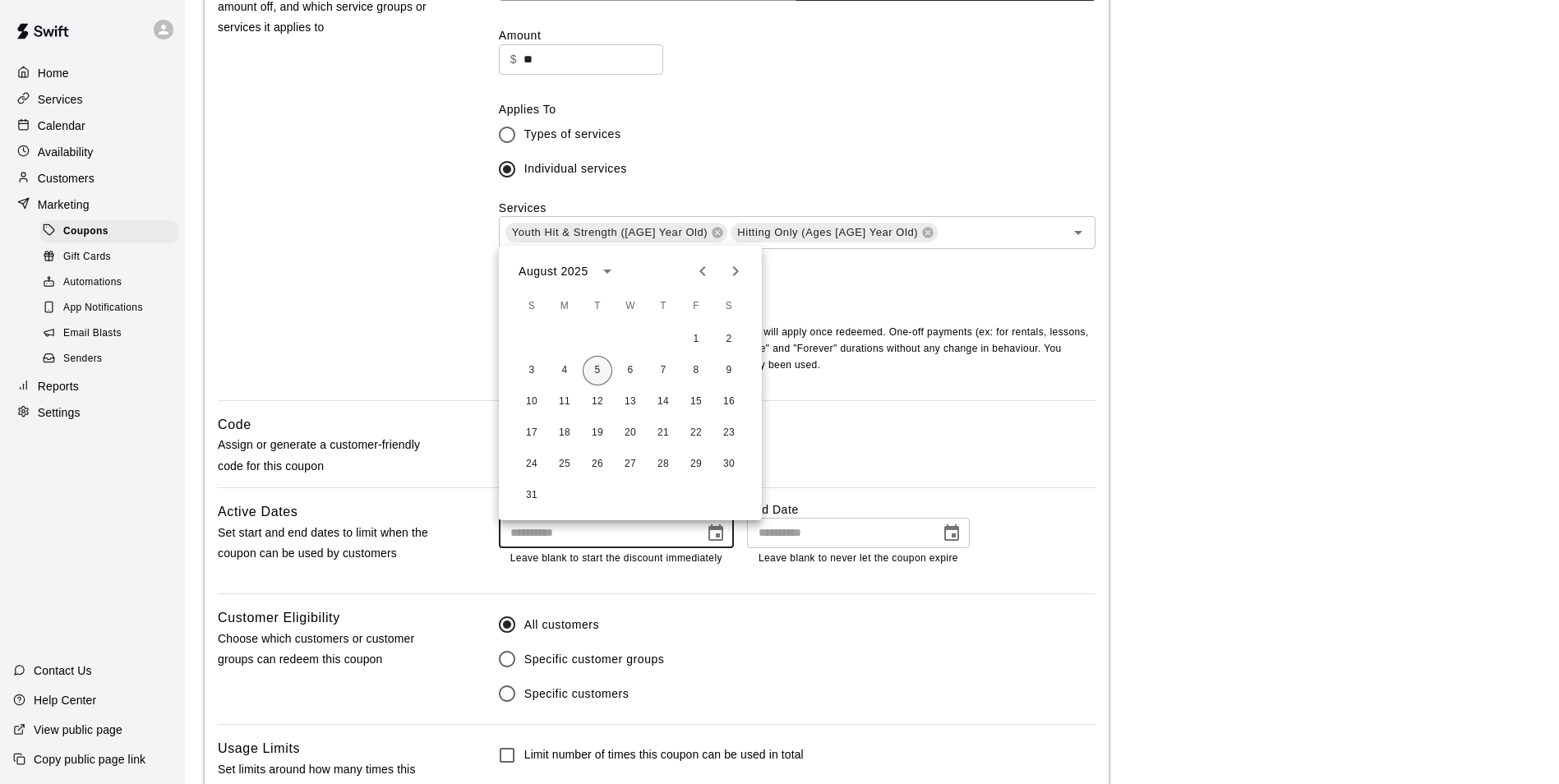click on "5" at bounding box center (597, 371) 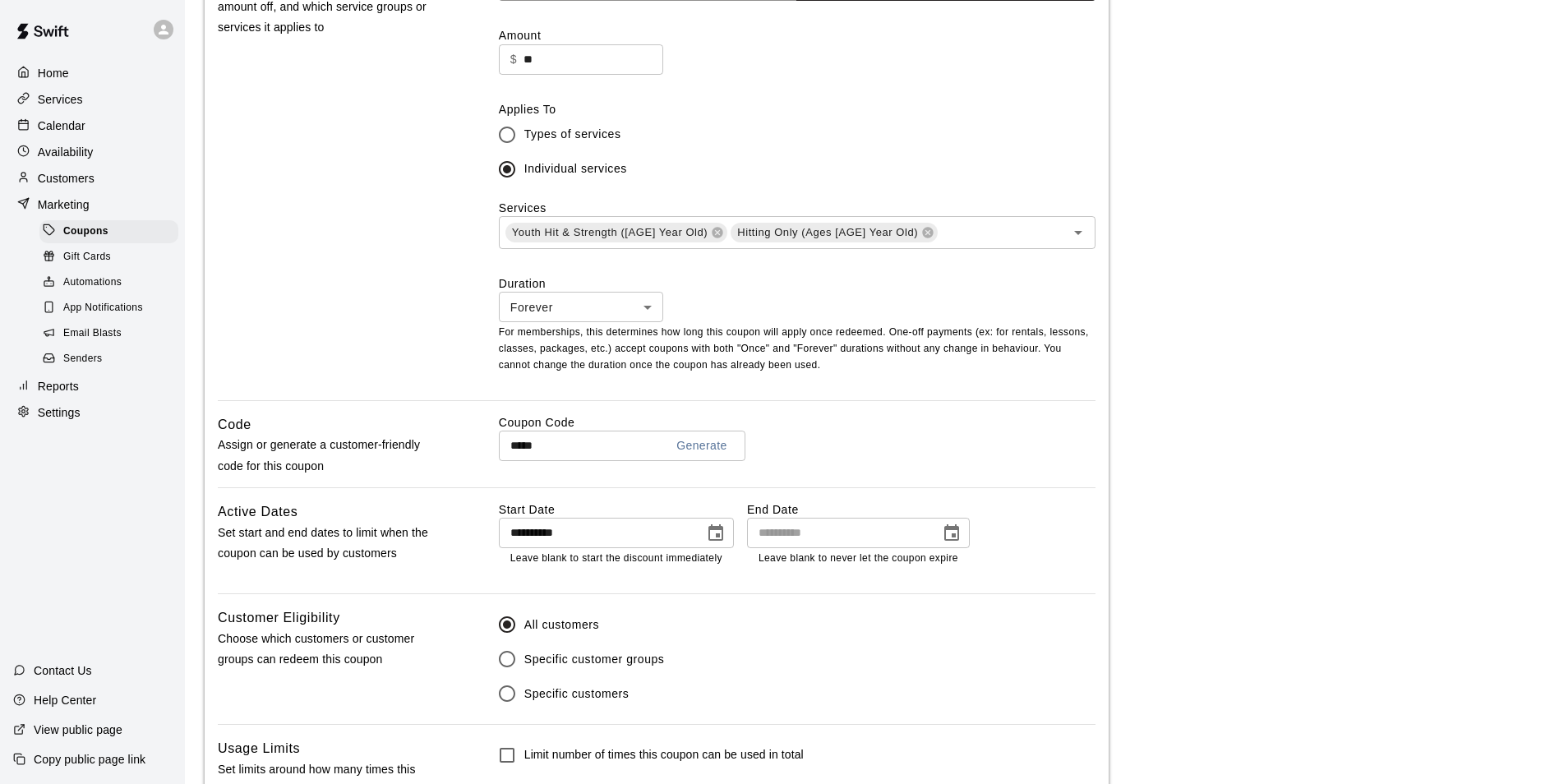 click on "**********" at bounding box center [797, 547] 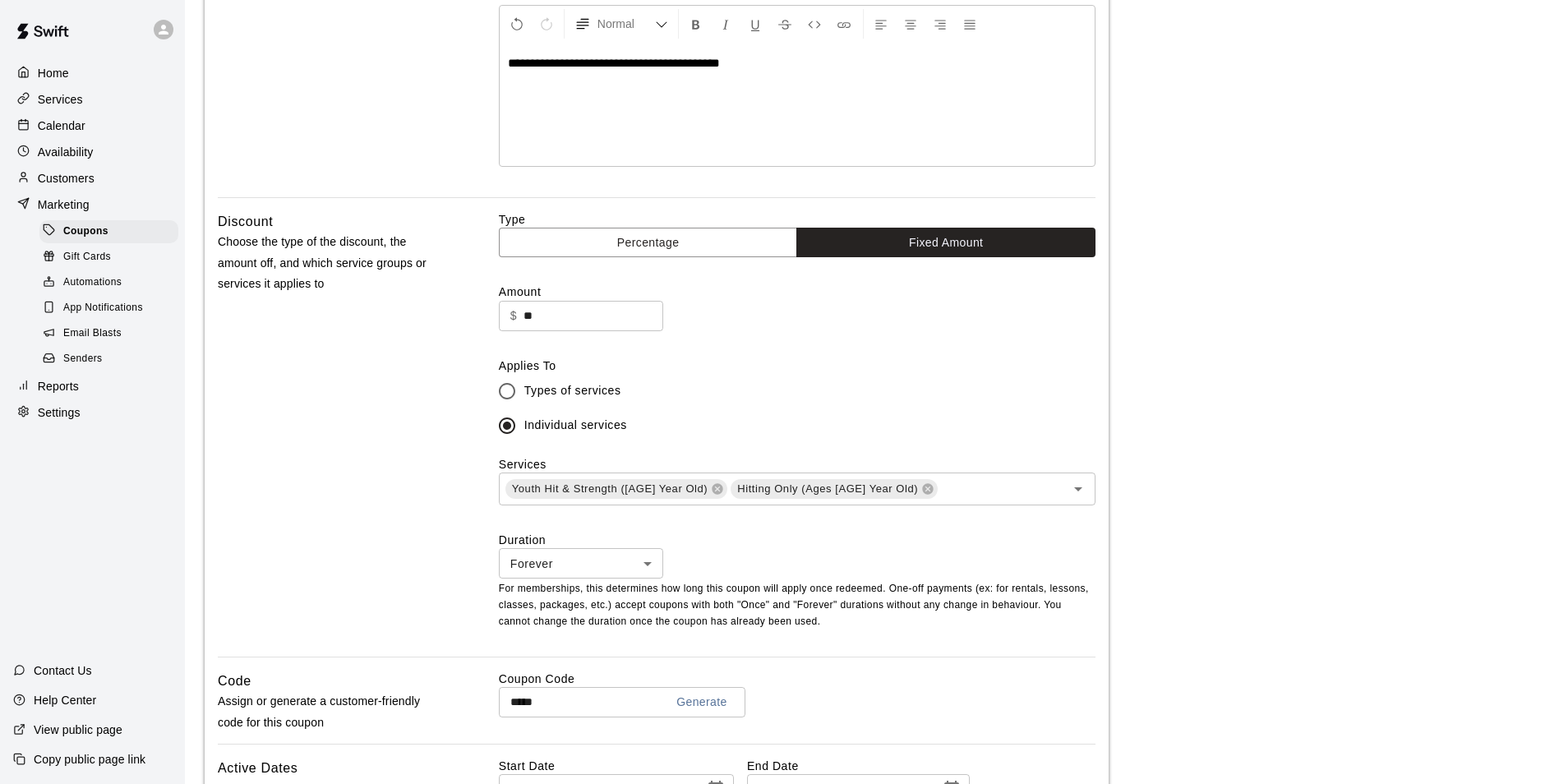 scroll, scrollTop: 648, scrollLeft: 0, axis: vertical 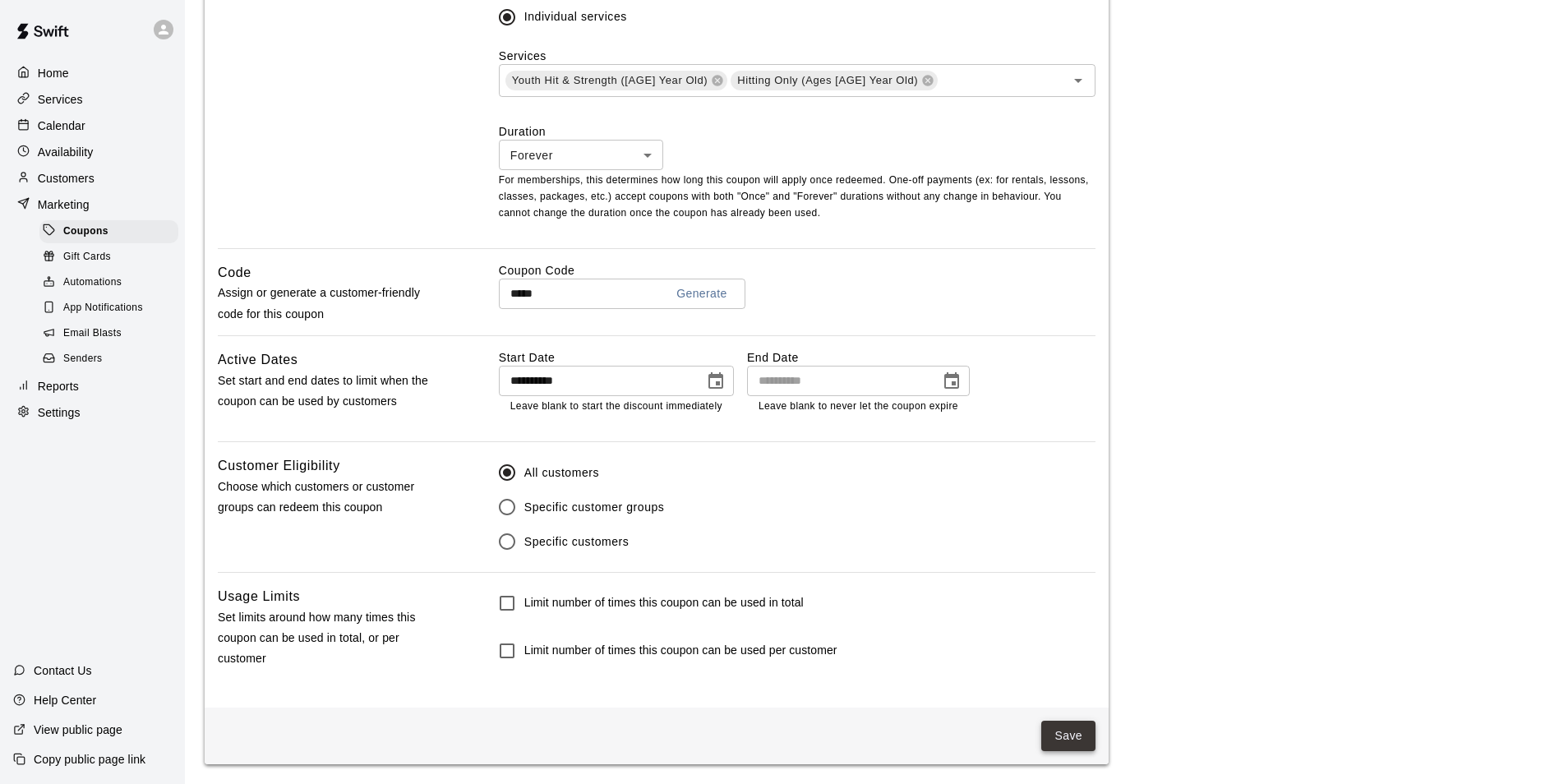 click on "Save" at bounding box center [1068, 736] 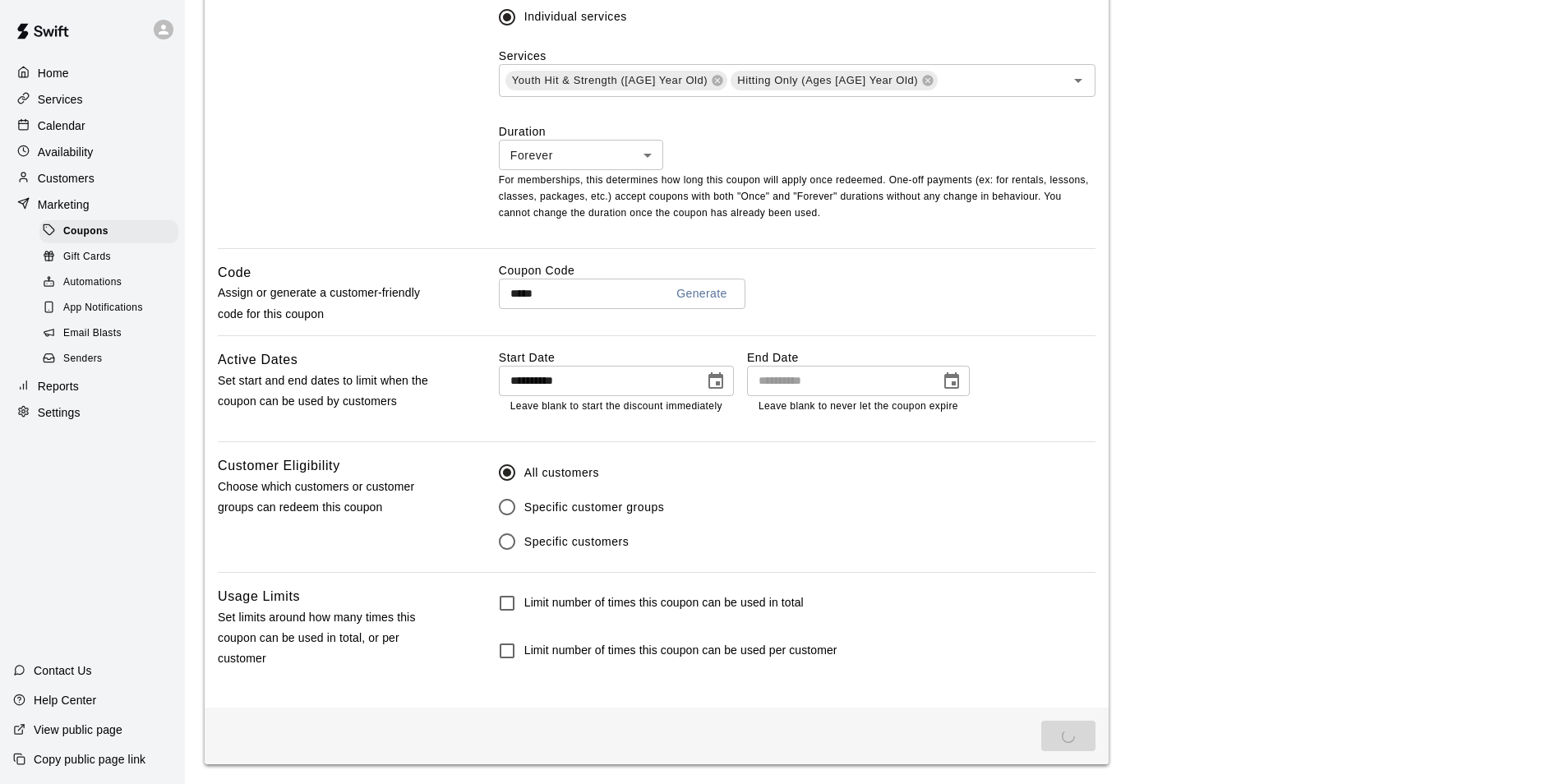 scroll, scrollTop: 0, scrollLeft: 0, axis: both 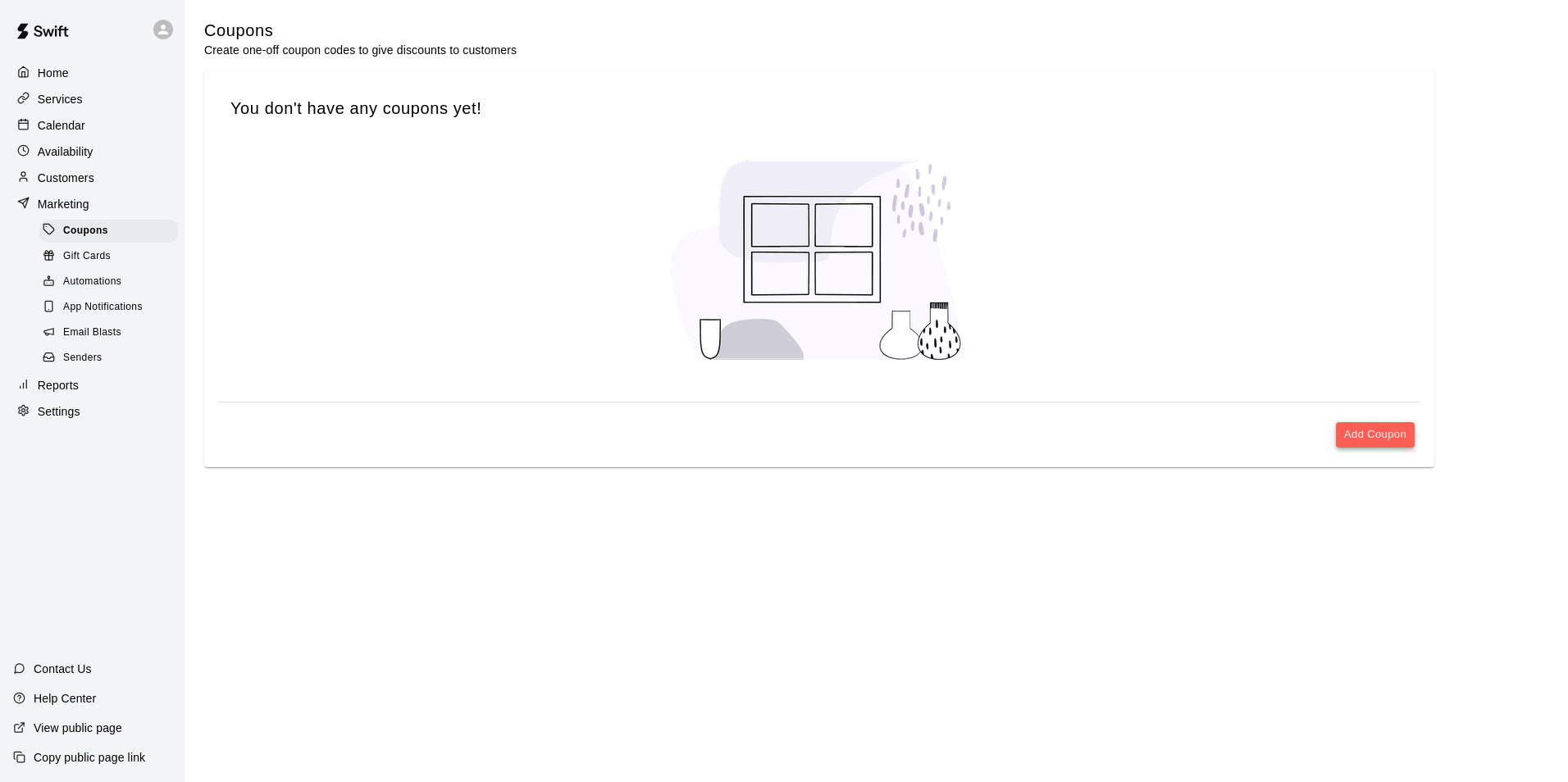 click on "Add Coupon" at bounding box center (1375, 434) 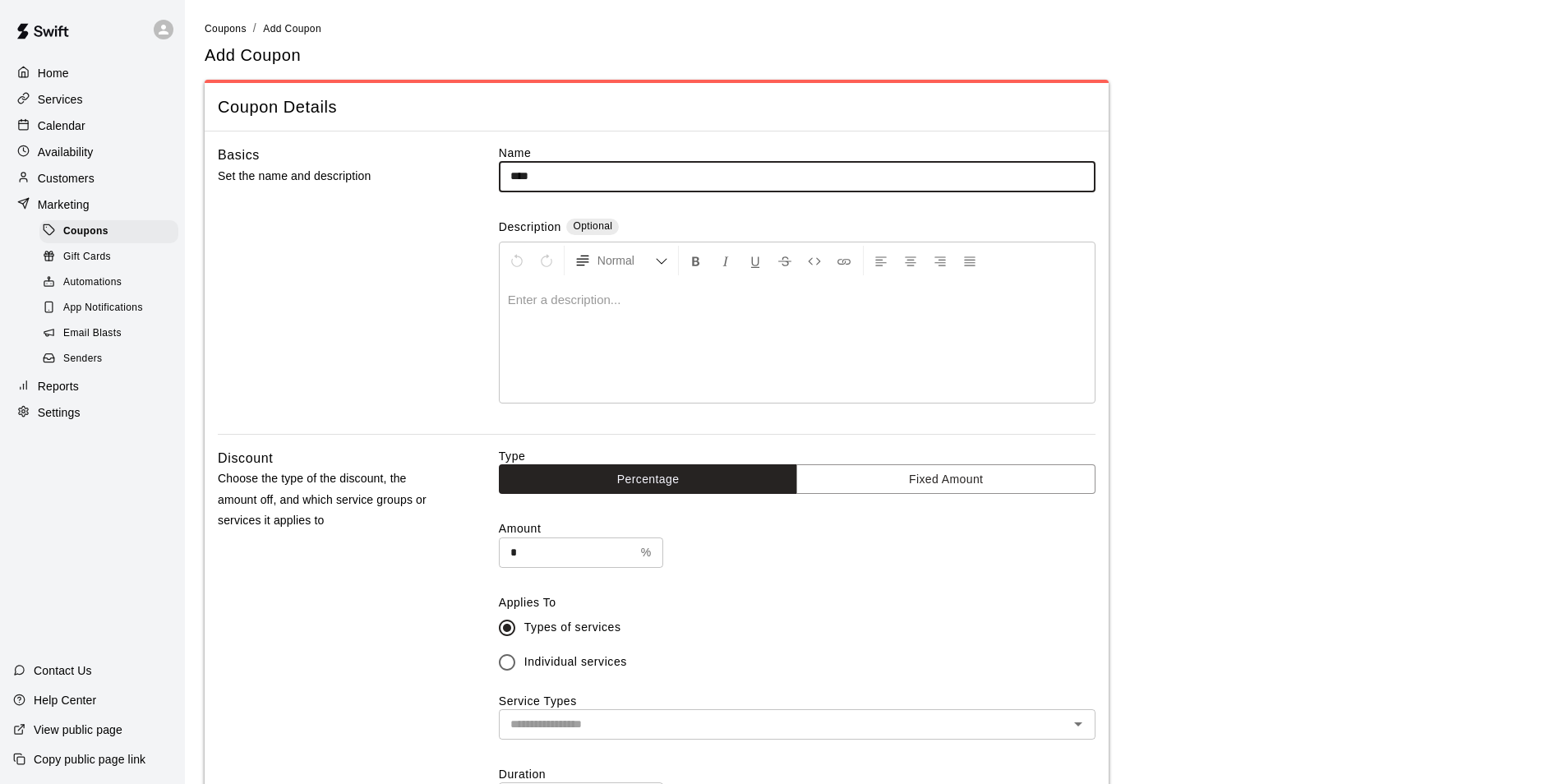 type on "**********" 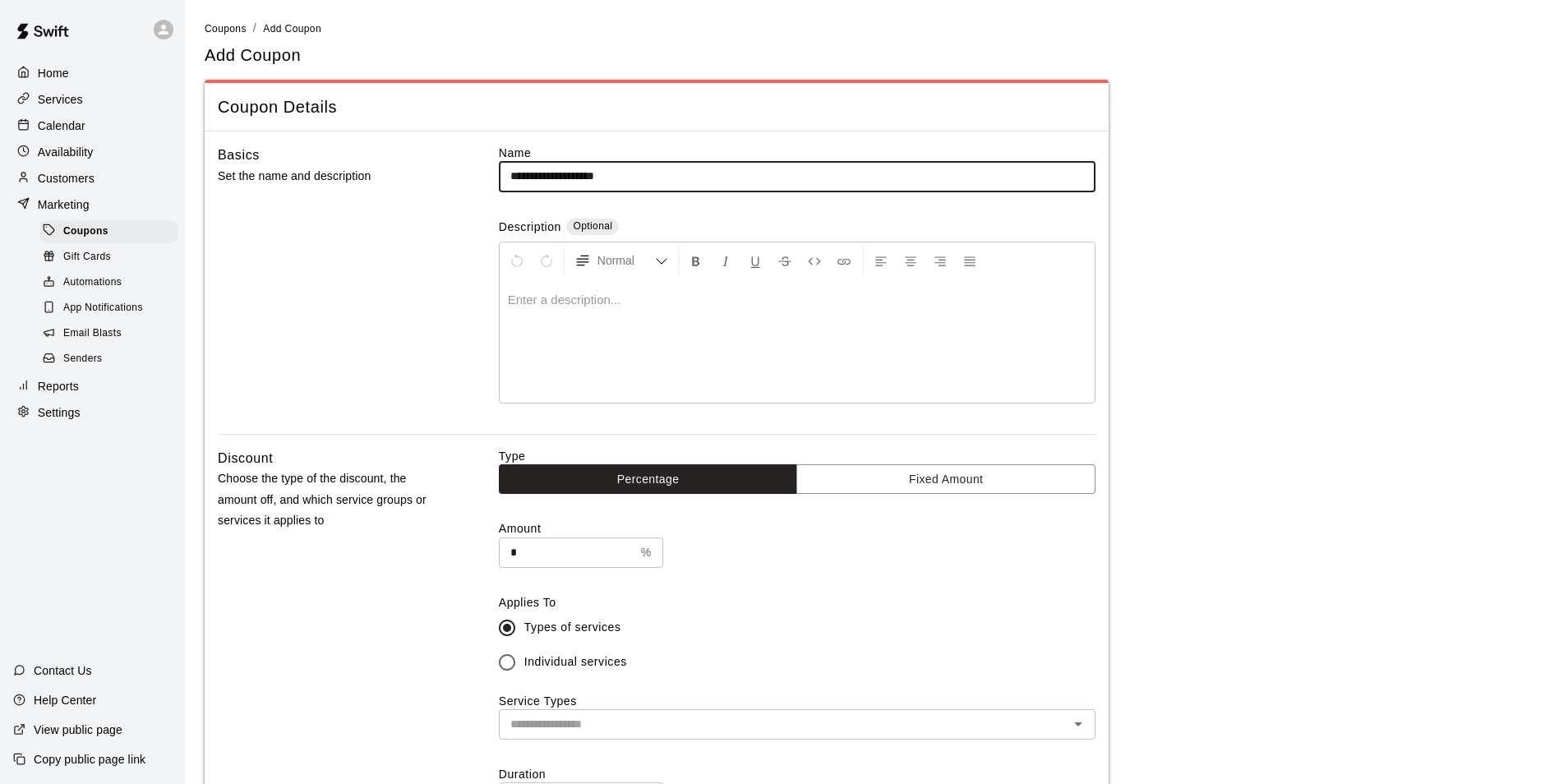 type 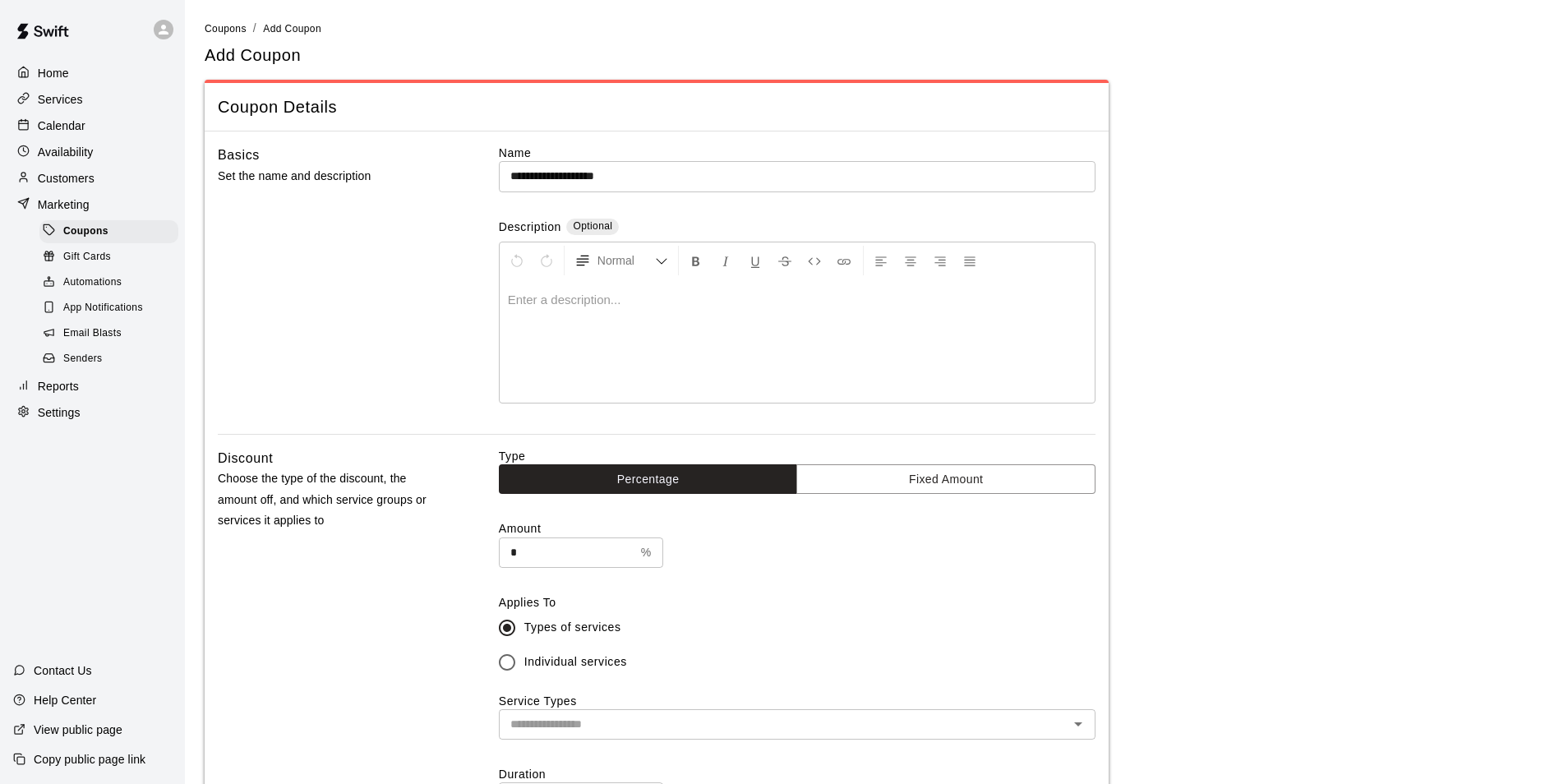 type 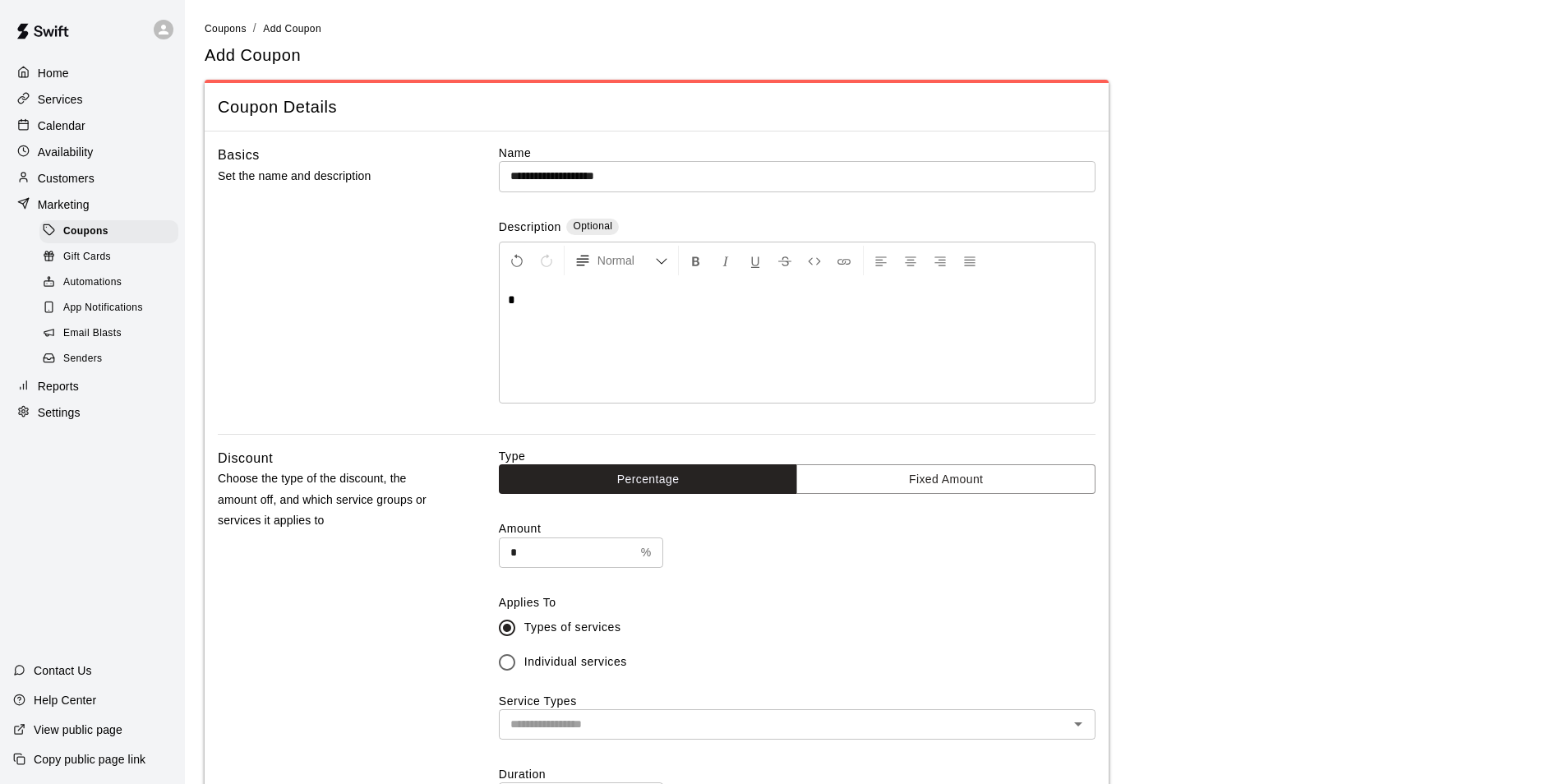 type 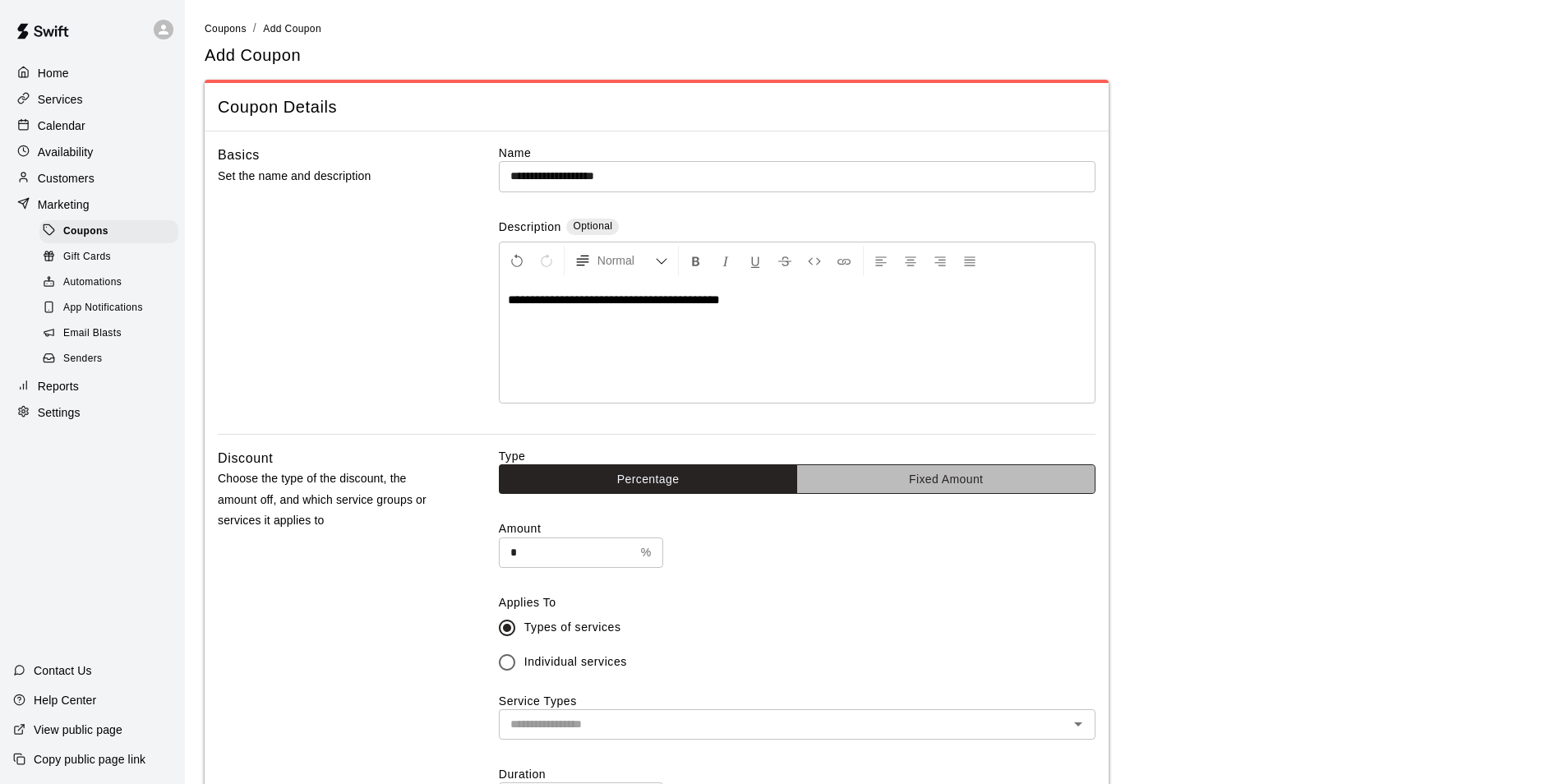 click on "Fixed Amount" at bounding box center (946, 479) 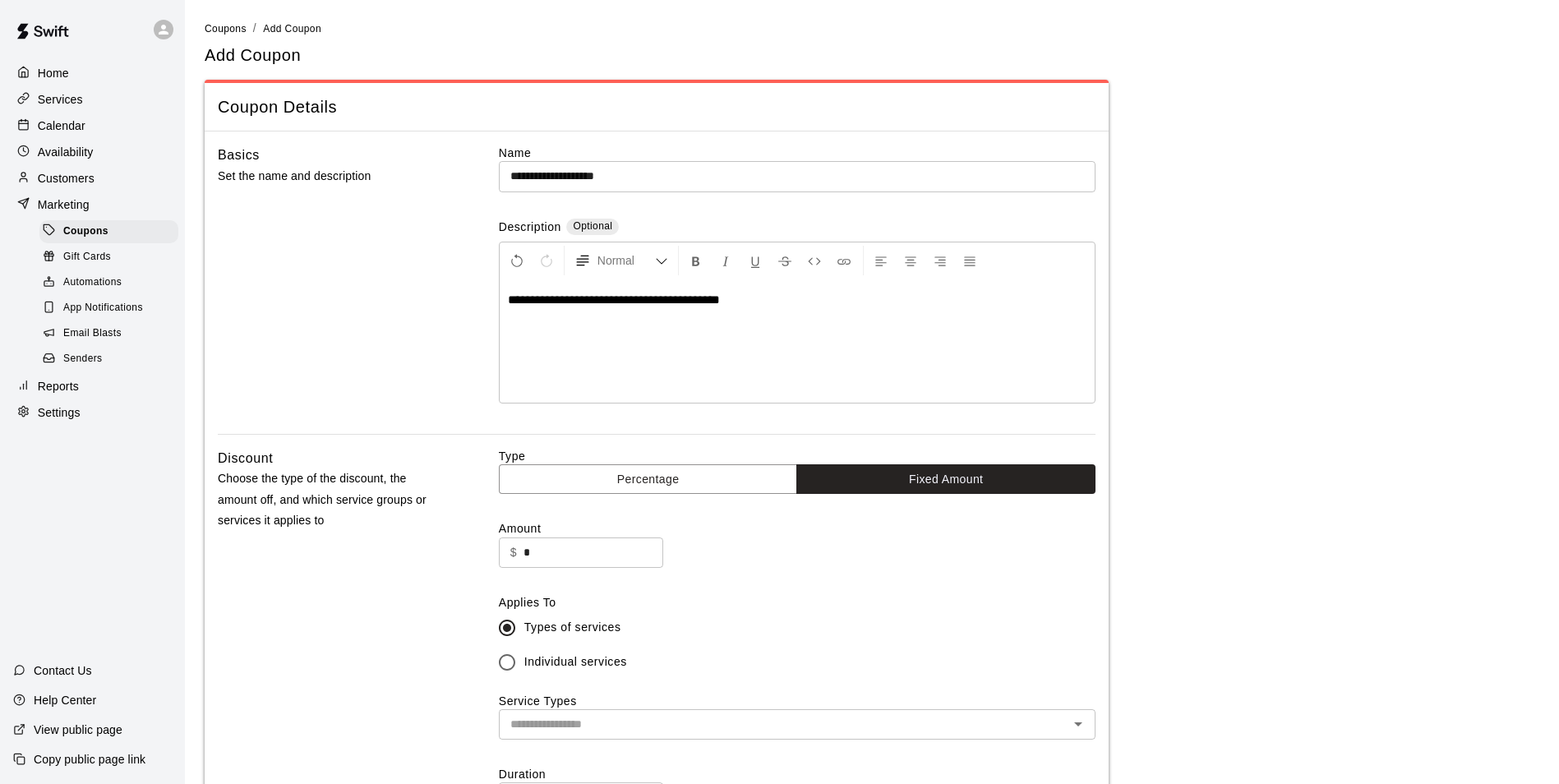 click on "*" at bounding box center [593, 552] 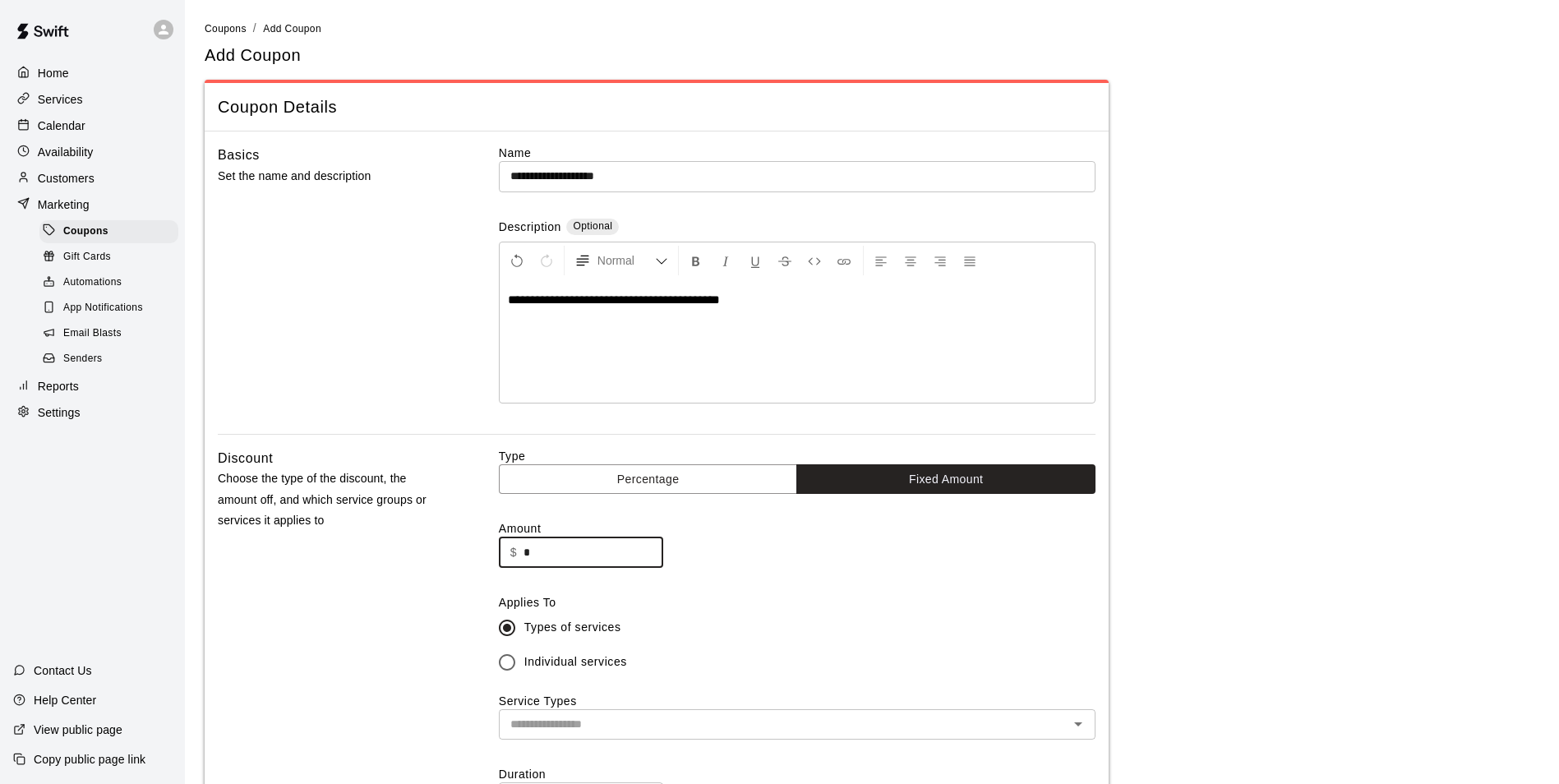 drag, startPoint x: 560, startPoint y: 556, endPoint x: 512, endPoint y: 553, distance: 48.093659 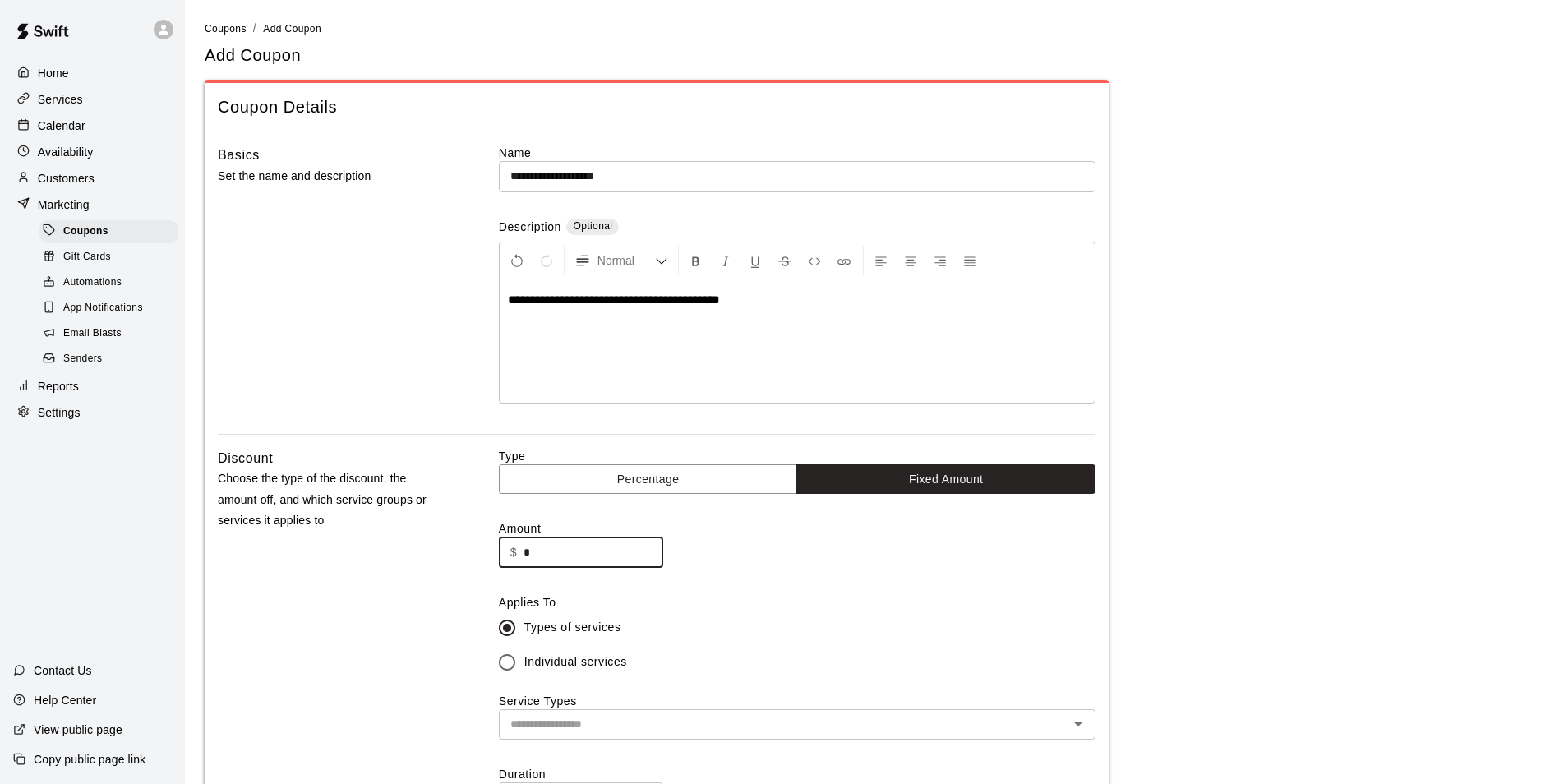 click on "$ * ​" at bounding box center [581, 552] 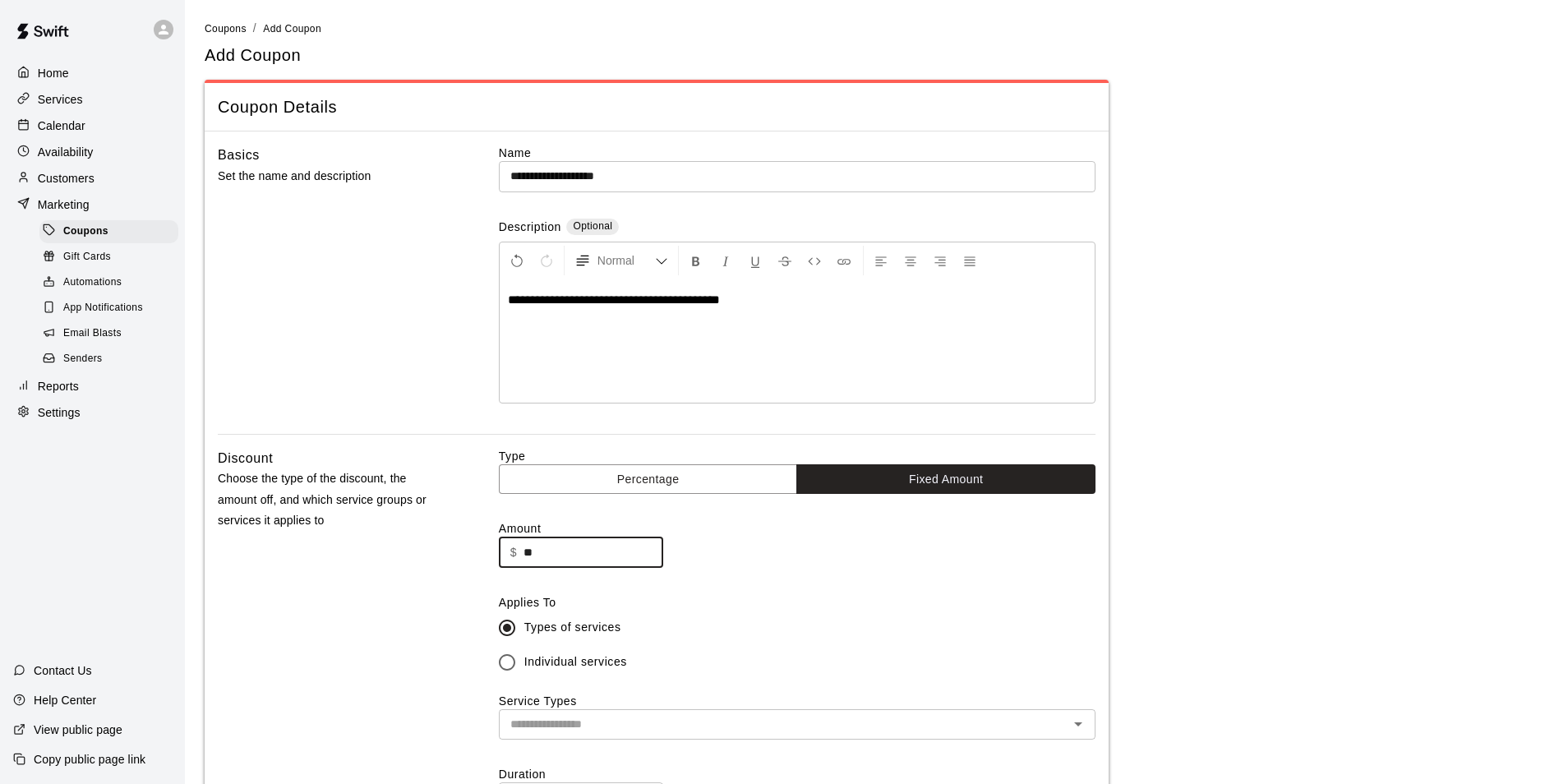 type on "**" 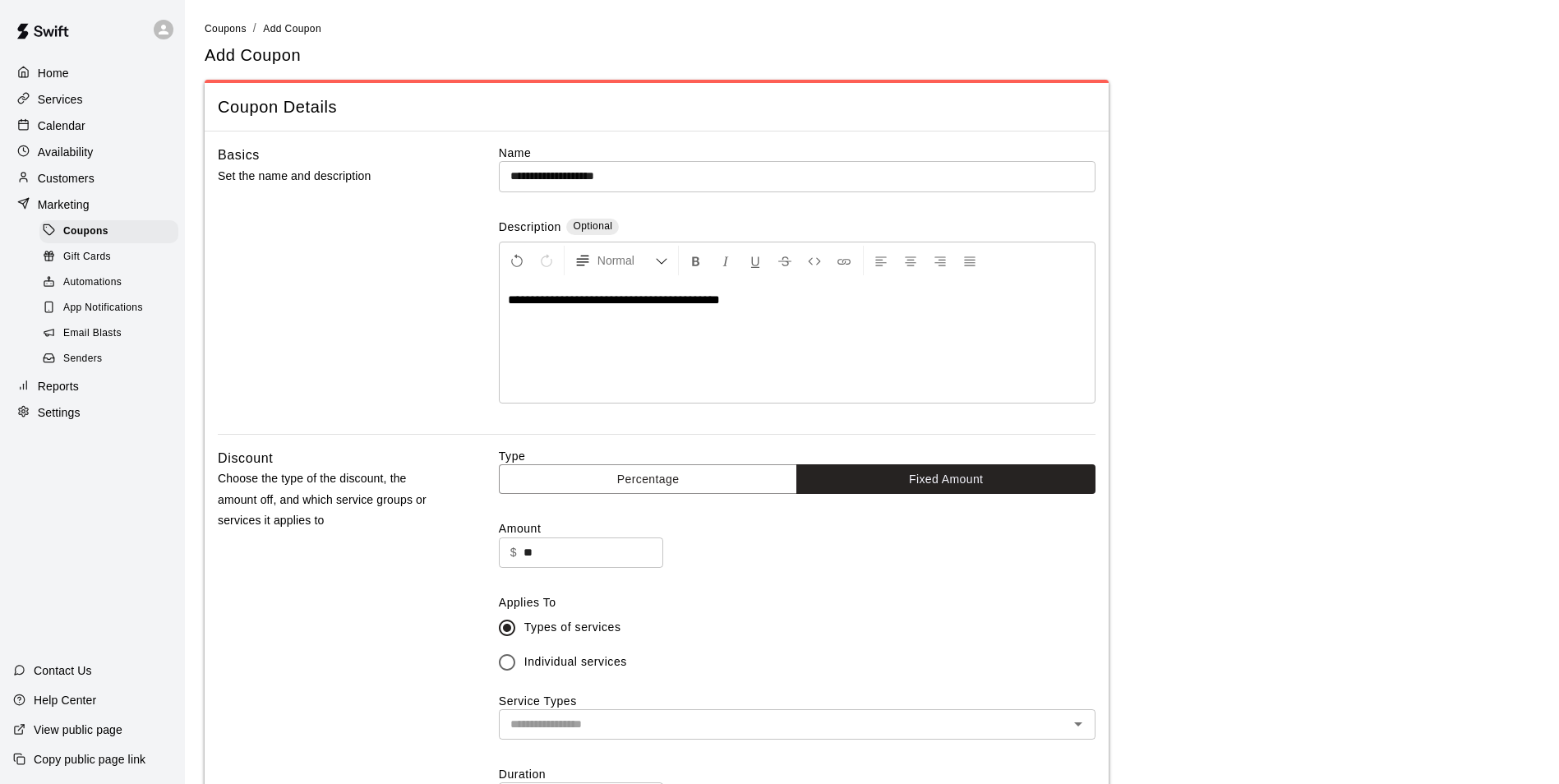 click on "Discount Choose the type of the discount, the amount off, and which service groups or services it applies to Type Percentage Fixed Amount Amount $ ** ​ Applies To Types of services Individual services Service Types ​ Duration Once **** ​ For memberships, this determines how long this coupon will apply once
redeemed. One-off payments (ex: for rentals, lessons, classes, packages,
etc.) accept coupons with both "Once" and "Forever"
durations without any change in behaviour. You cannot change the duration once the coupon has already been used." at bounding box center (657, 669) 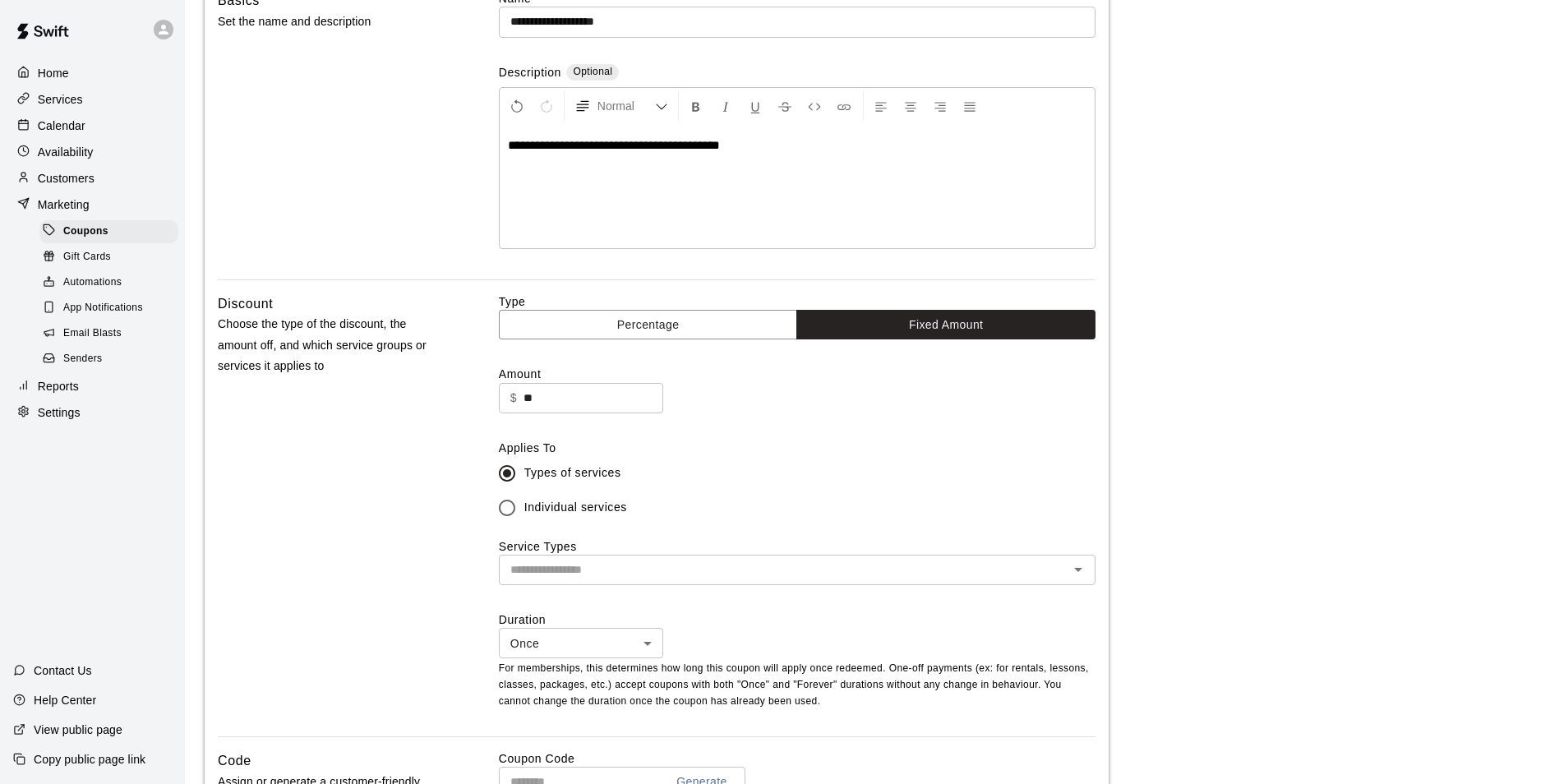 scroll, scrollTop: 329, scrollLeft: 0, axis: vertical 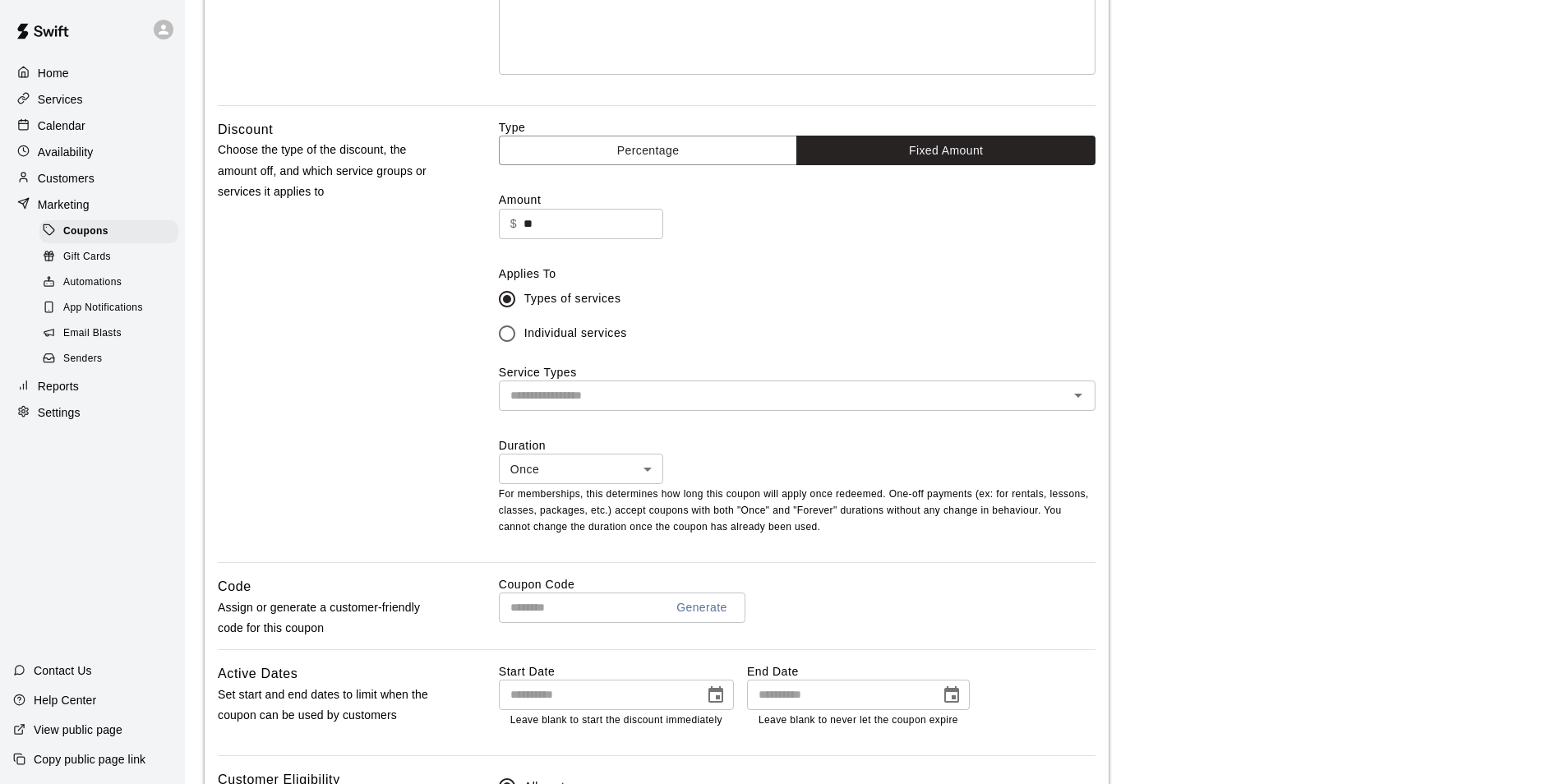 click on "Individual services" at bounding box center [786, 334] 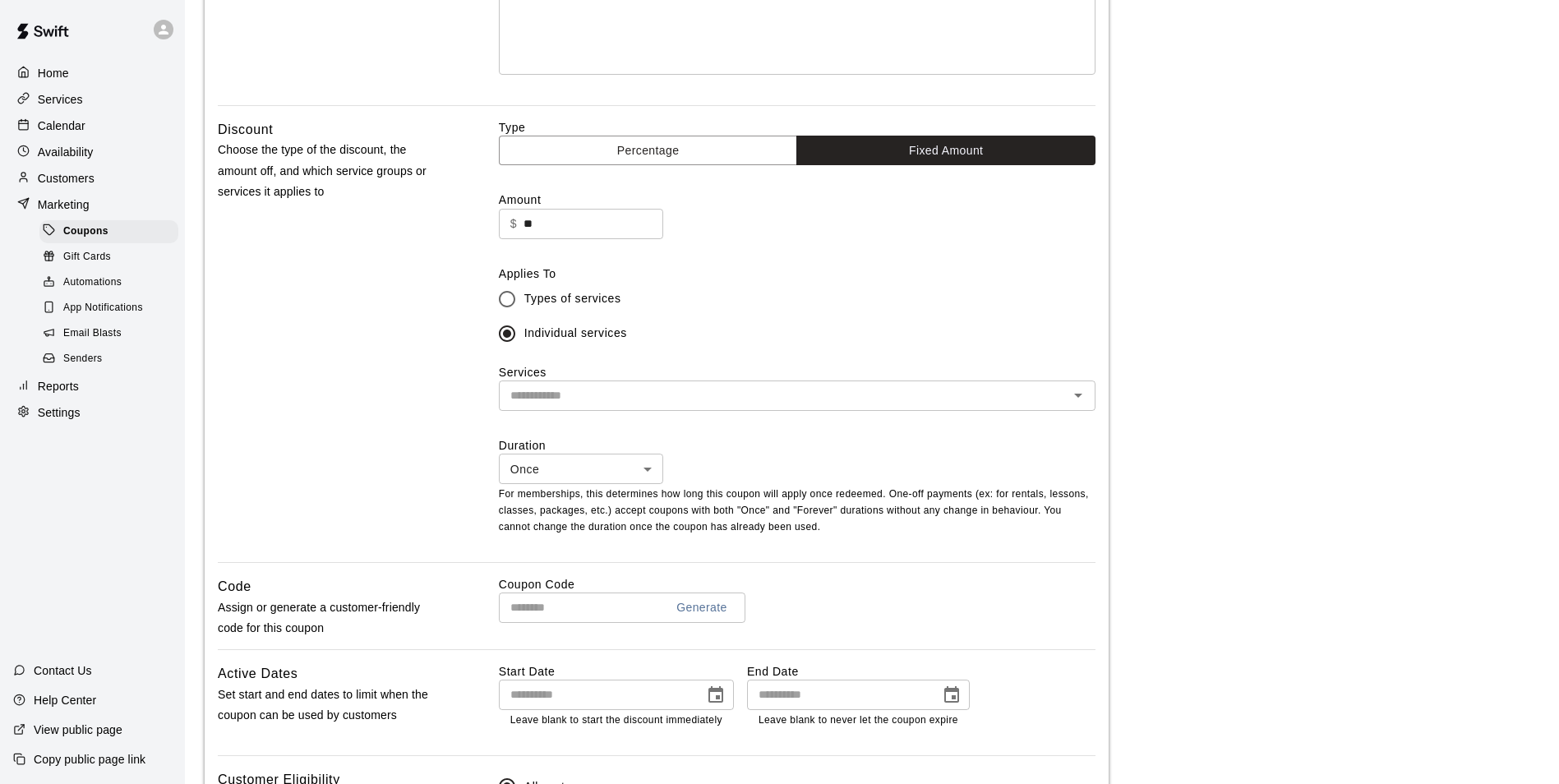 click at bounding box center [783, 395] 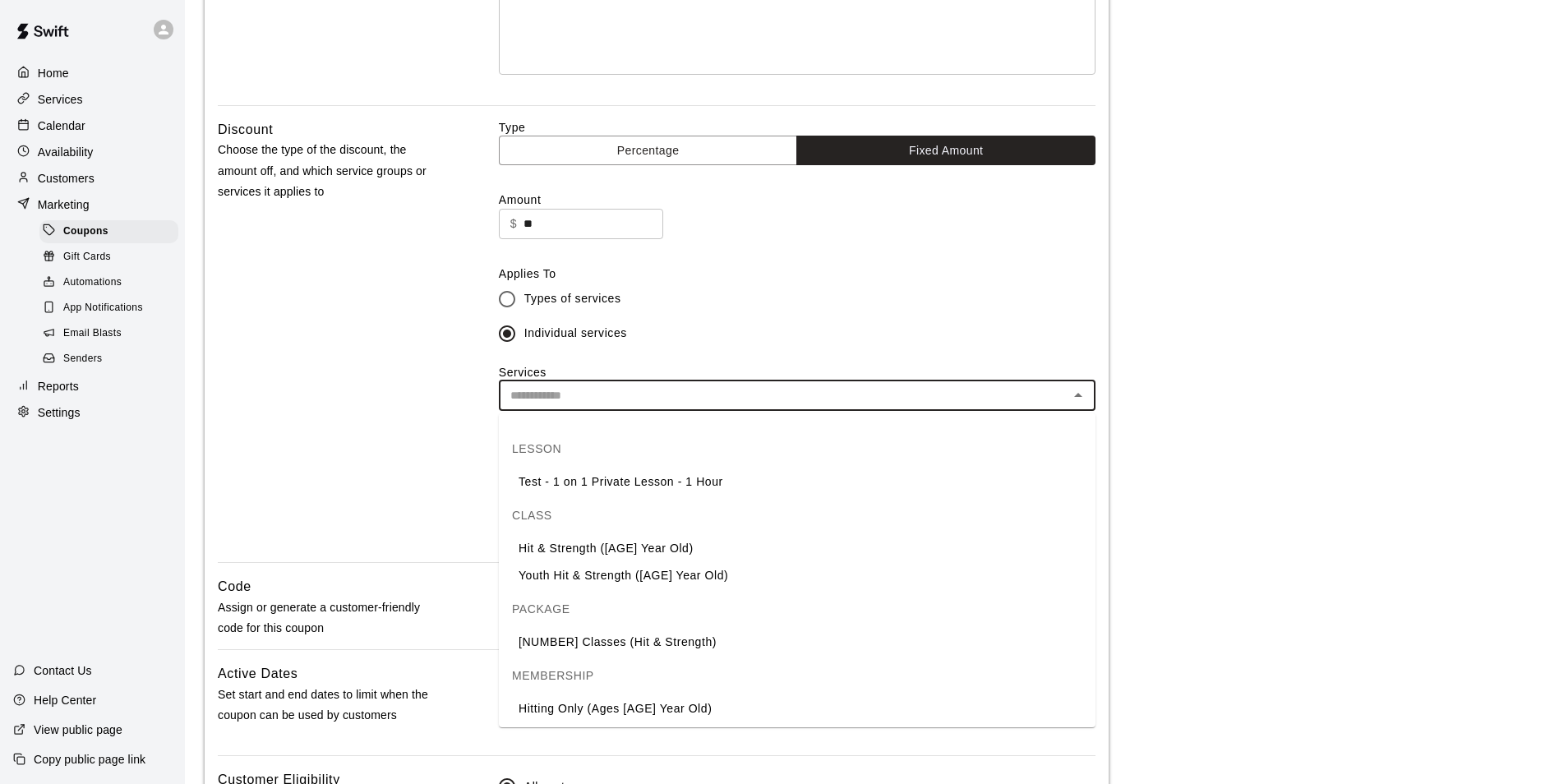scroll, scrollTop: 168, scrollLeft: 0, axis: vertical 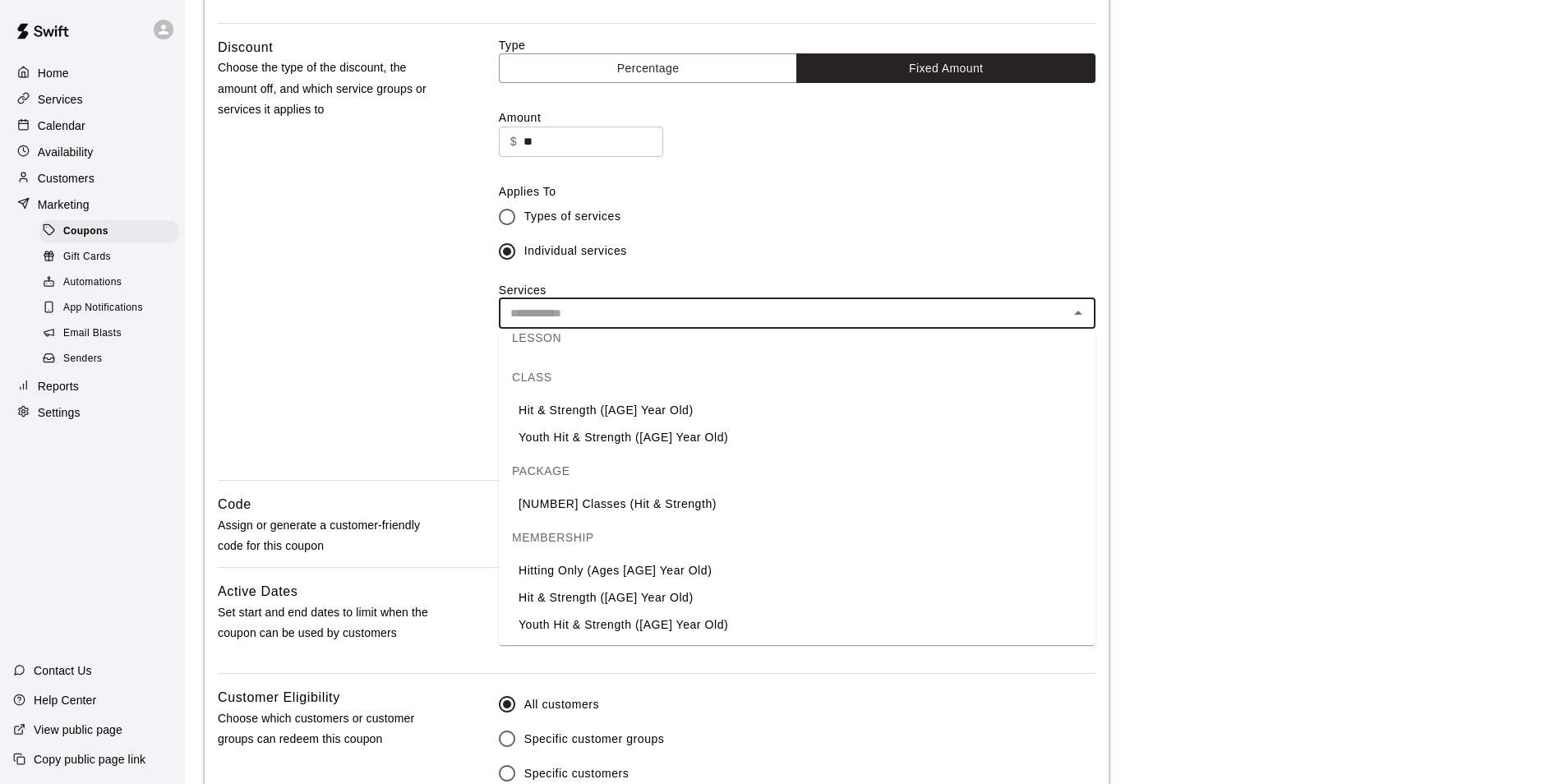 click on "Hit & Strength ([AGE] Year Old)" at bounding box center (797, 597) 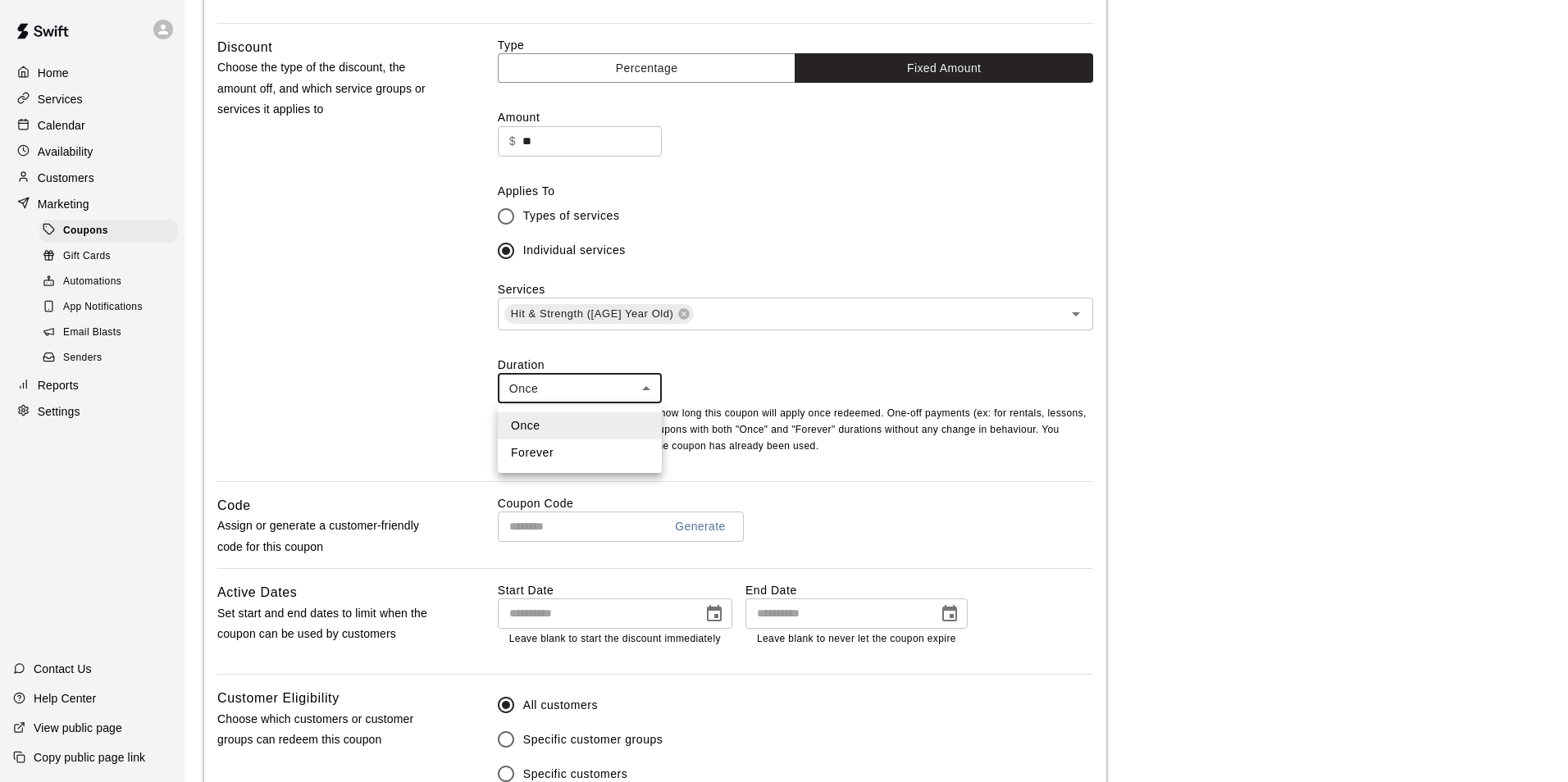 click on "**********" at bounding box center (784, 302) 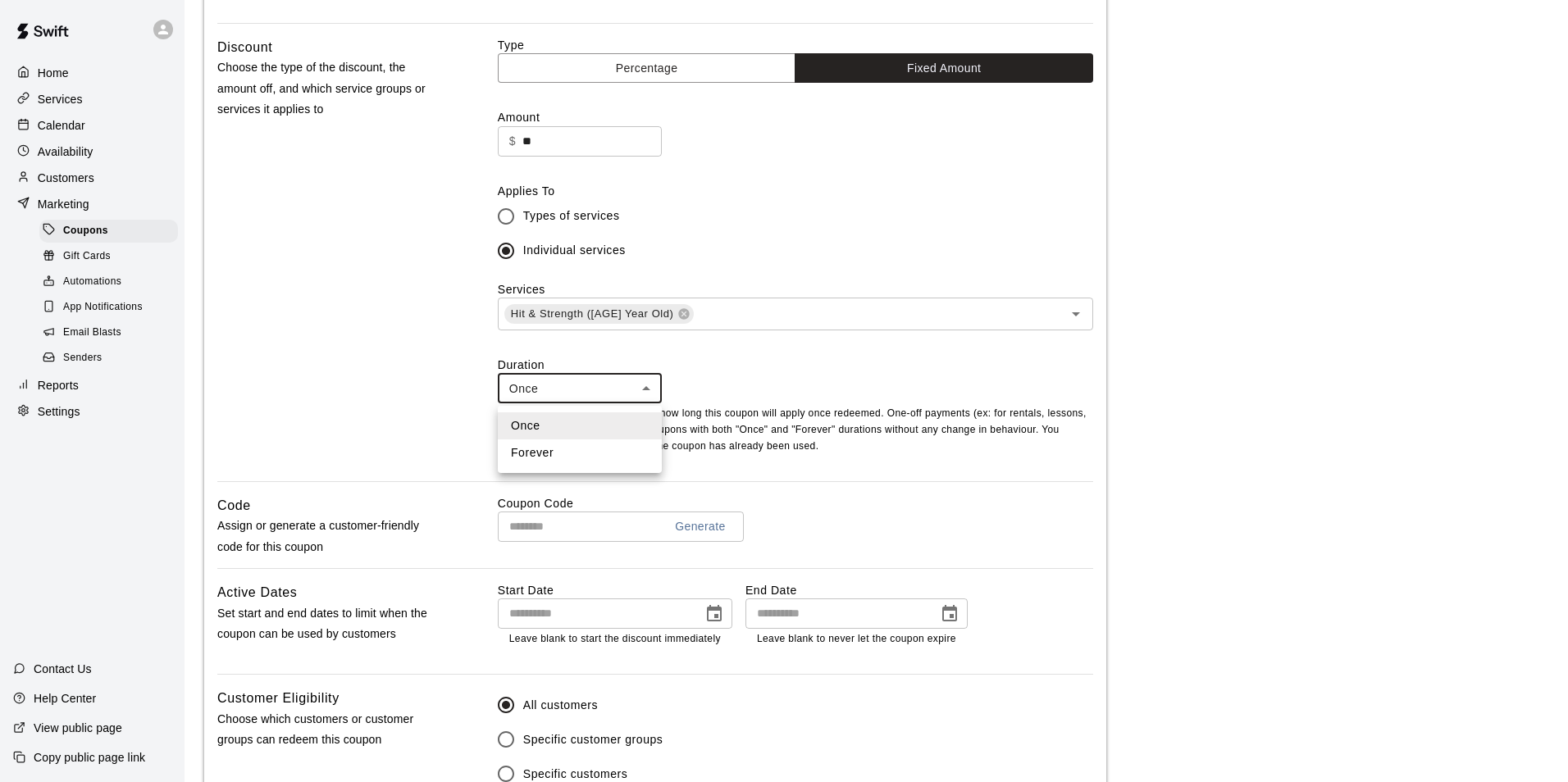 click on "Forever" at bounding box center [580, 452] 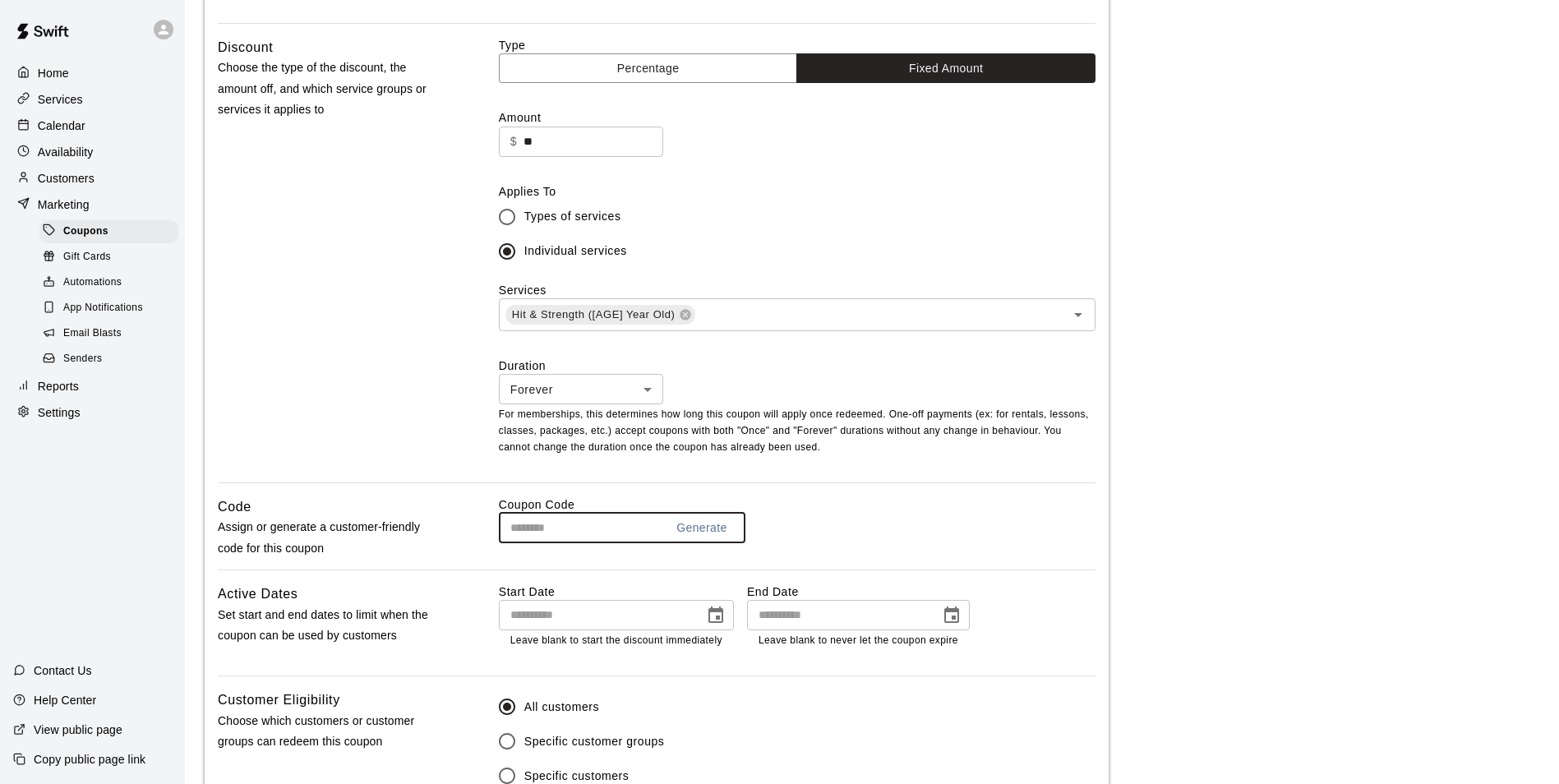 click at bounding box center [575, 528] 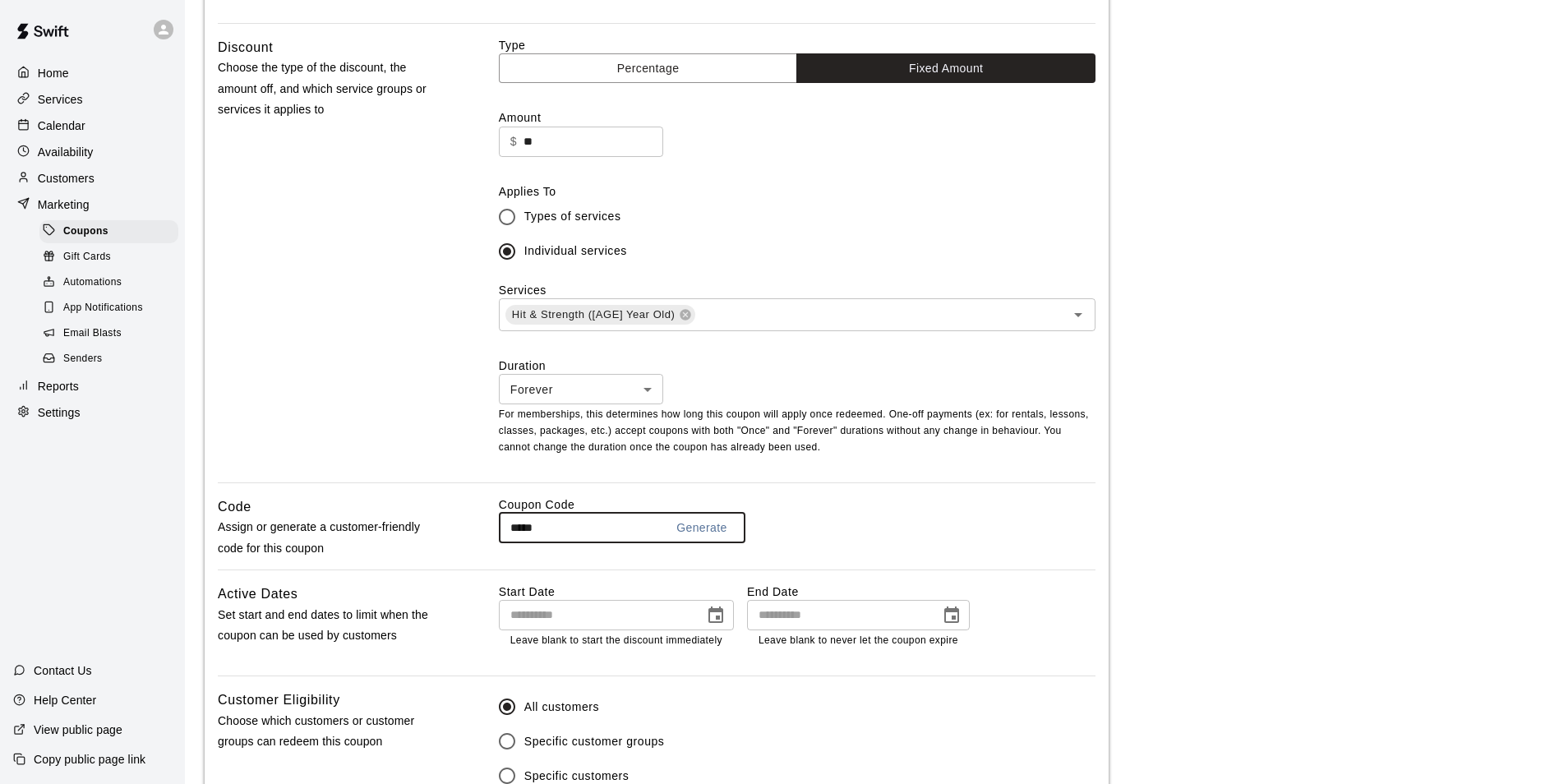 type on "*****" 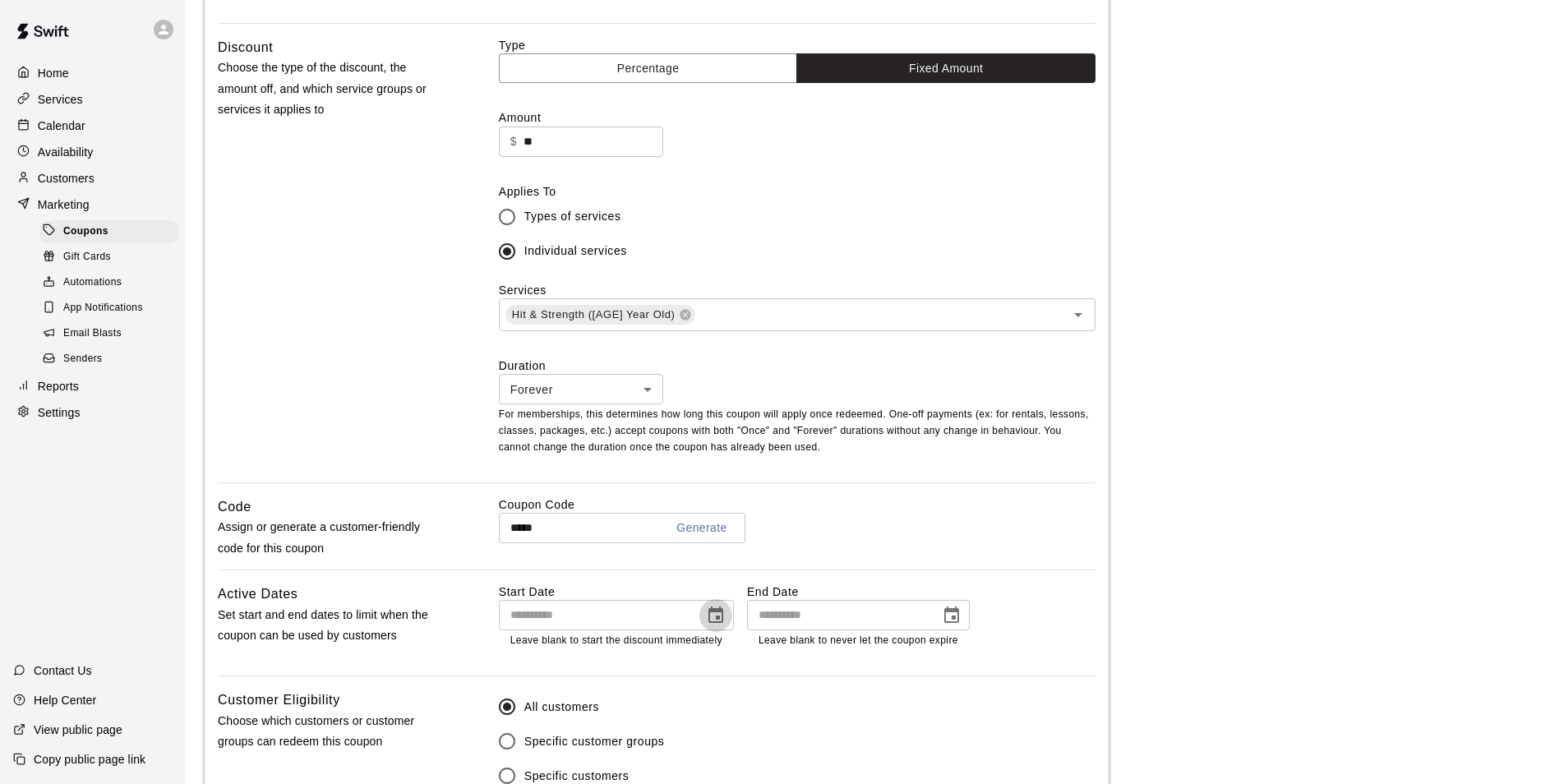 click 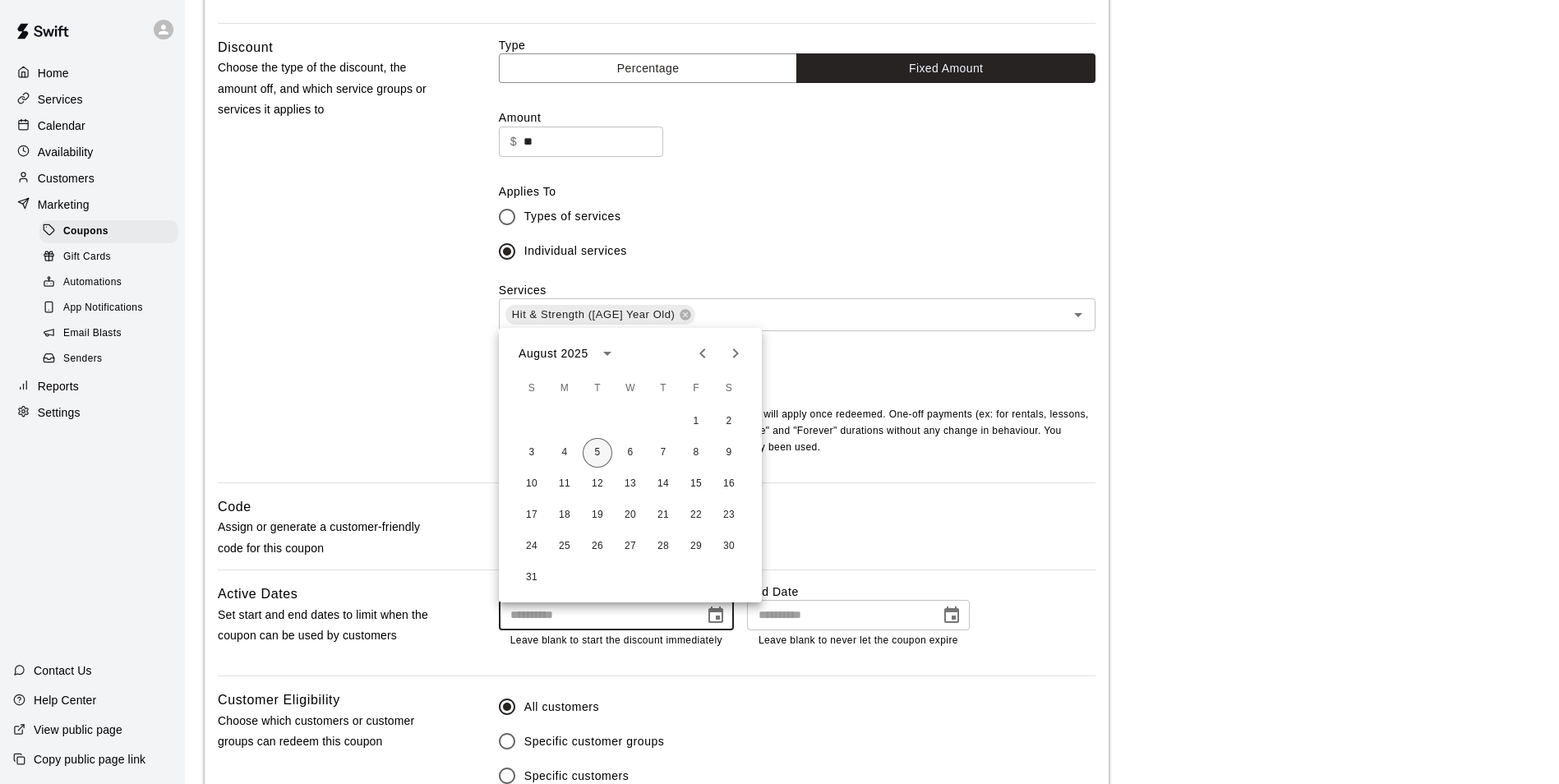 click on "5" at bounding box center [597, 453] 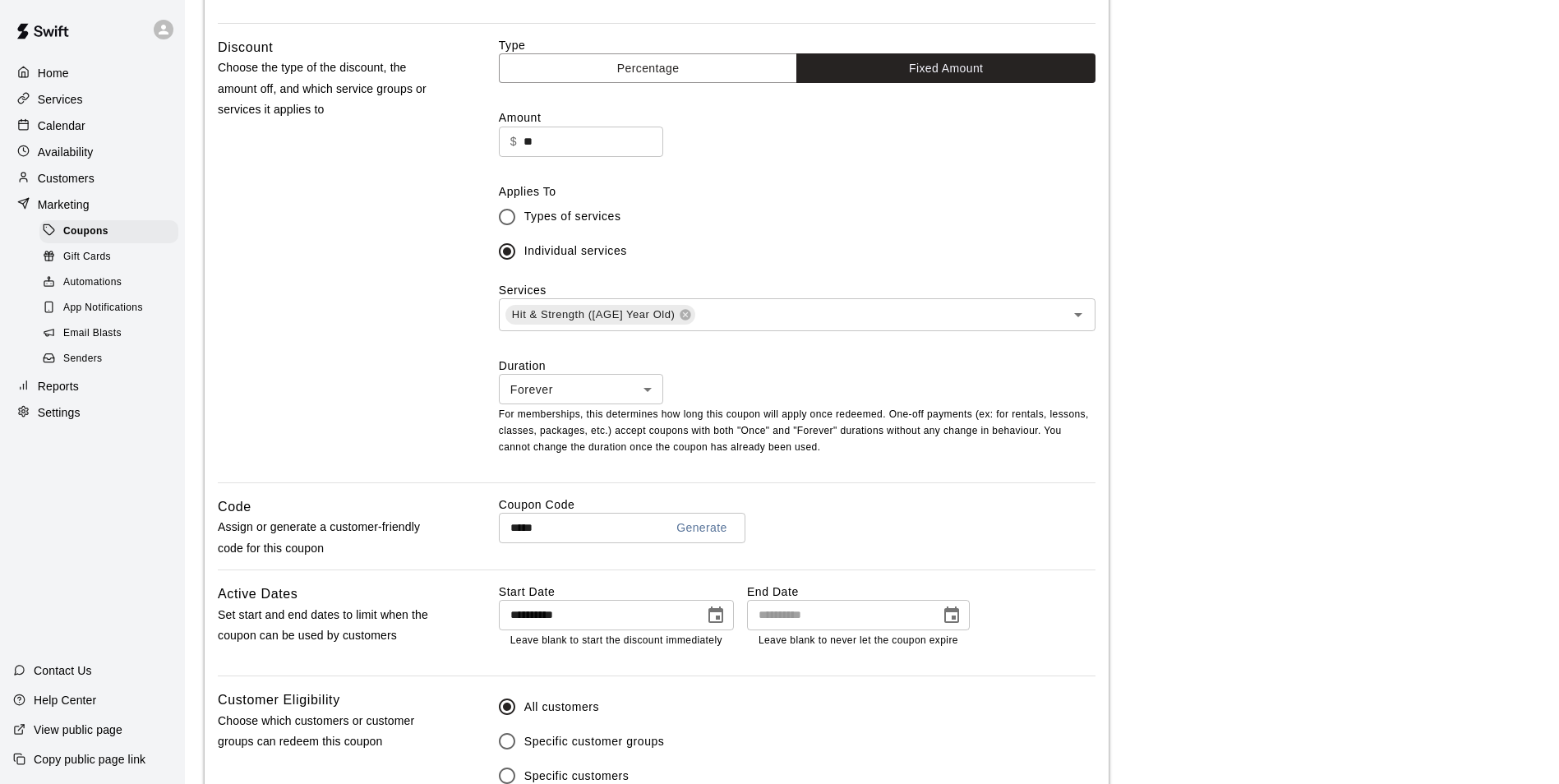 click on "**********" at bounding box center (872, 303) 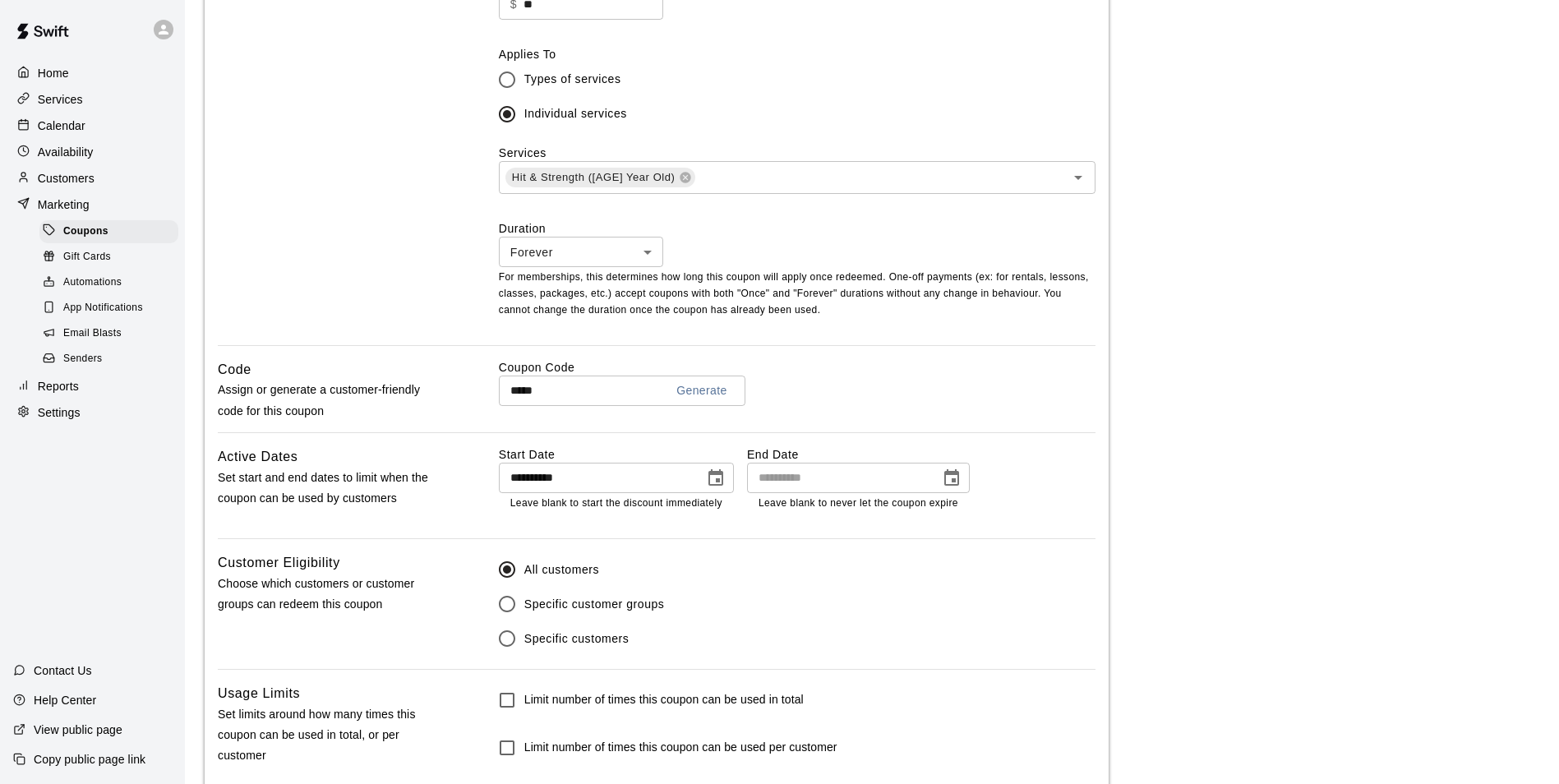 scroll, scrollTop: 648, scrollLeft: 0, axis: vertical 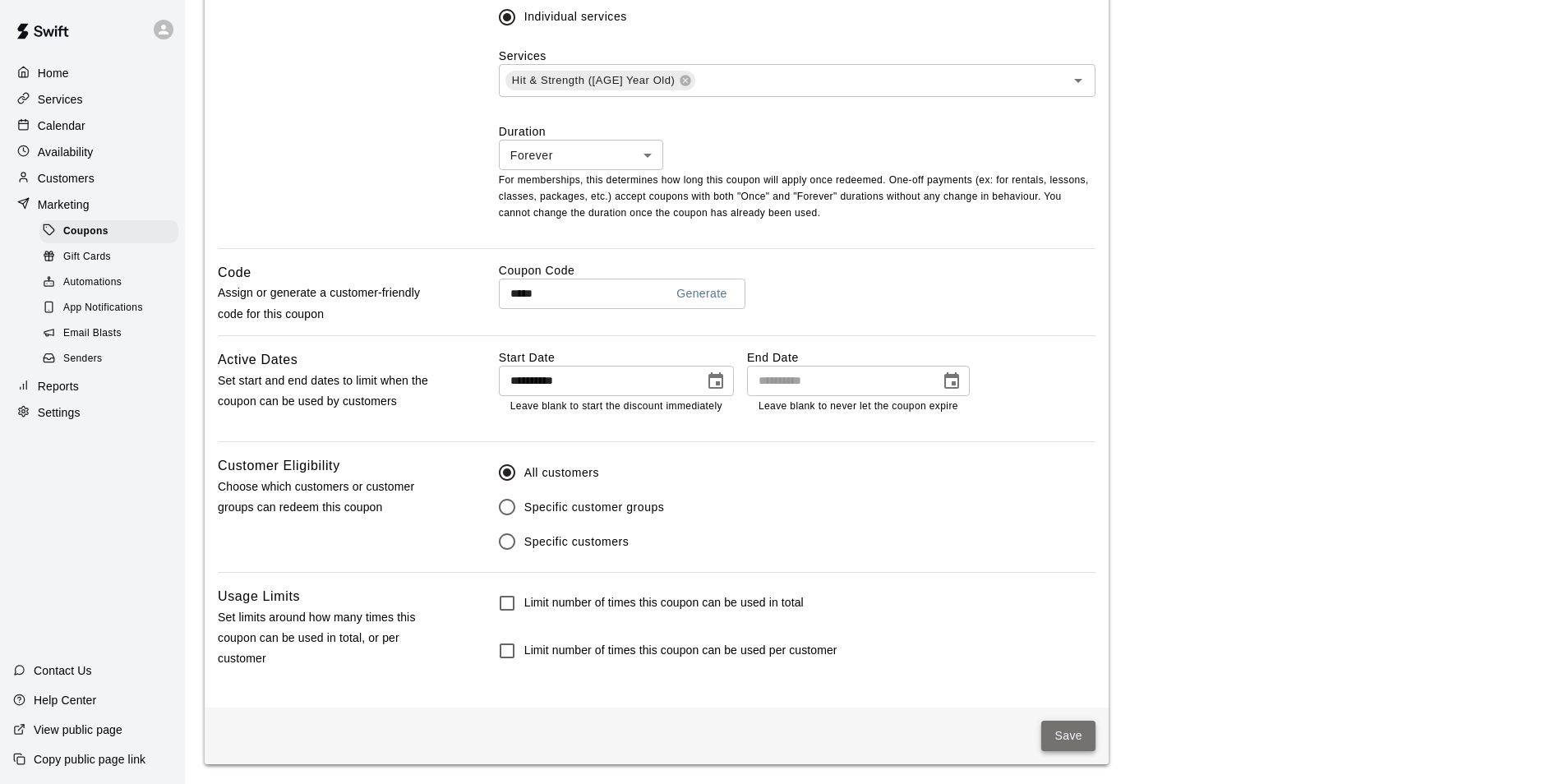 click on "Save" at bounding box center (1068, 736) 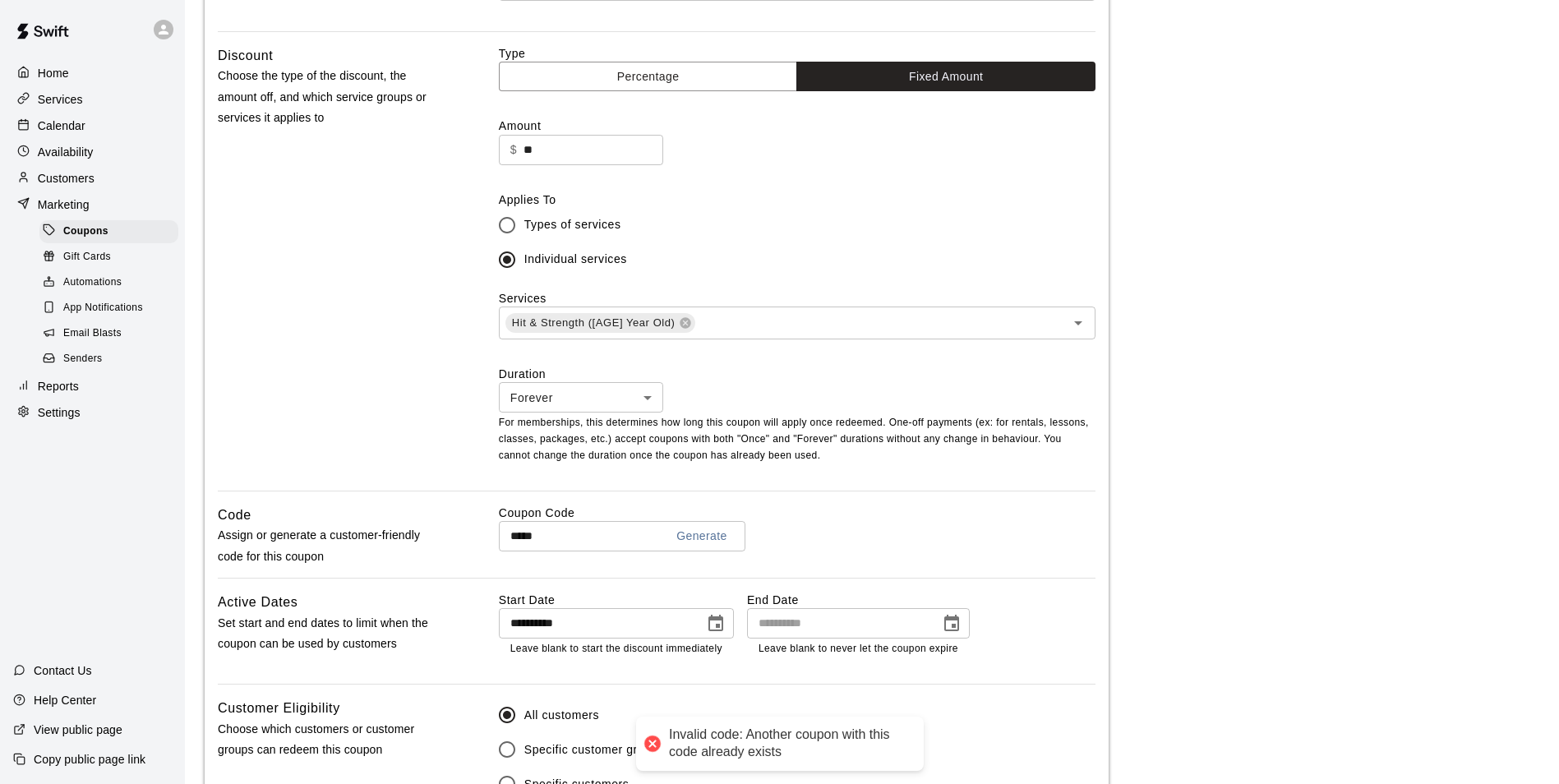 scroll, scrollTop: 401, scrollLeft: 0, axis: vertical 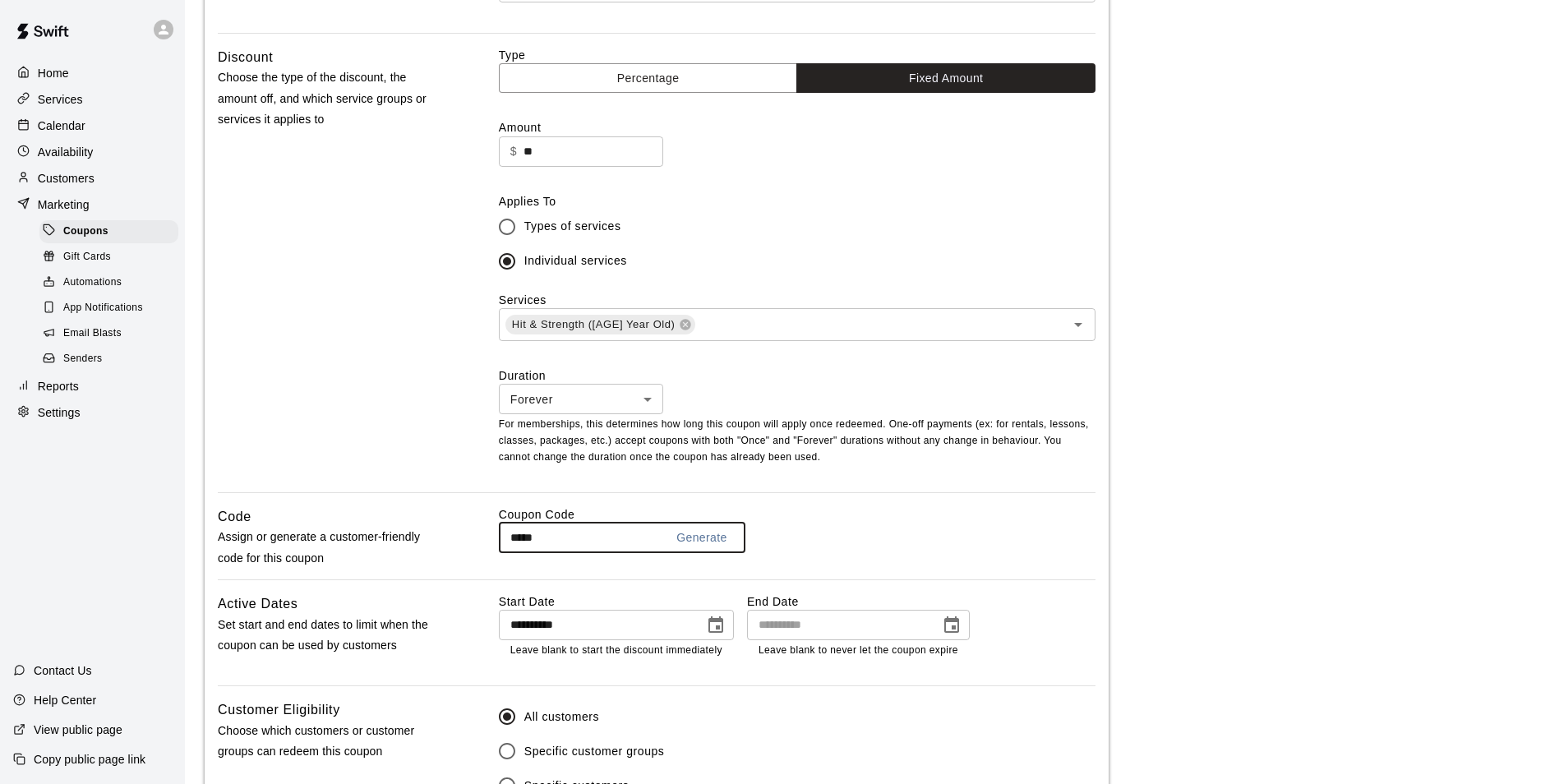 drag, startPoint x: 567, startPoint y: 540, endPoint x: 448, endPoint y: 542, distance: 119.0168 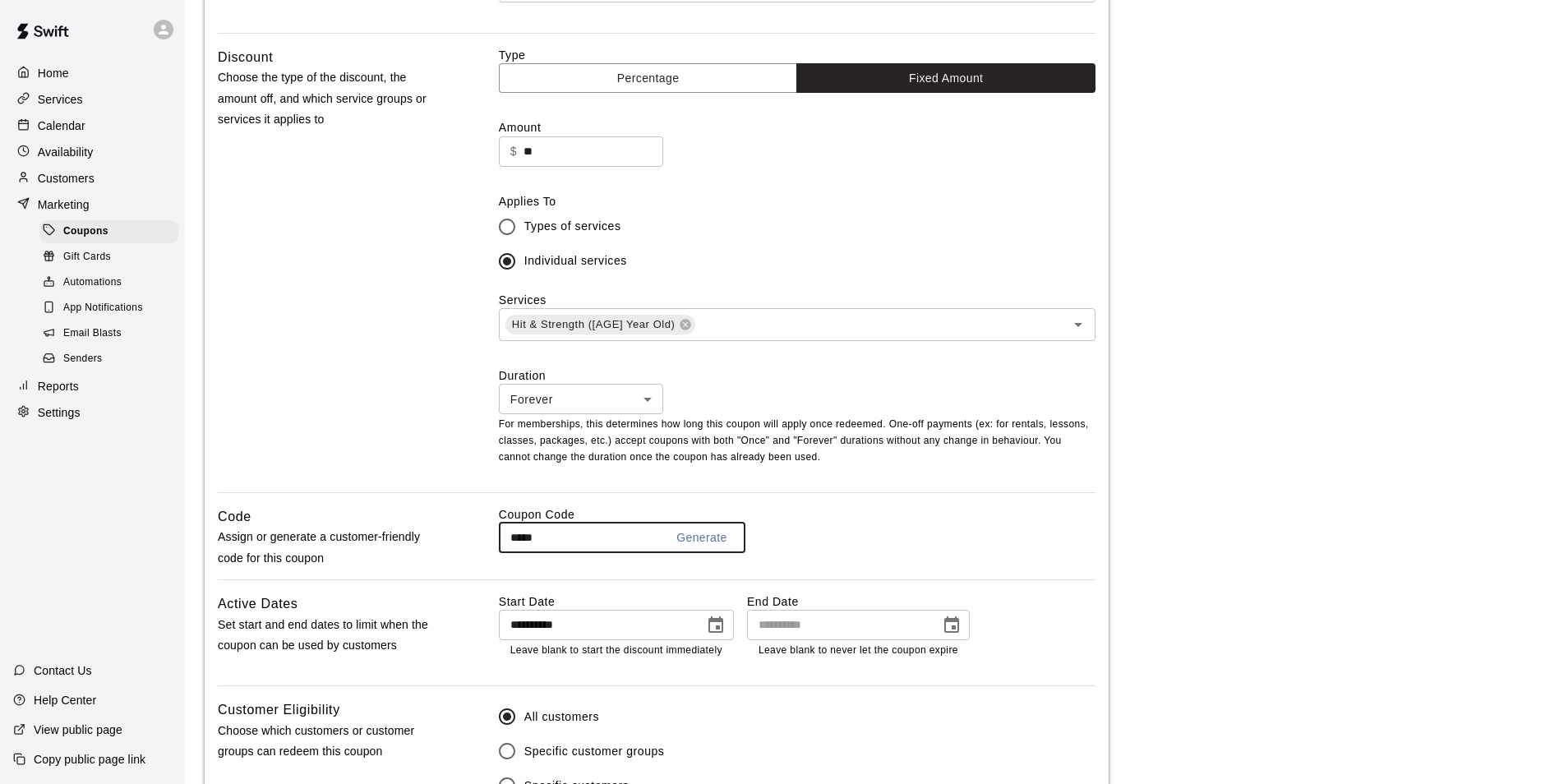 click on "Code Assign or generate a customer-friendly code for this coupon Coupon Code ***** Generate ​" at bounding box center [657, 542] 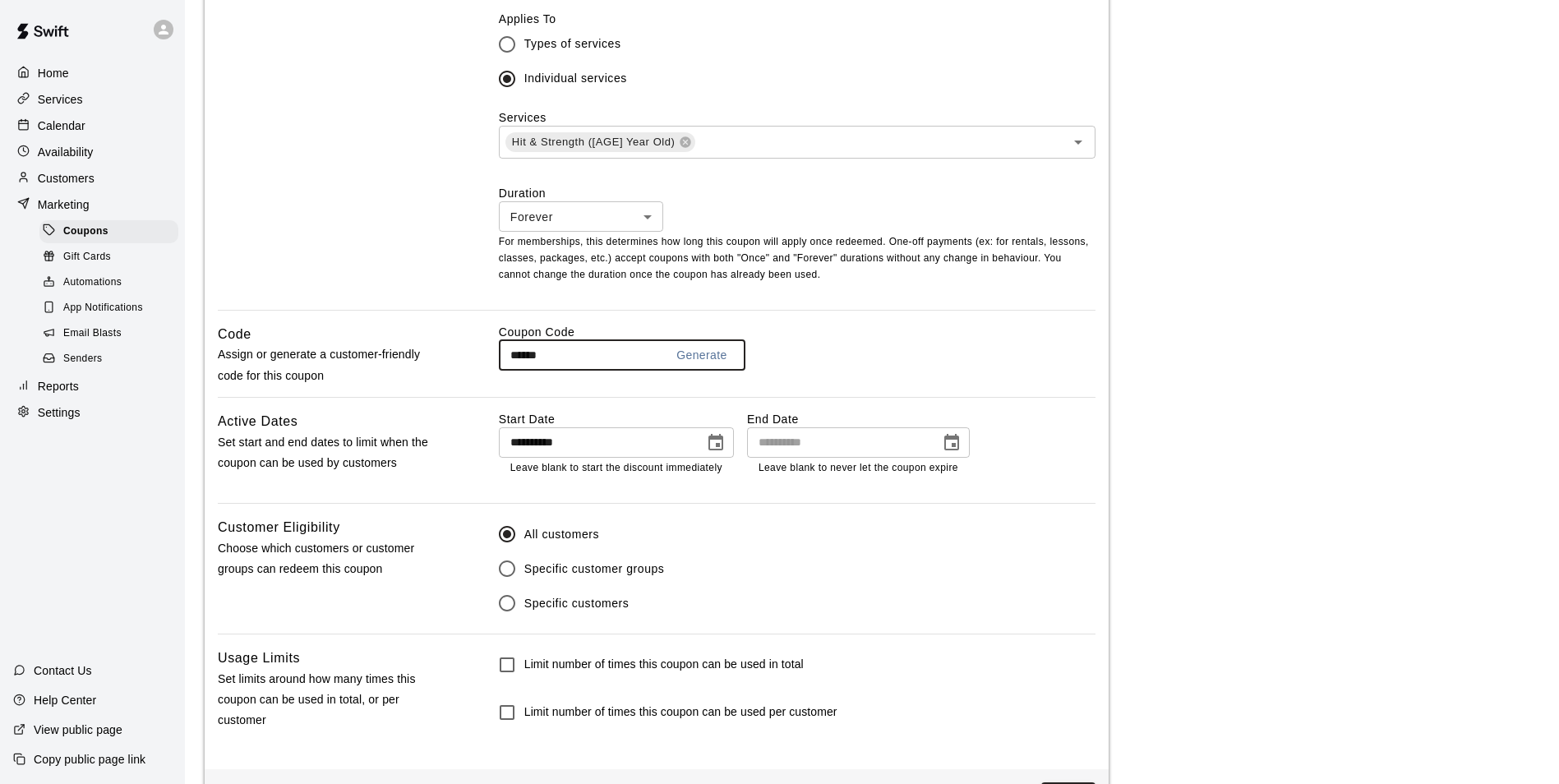 scroll, scrollTop: 648, scrollLeft: 0, axis: vertical 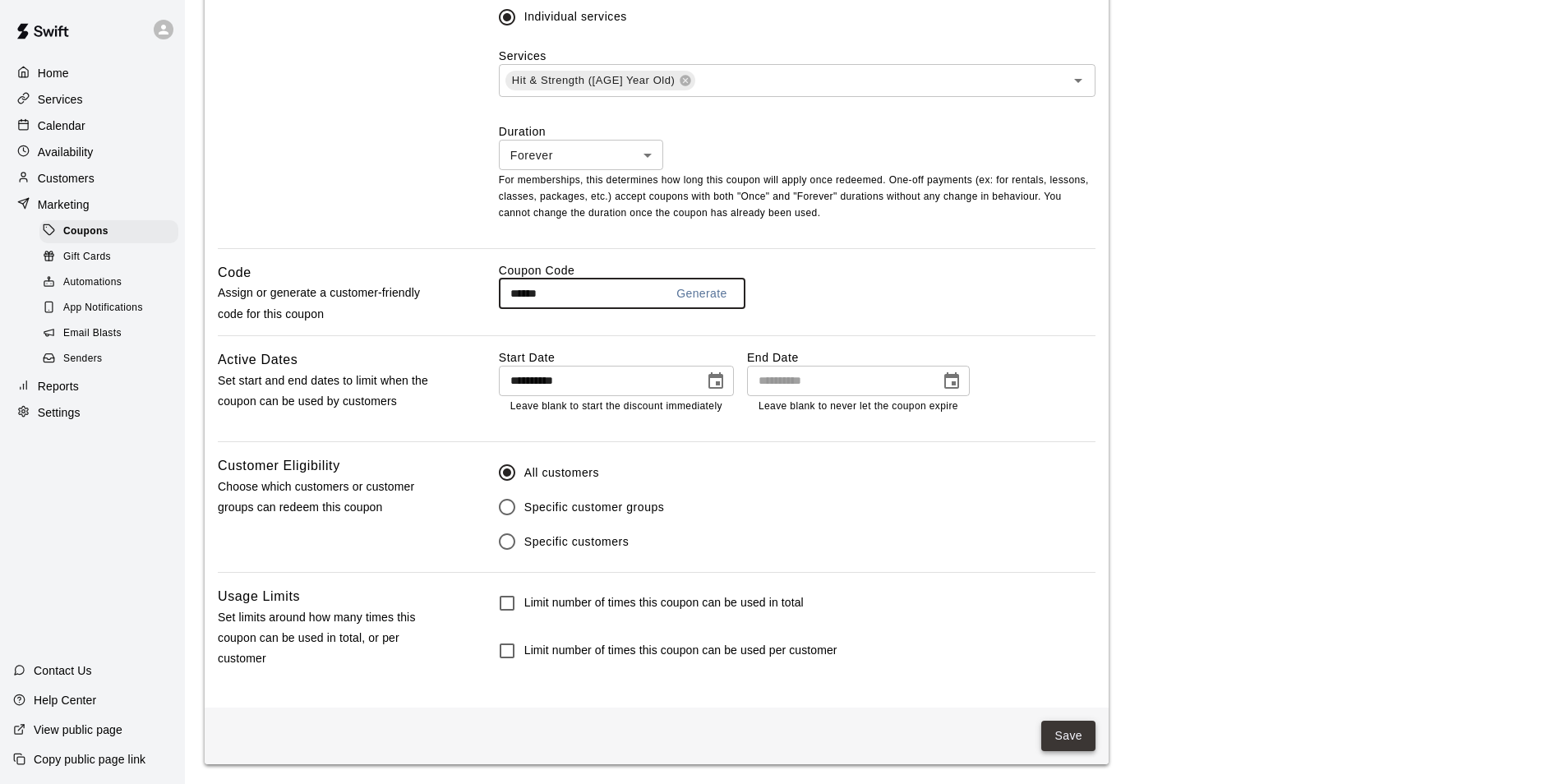 type on "******" 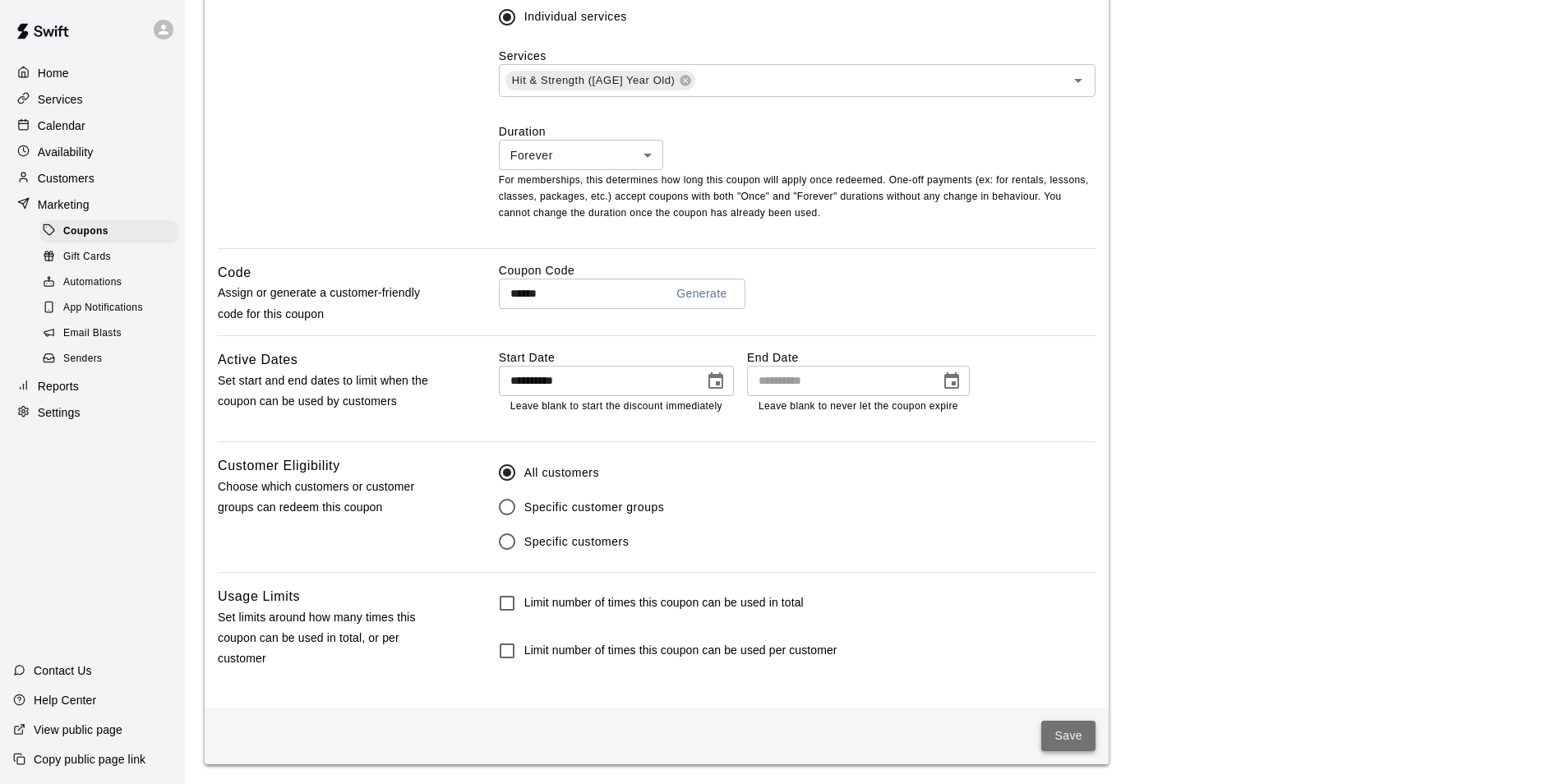 click on "Save" at bounding box center [1068, 736] 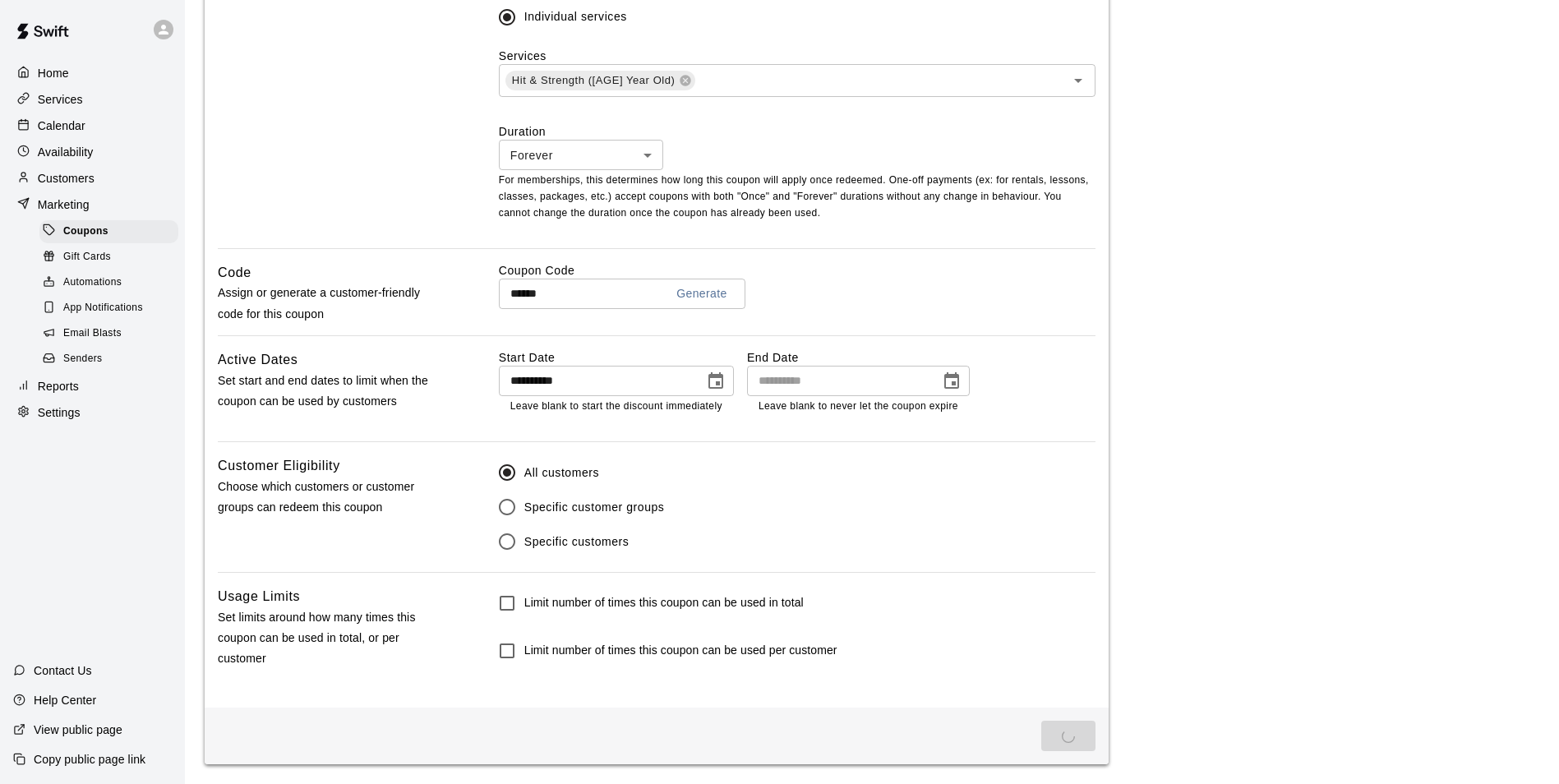 scroll, scrollTop: 0, scrollLeft: 0, axis: both 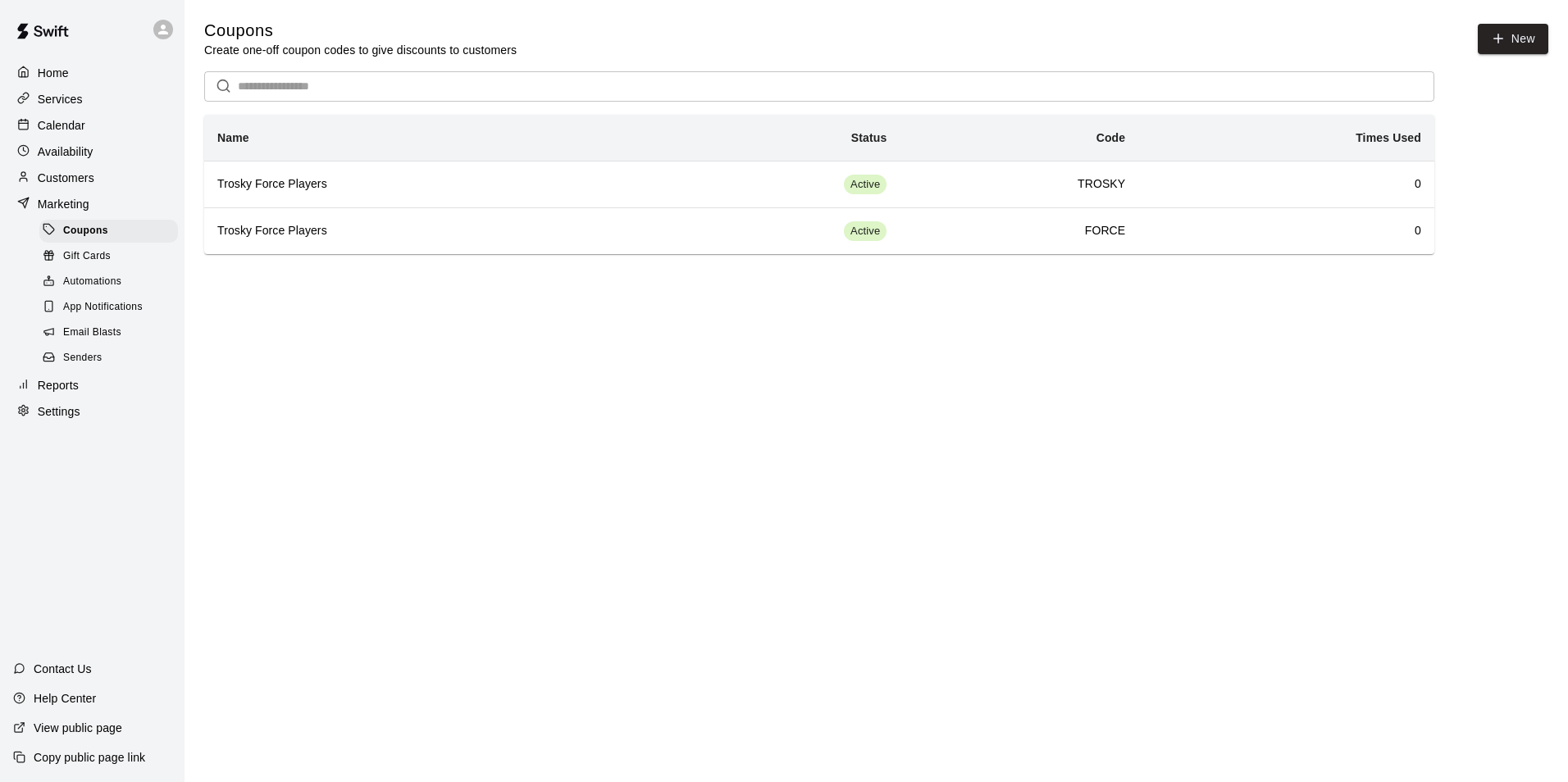 click on "Customers" at bounding box center [66, 178] 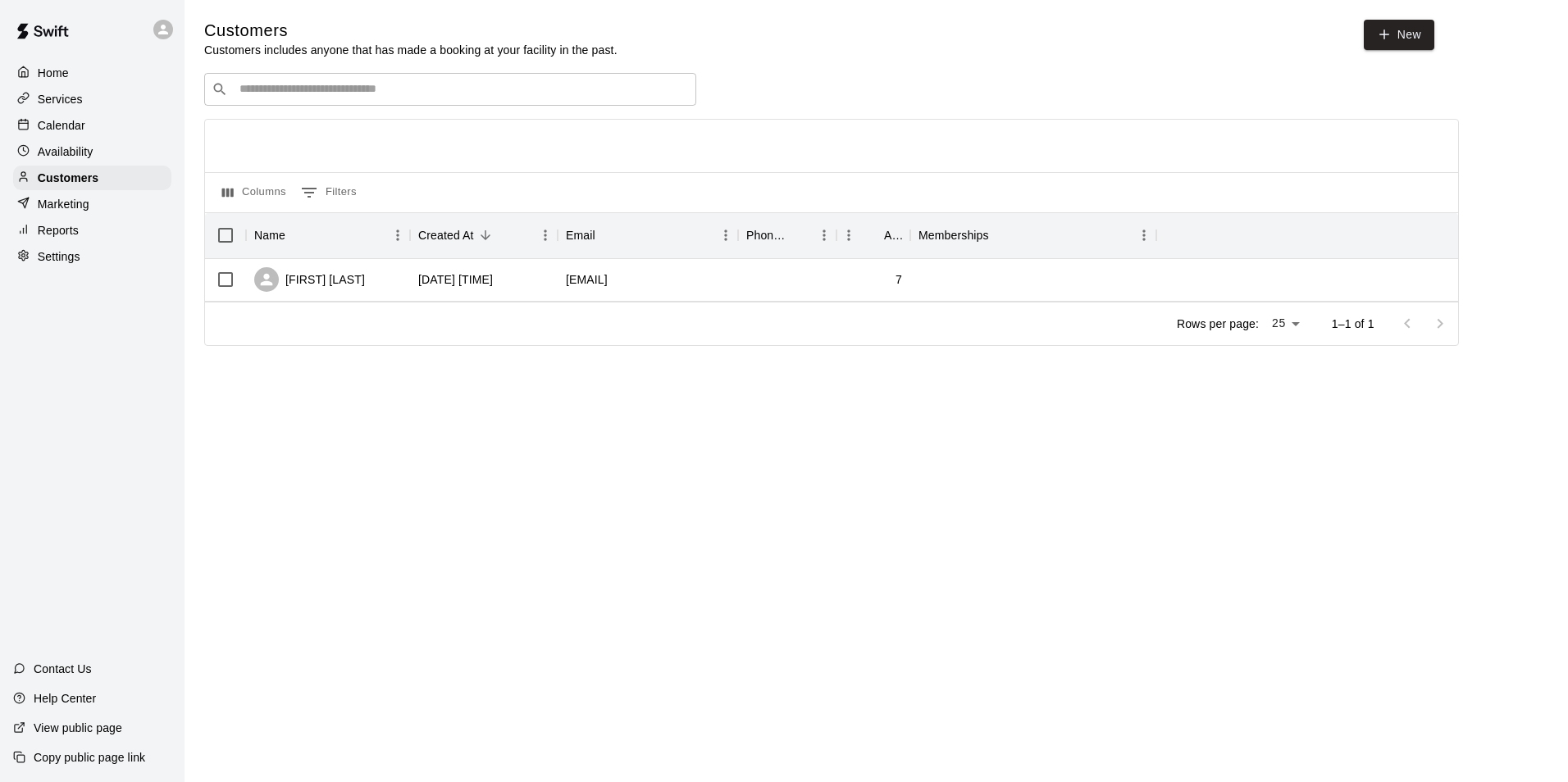 click on "Availability" at bounding box center (92, 152) 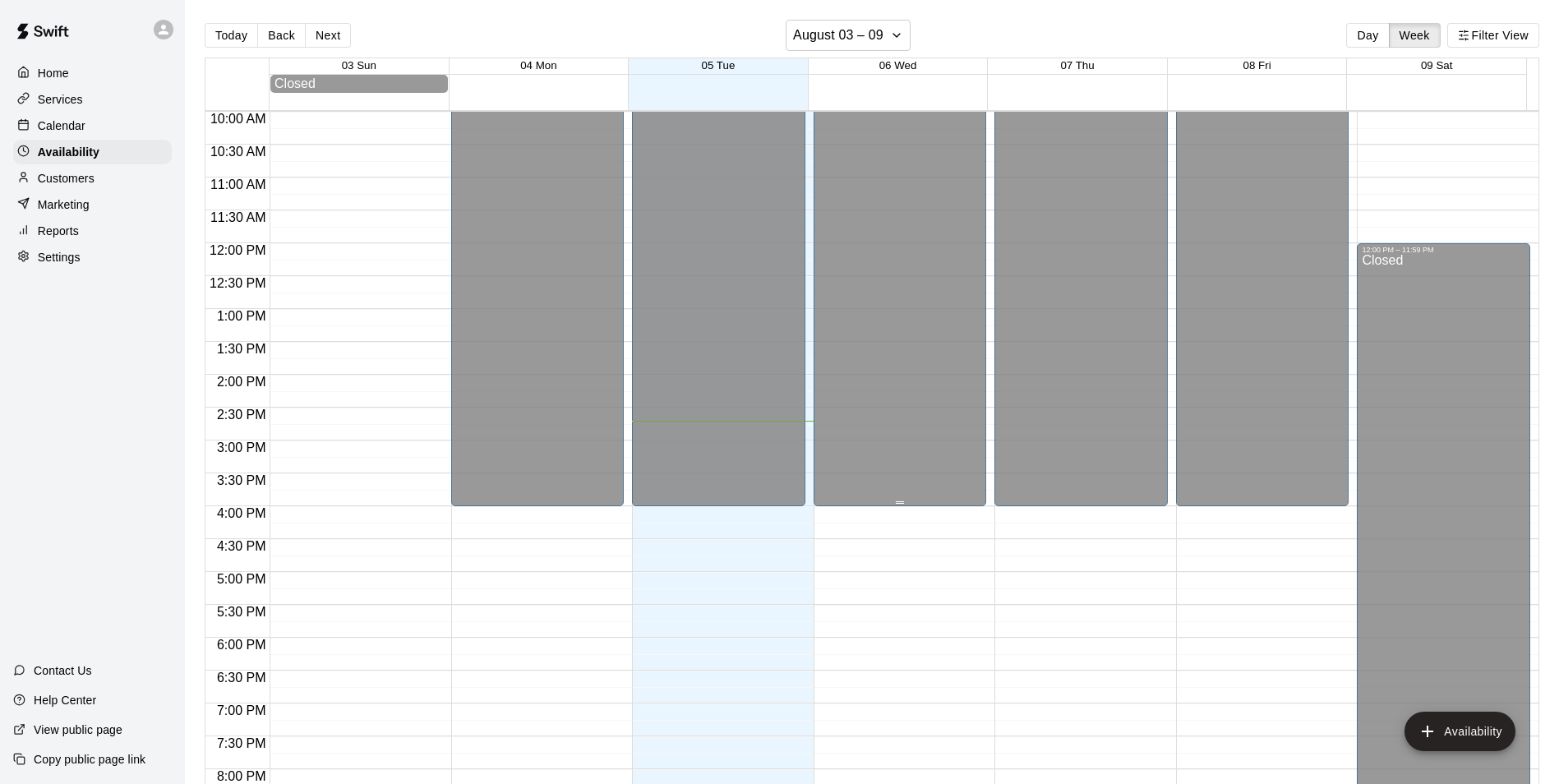scroll, scrollTop: 890, scrollLeft: 0, axis: vertical 